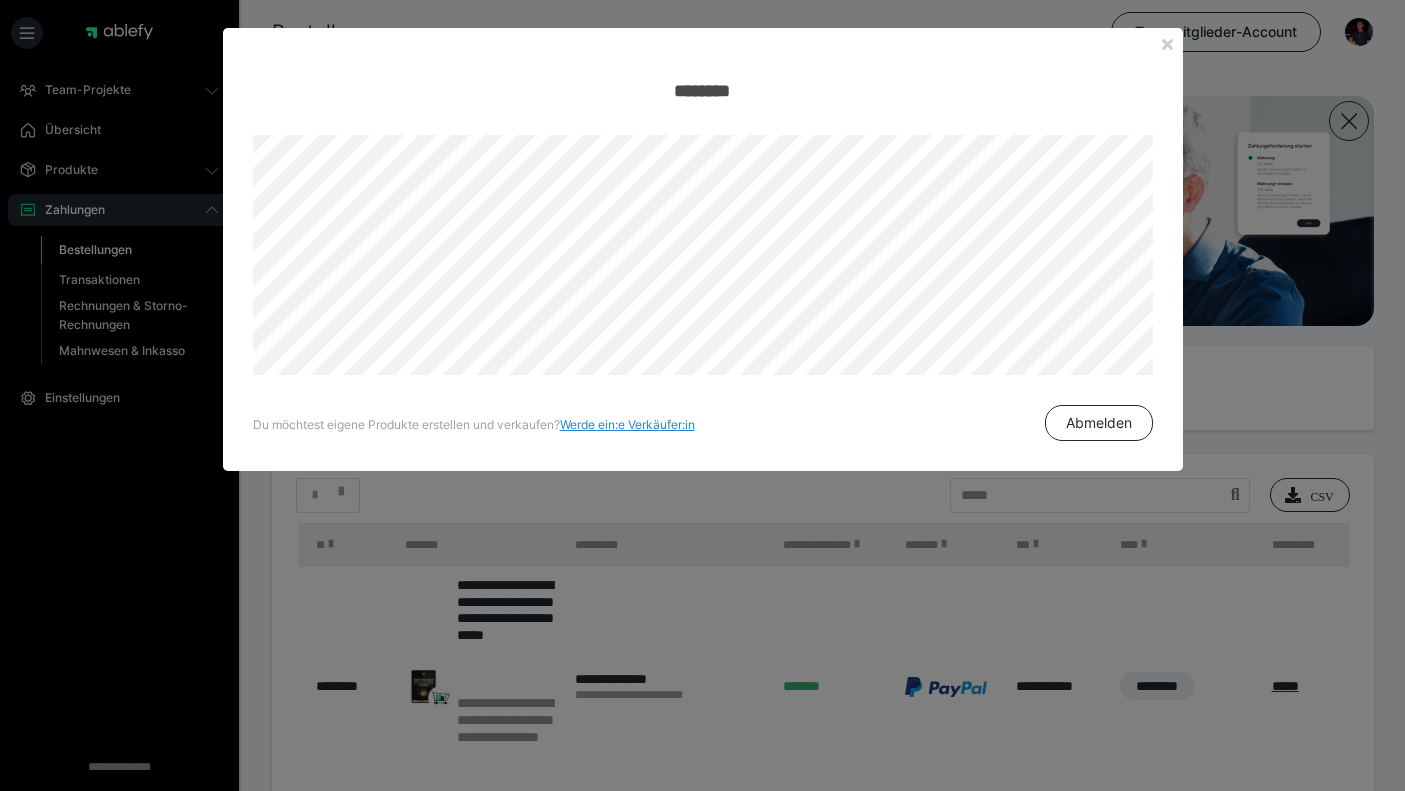 scroll, scrollTop: 0, scrollLeft: 0, axis: both 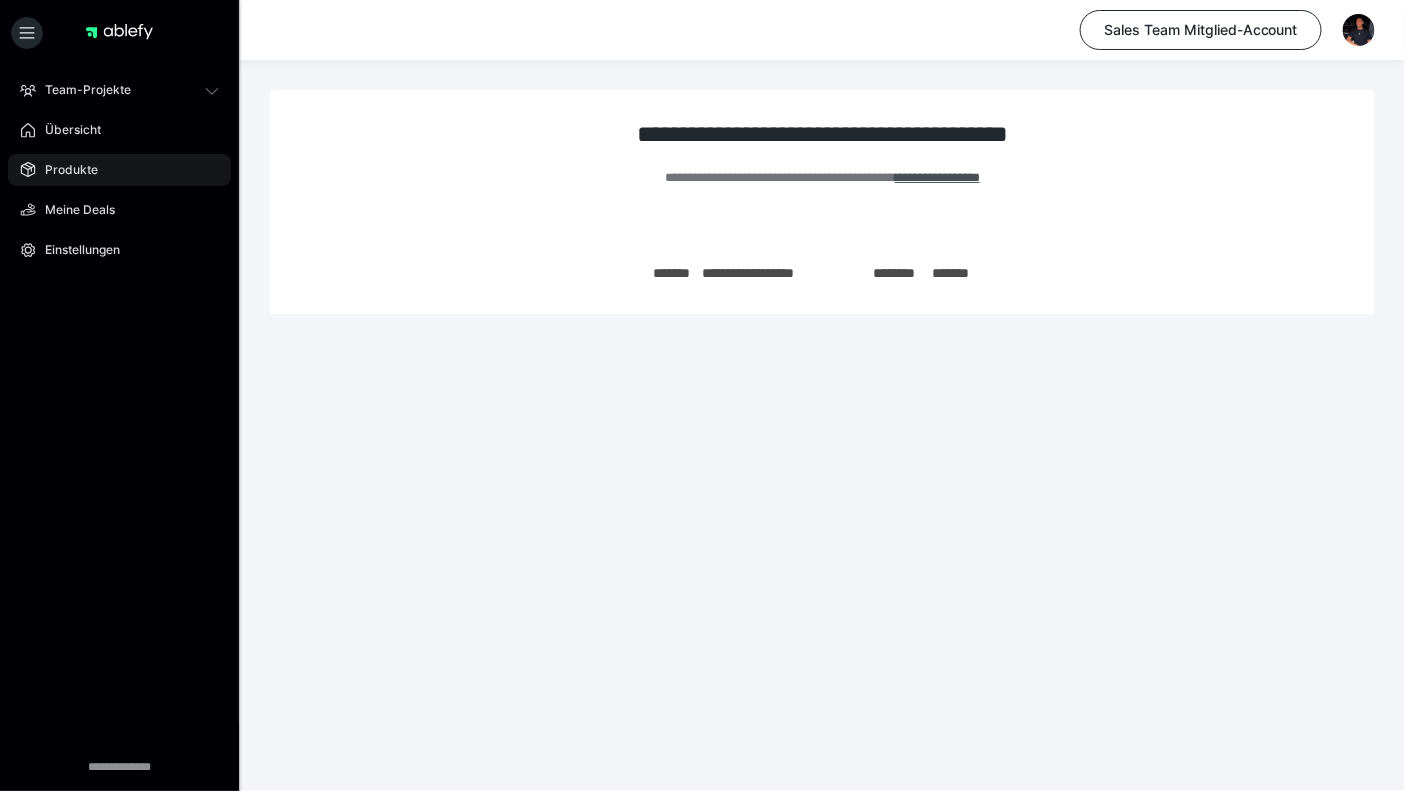 click on "Produkte" at bounding box center [64, 170] 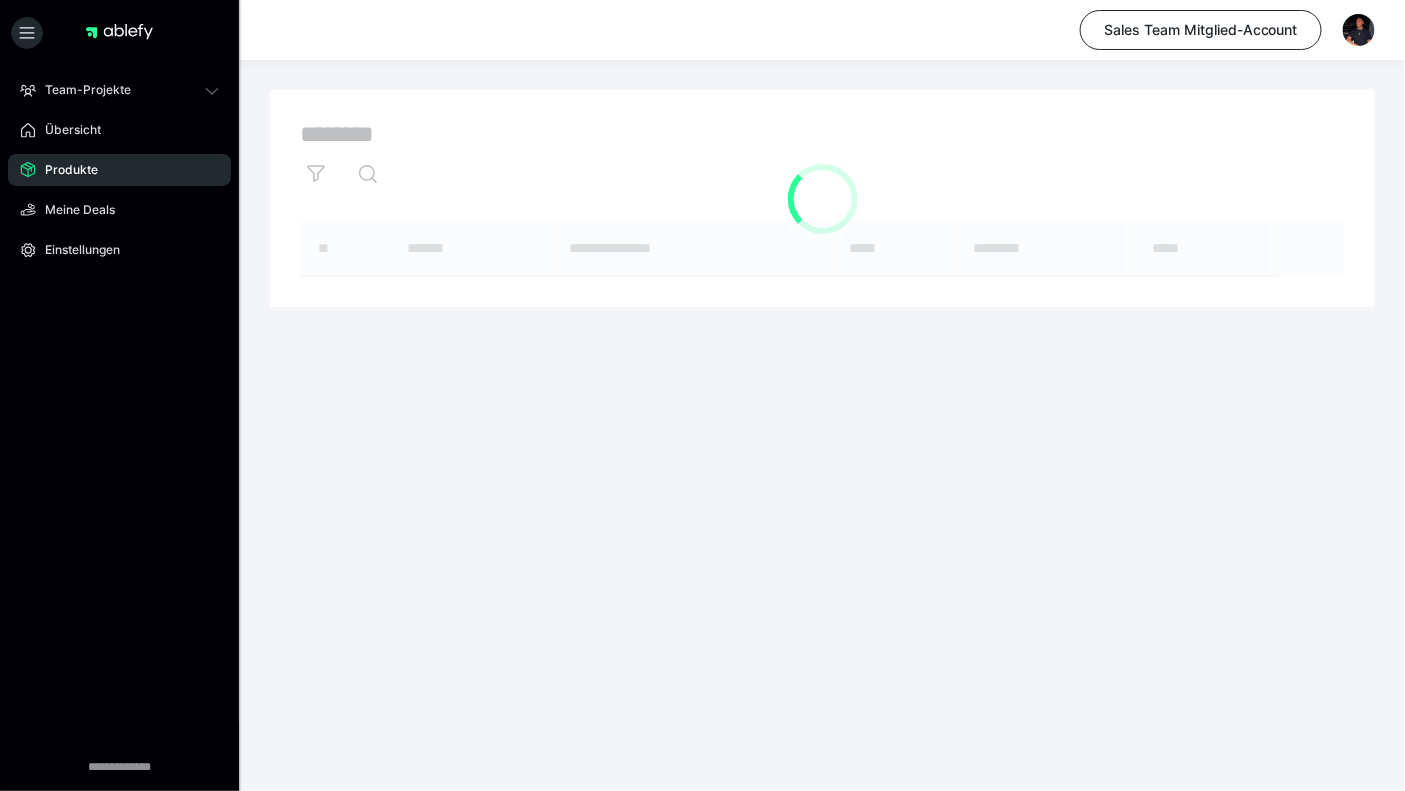 scroll, scrollTop: 0, scrollLeft: 0, axis: both 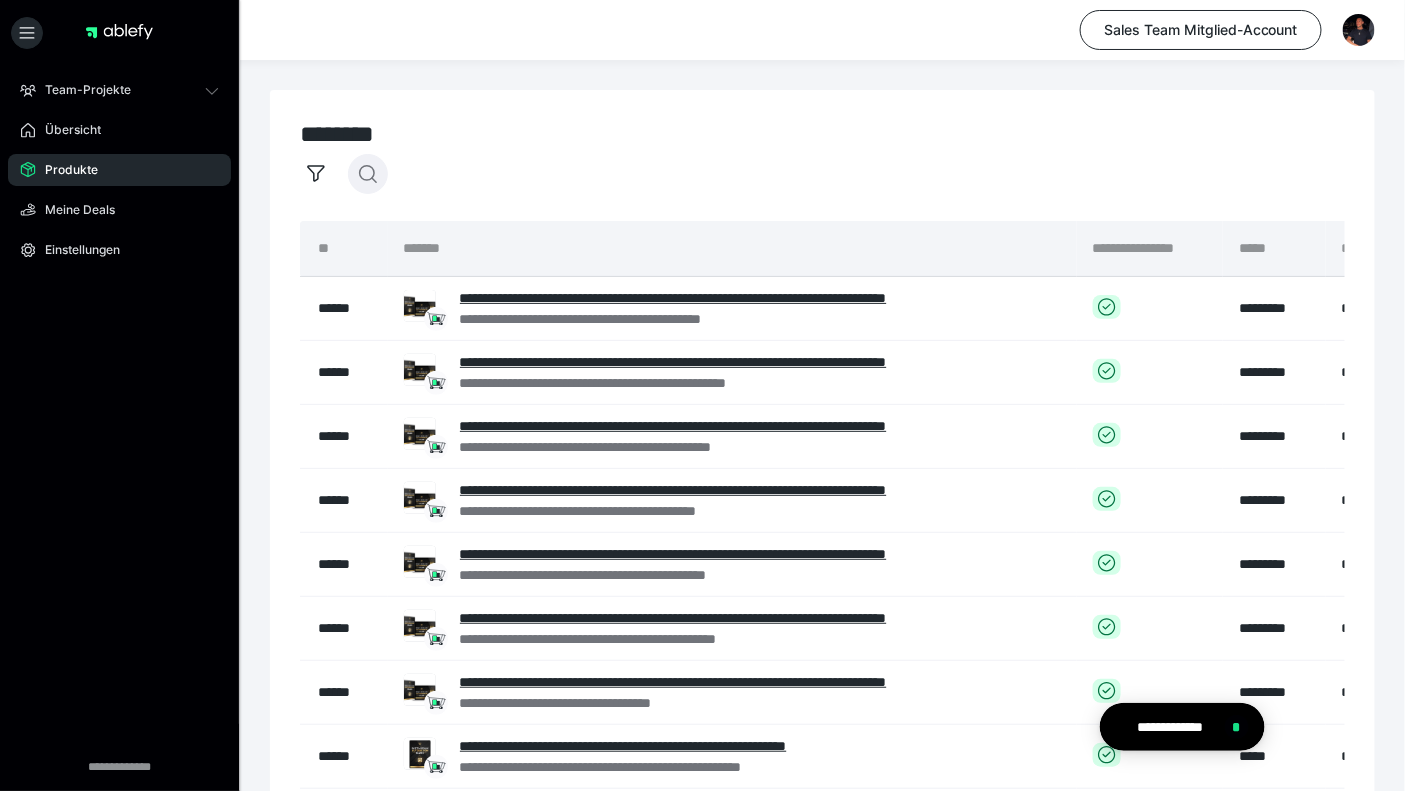 click 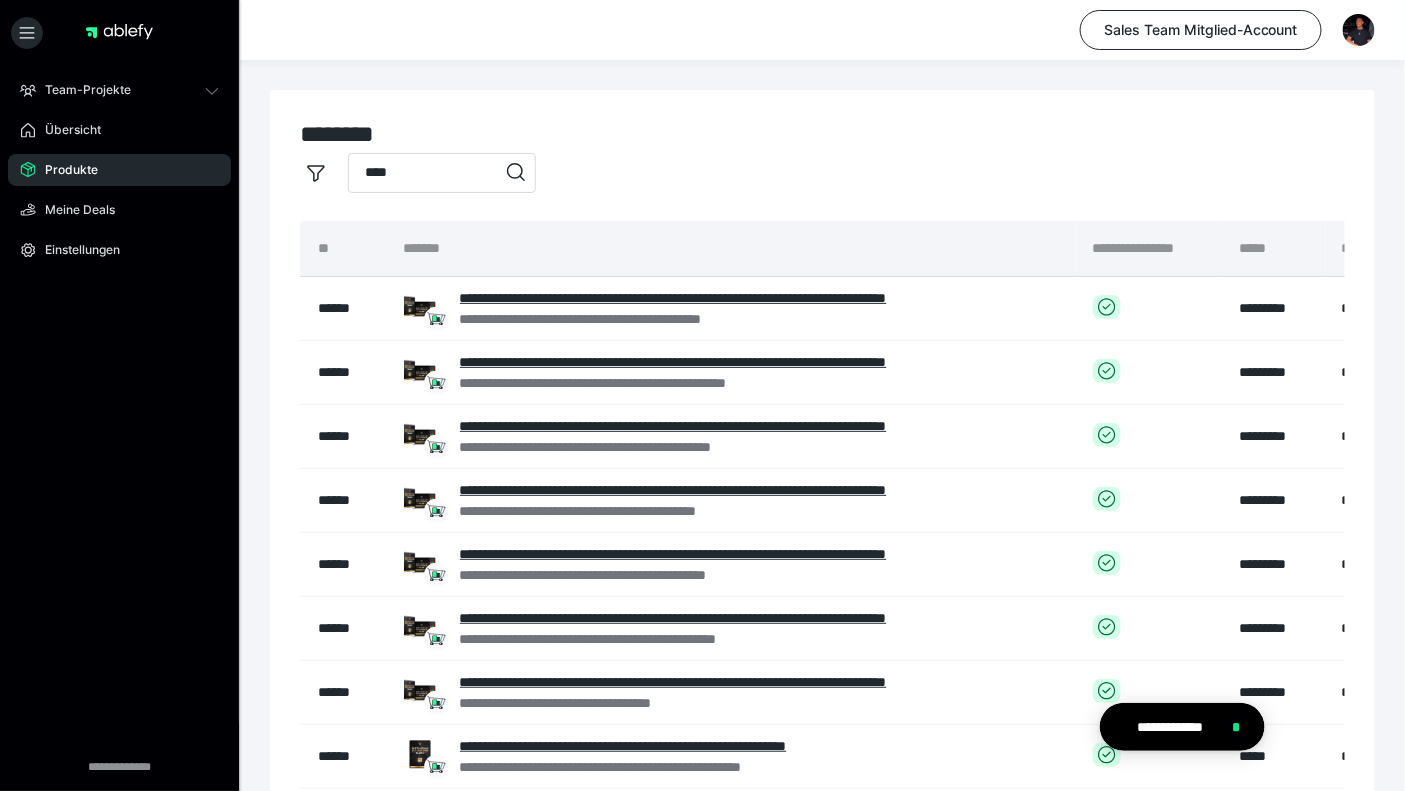 type on "****" 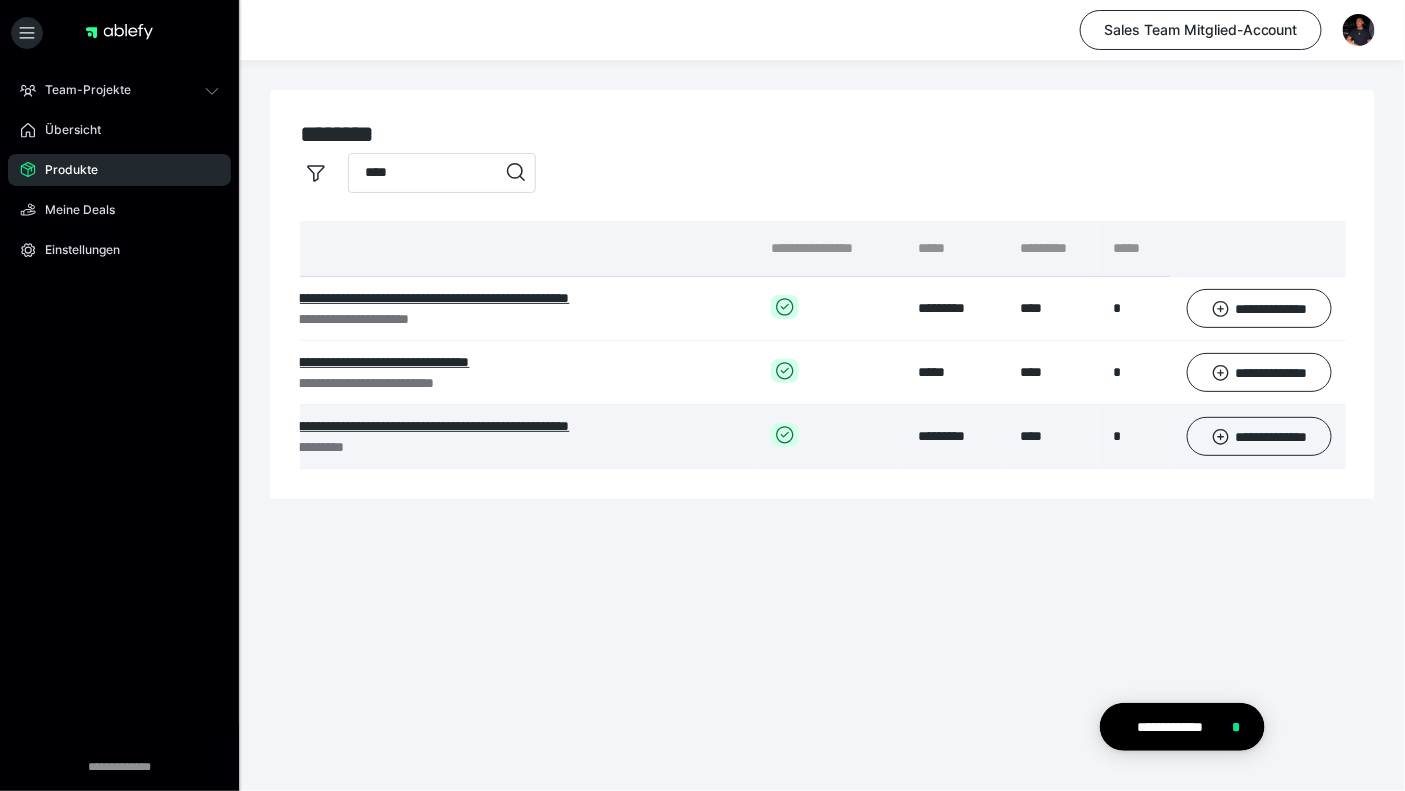 scroll, scrollTop: 0, scrollLeft: 319, axis: horizontal 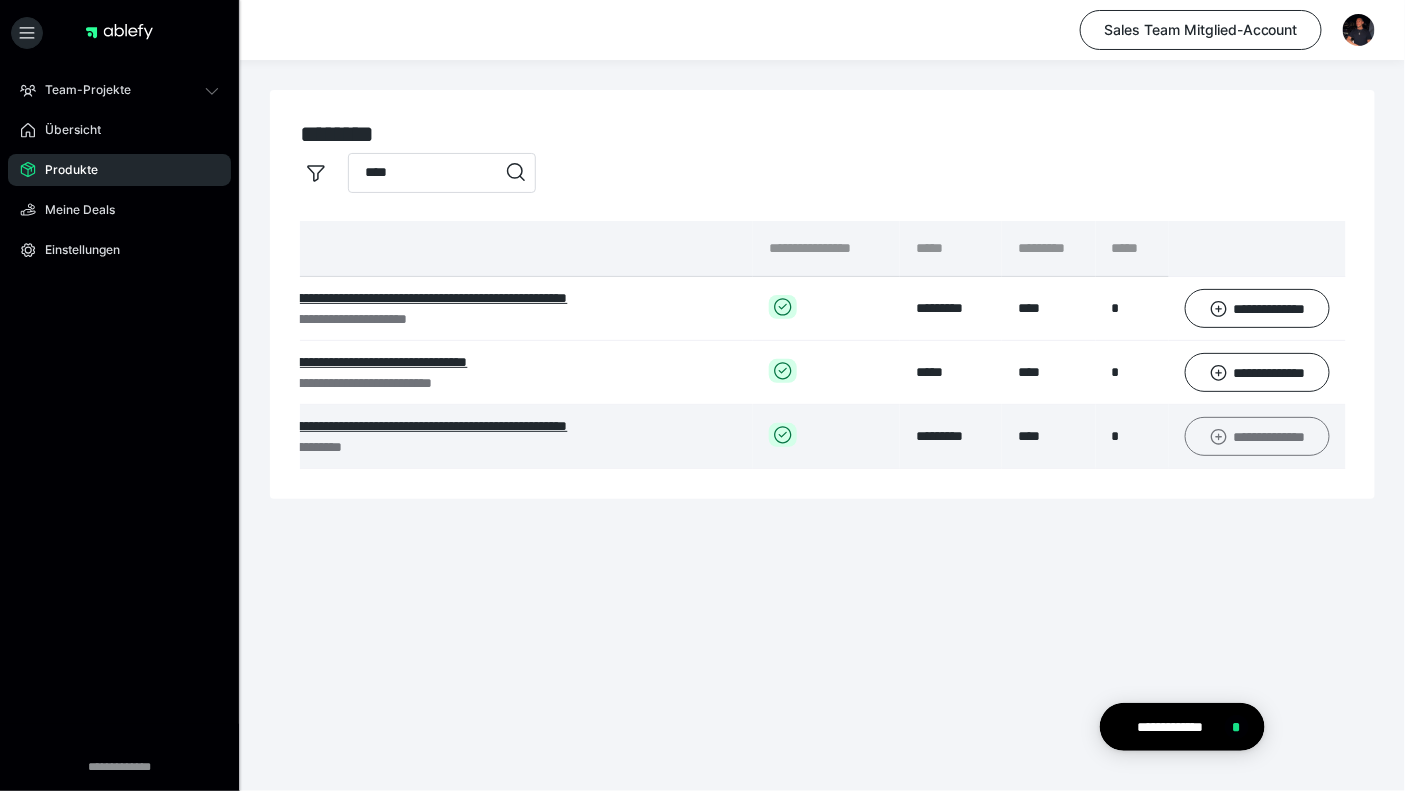 click on "**********" at bounding box center (1257, 436) 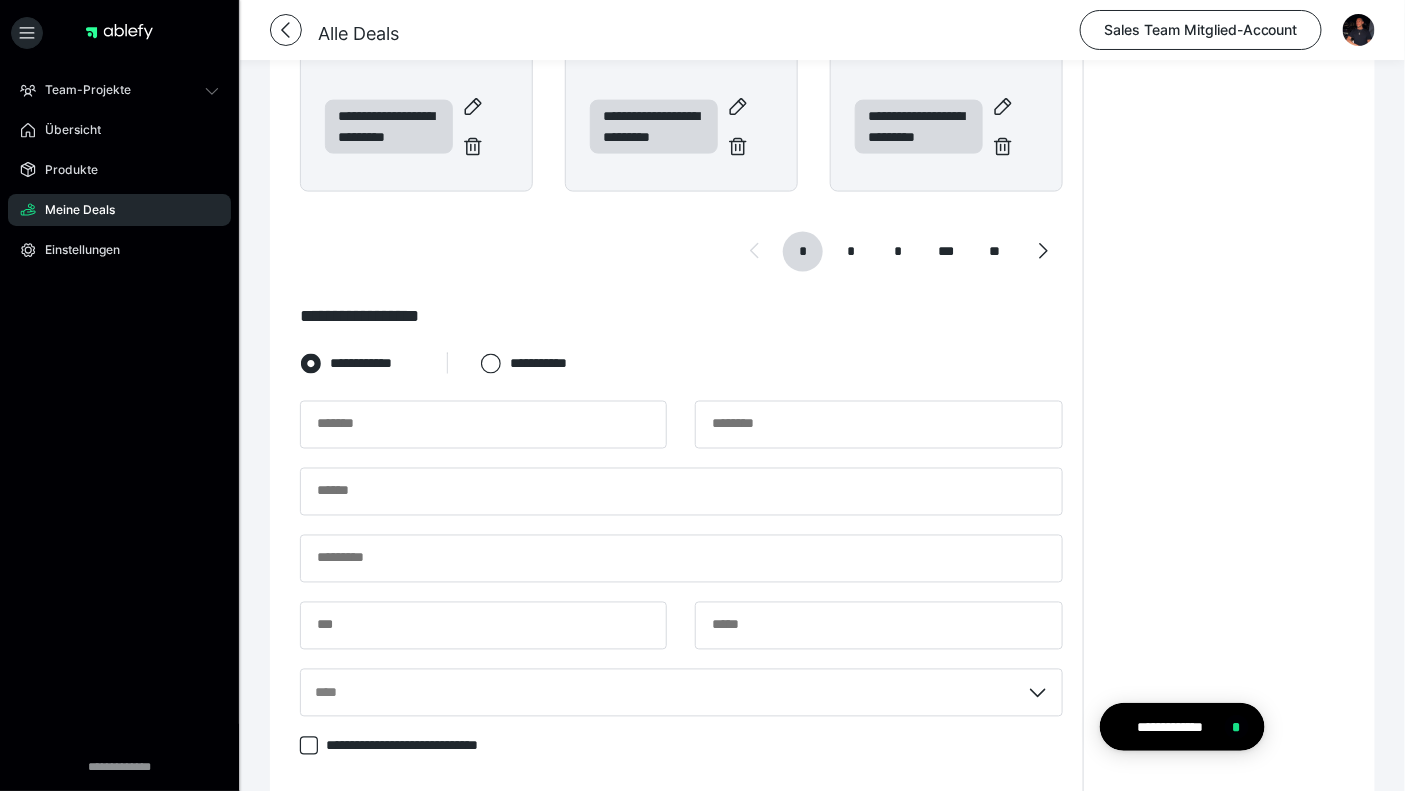 scroll, scrollTop: 863, scrollLeft: 0, axis: vertical 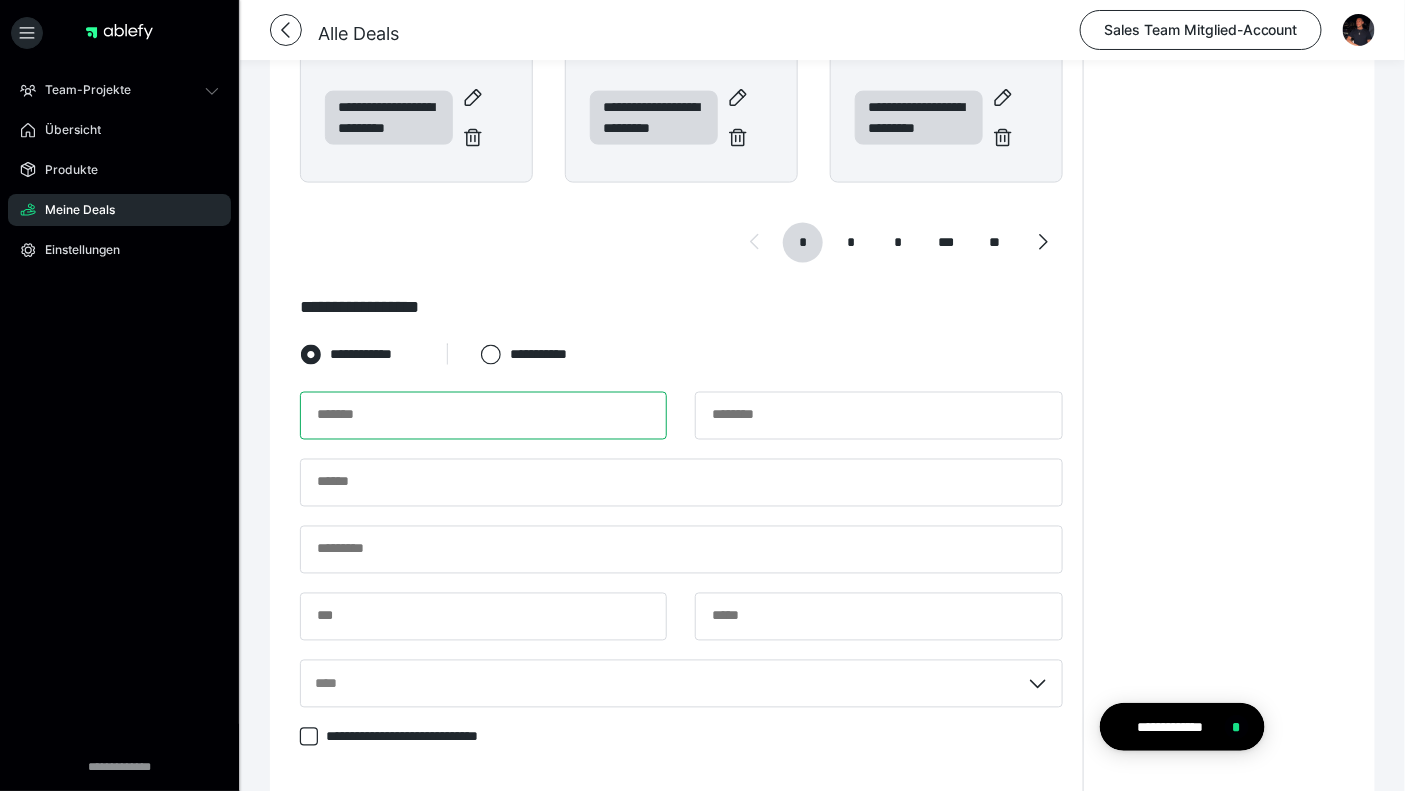 click at bounding box center (483, 416) 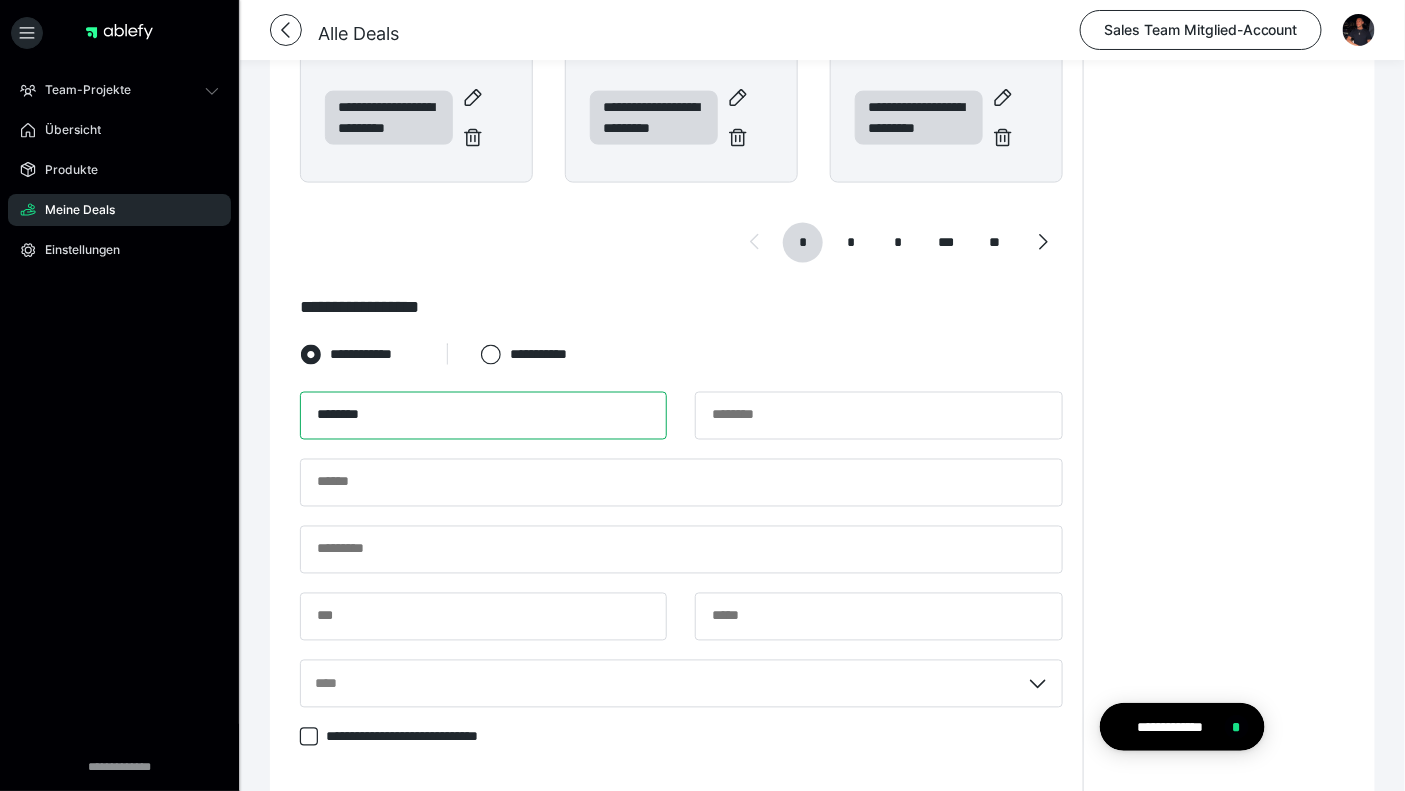 type on "********" 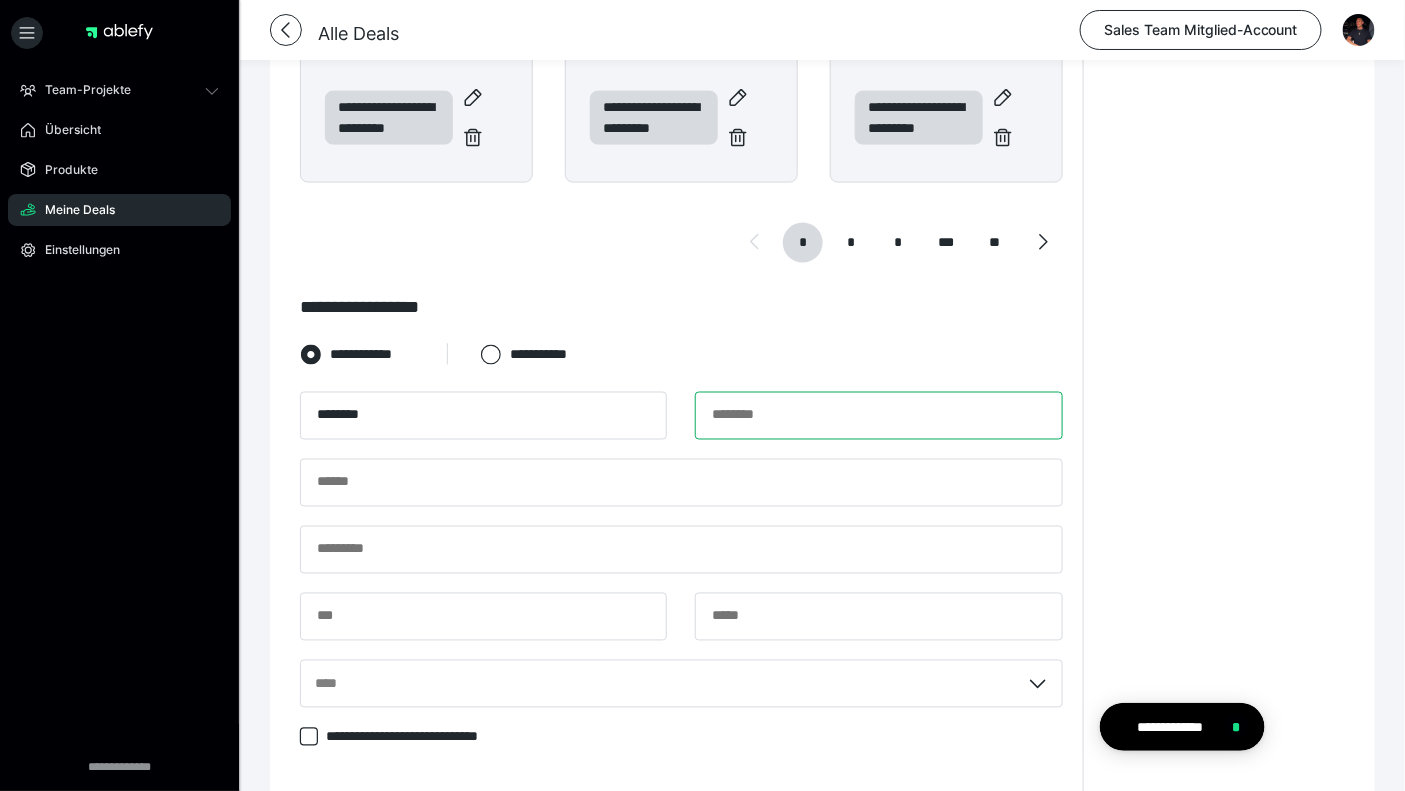 click at bounding box center (878, 416) 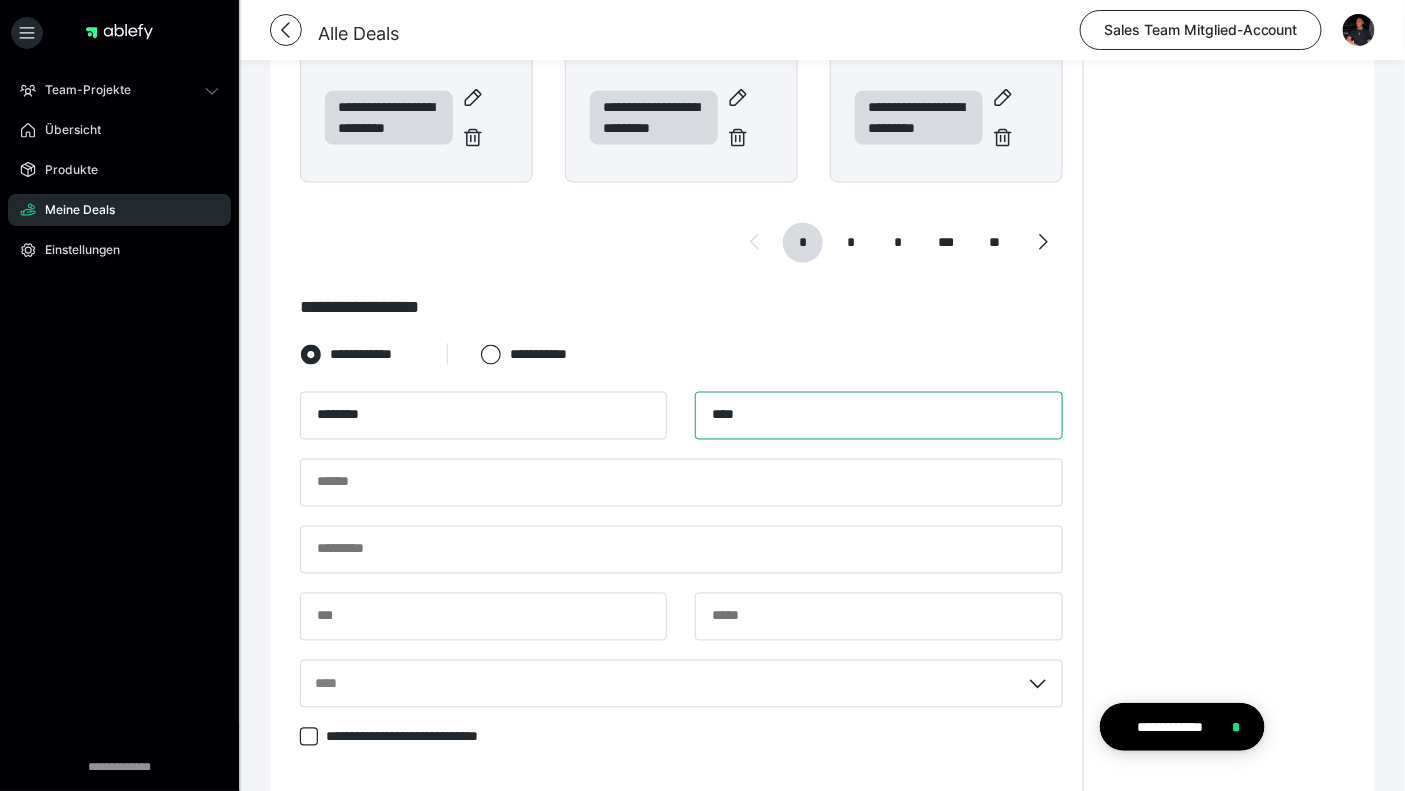 type on "****" 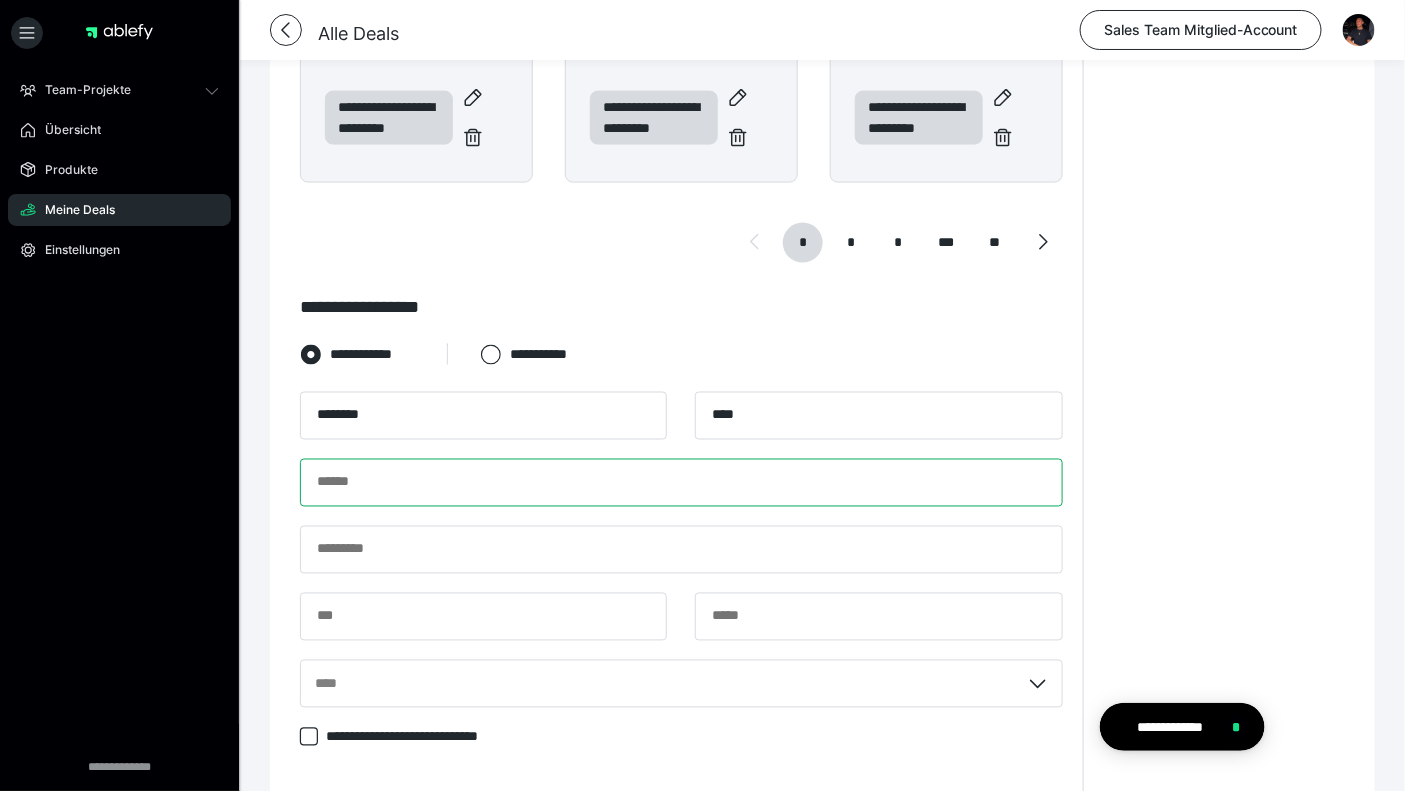 click at bounding box center [681, 483] 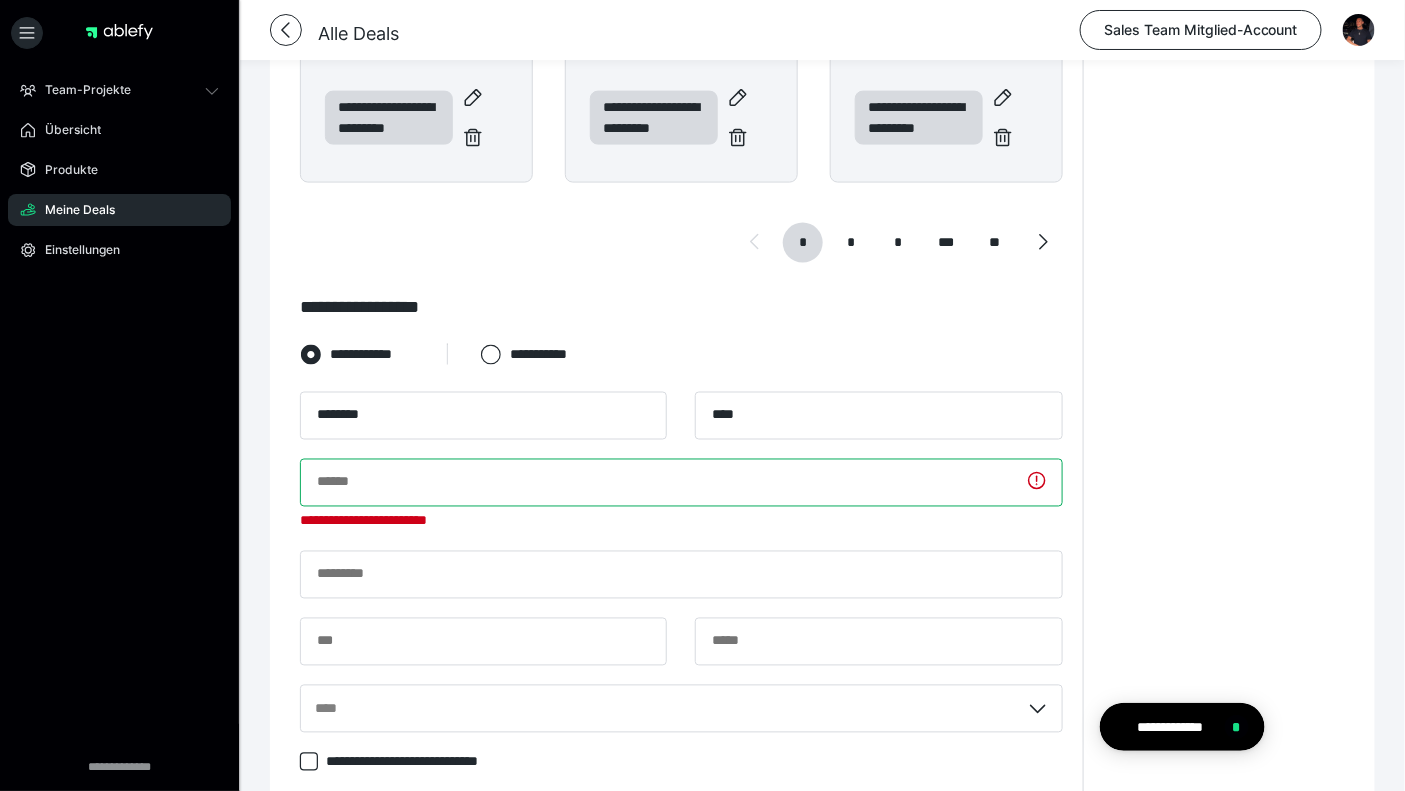 paste on "**********" 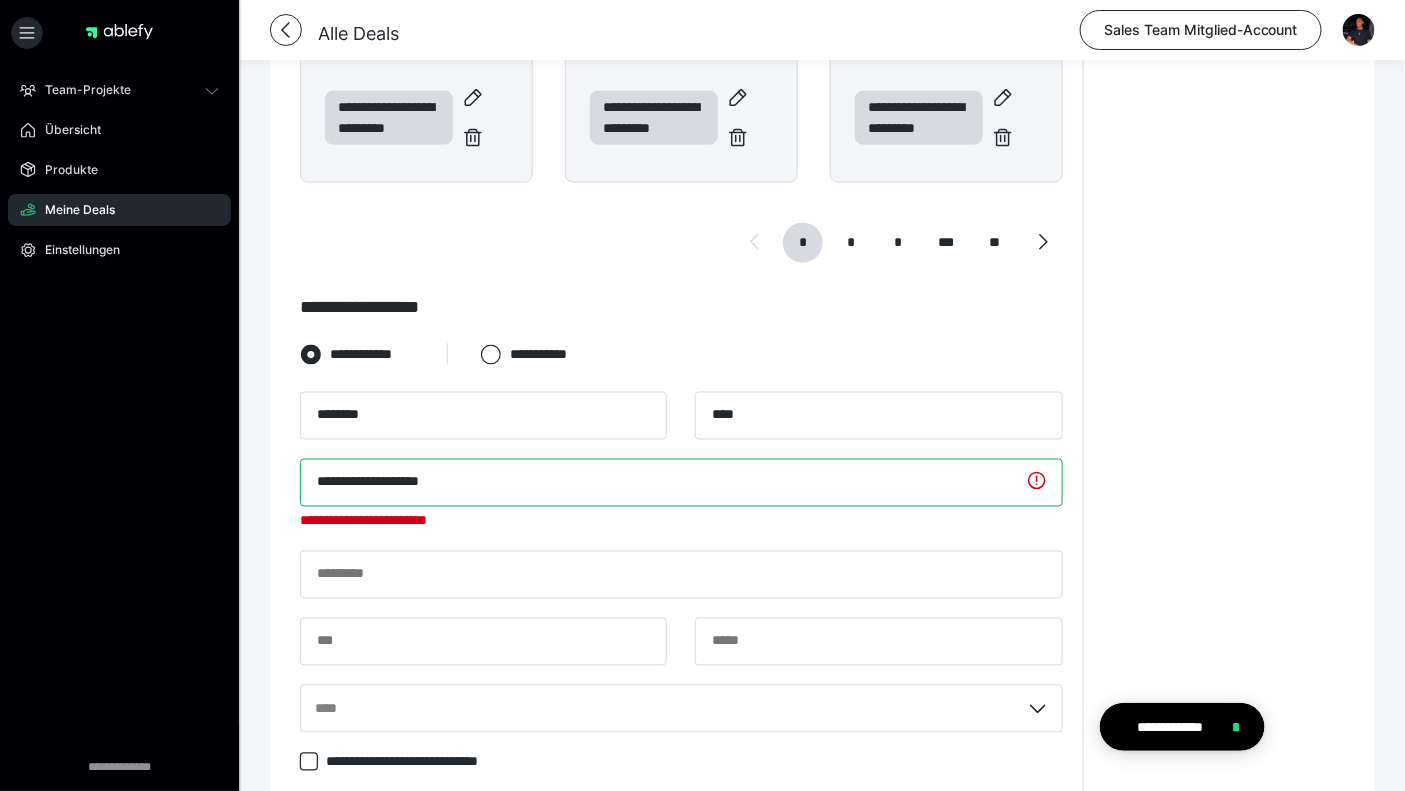 type on "**********" 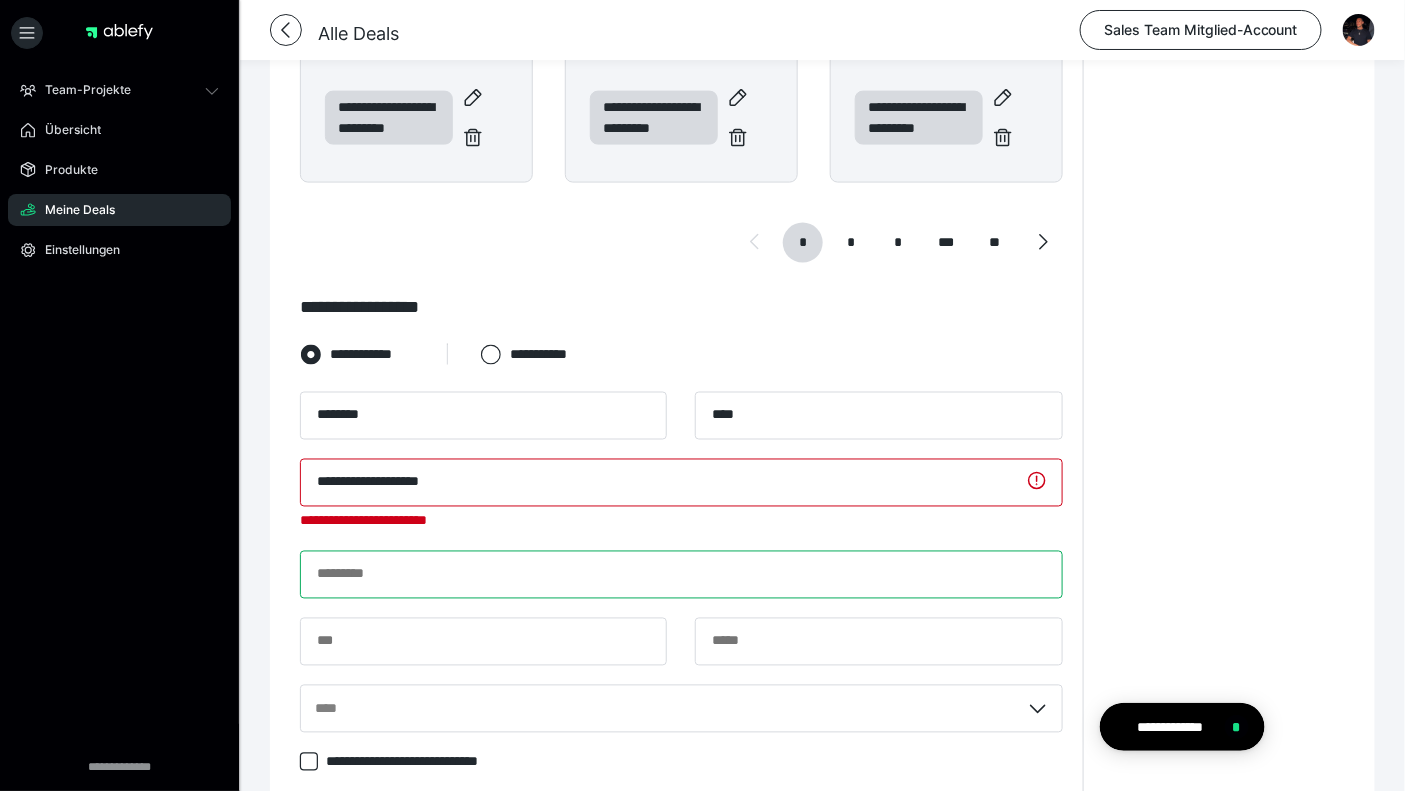 click at bounding box center (681, 575) 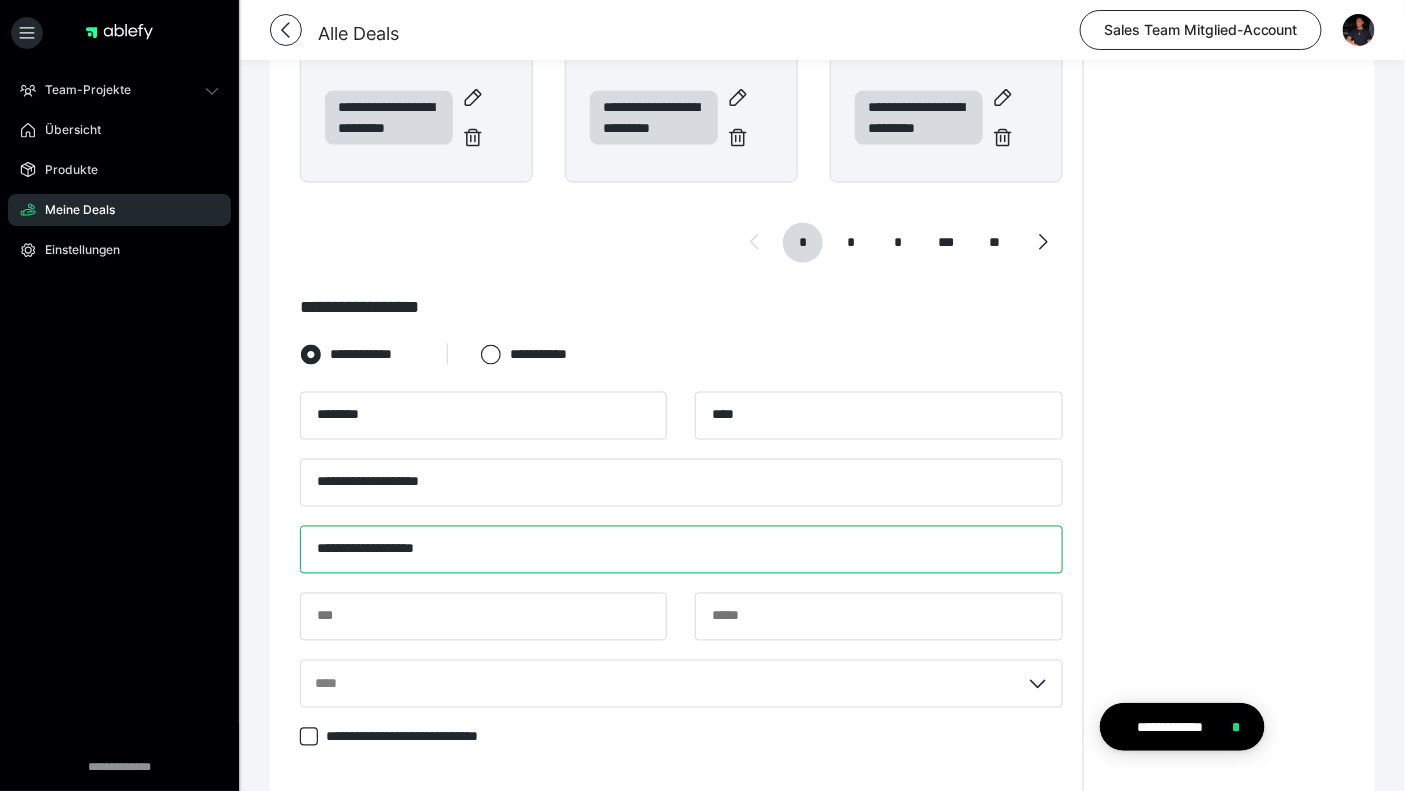 type on "**********" 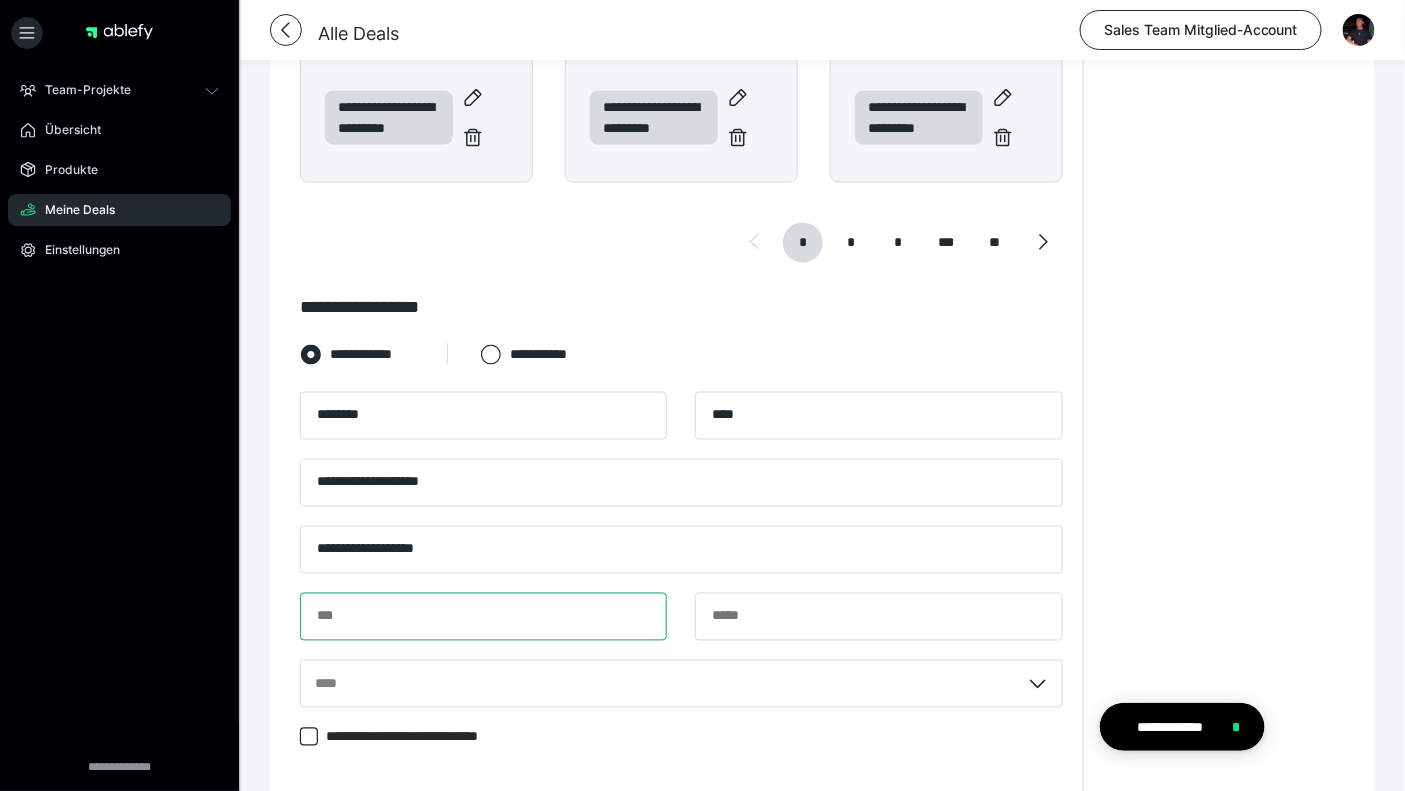 click at bounding box center [483, 617] 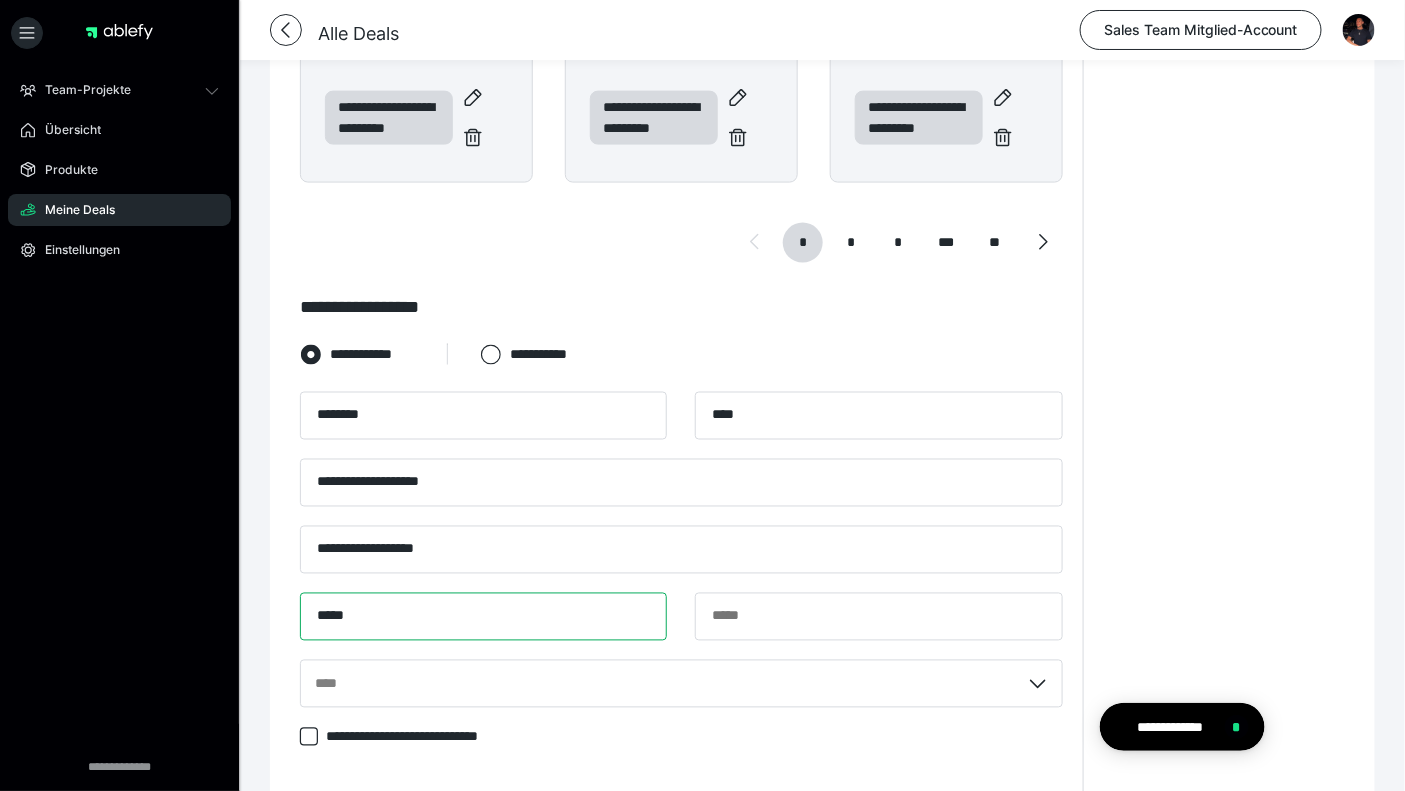 type on "*****" 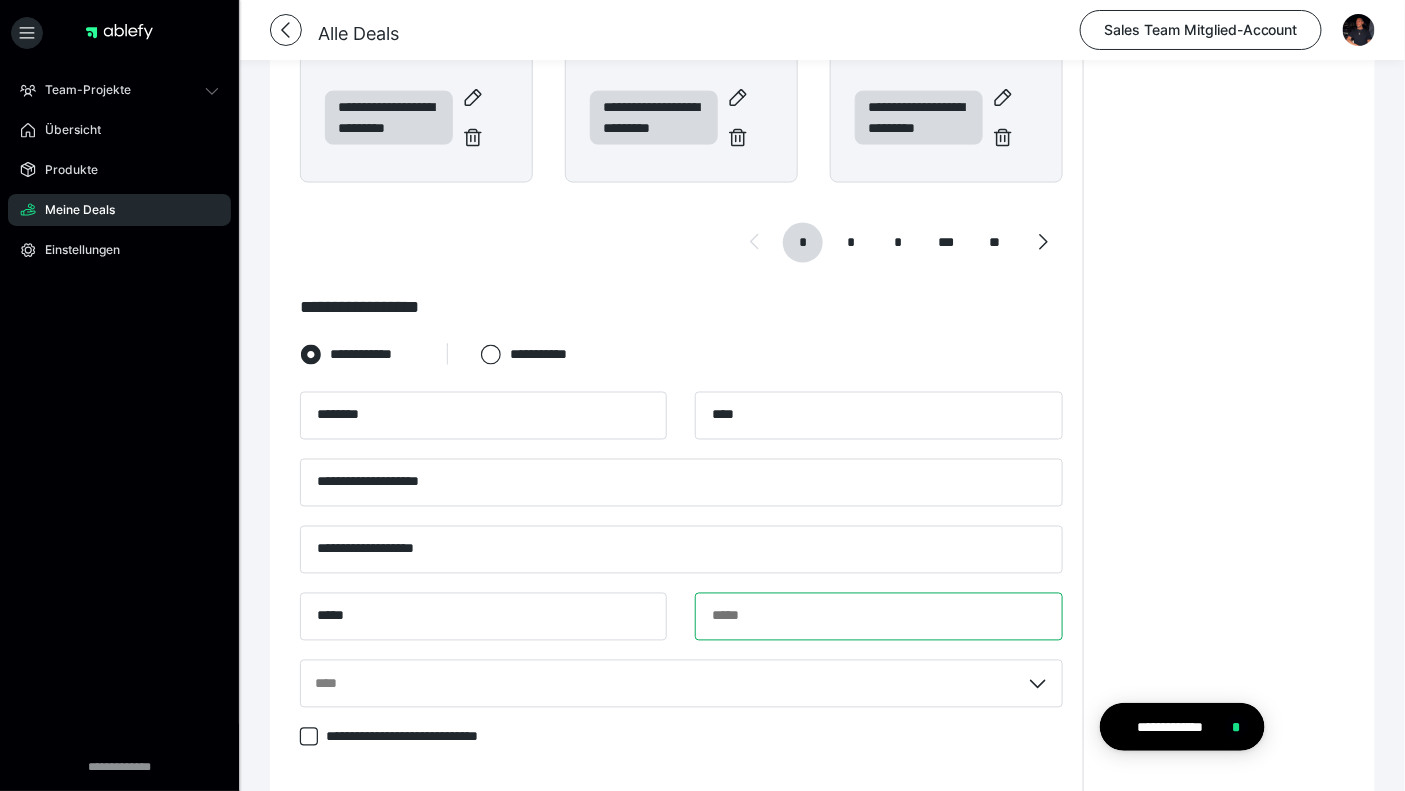 click at bounding box center (878, 617) 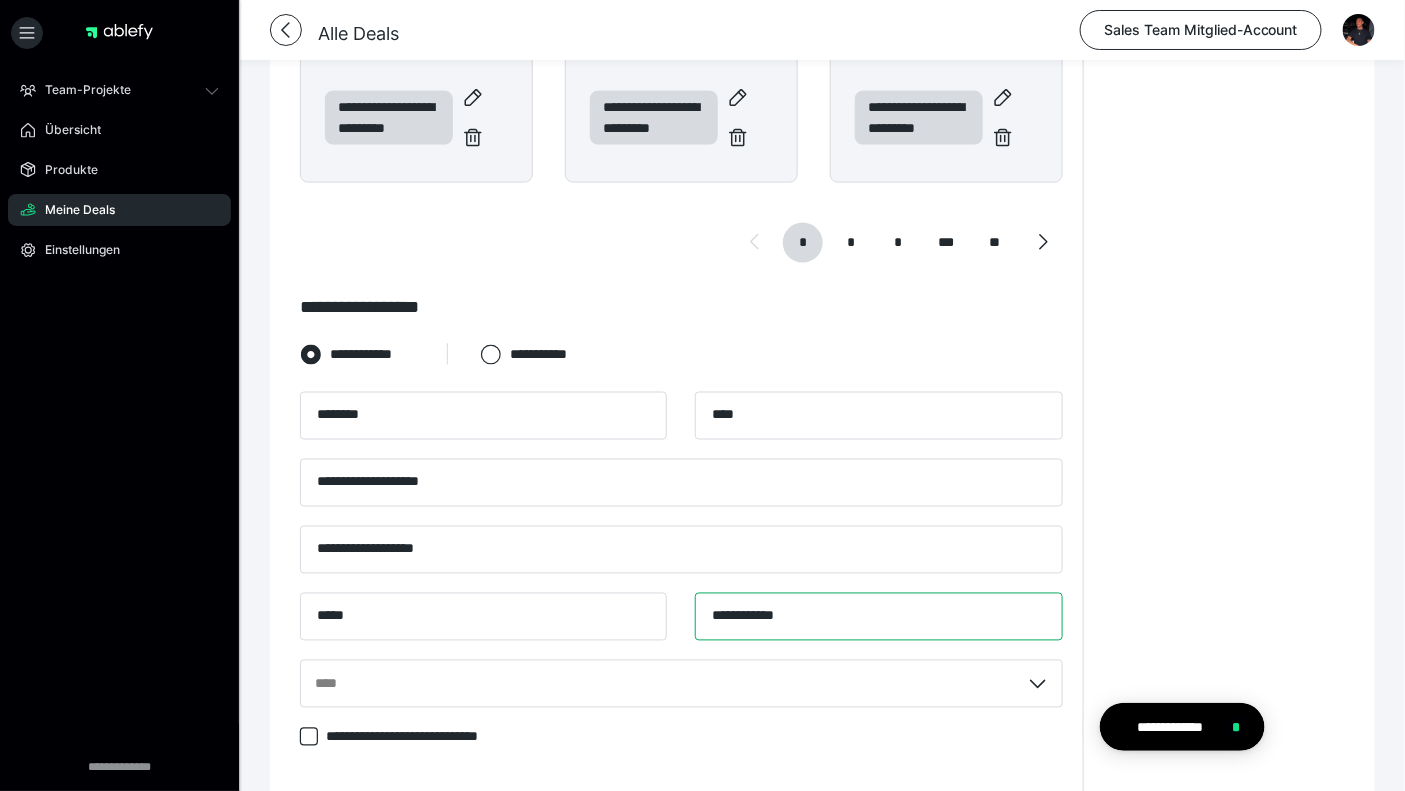 type on "**********" 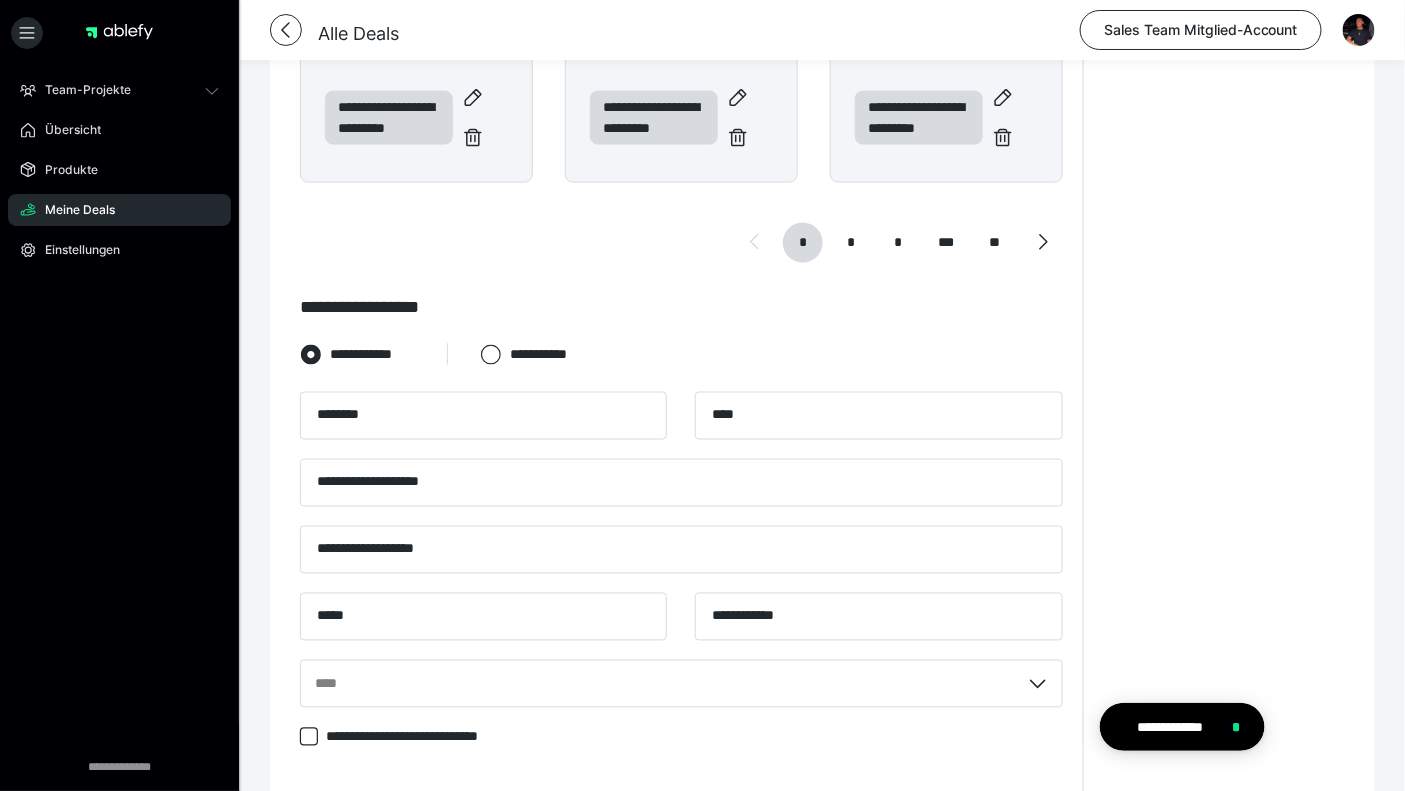click on "**********" at bounding box center [1224, 432] 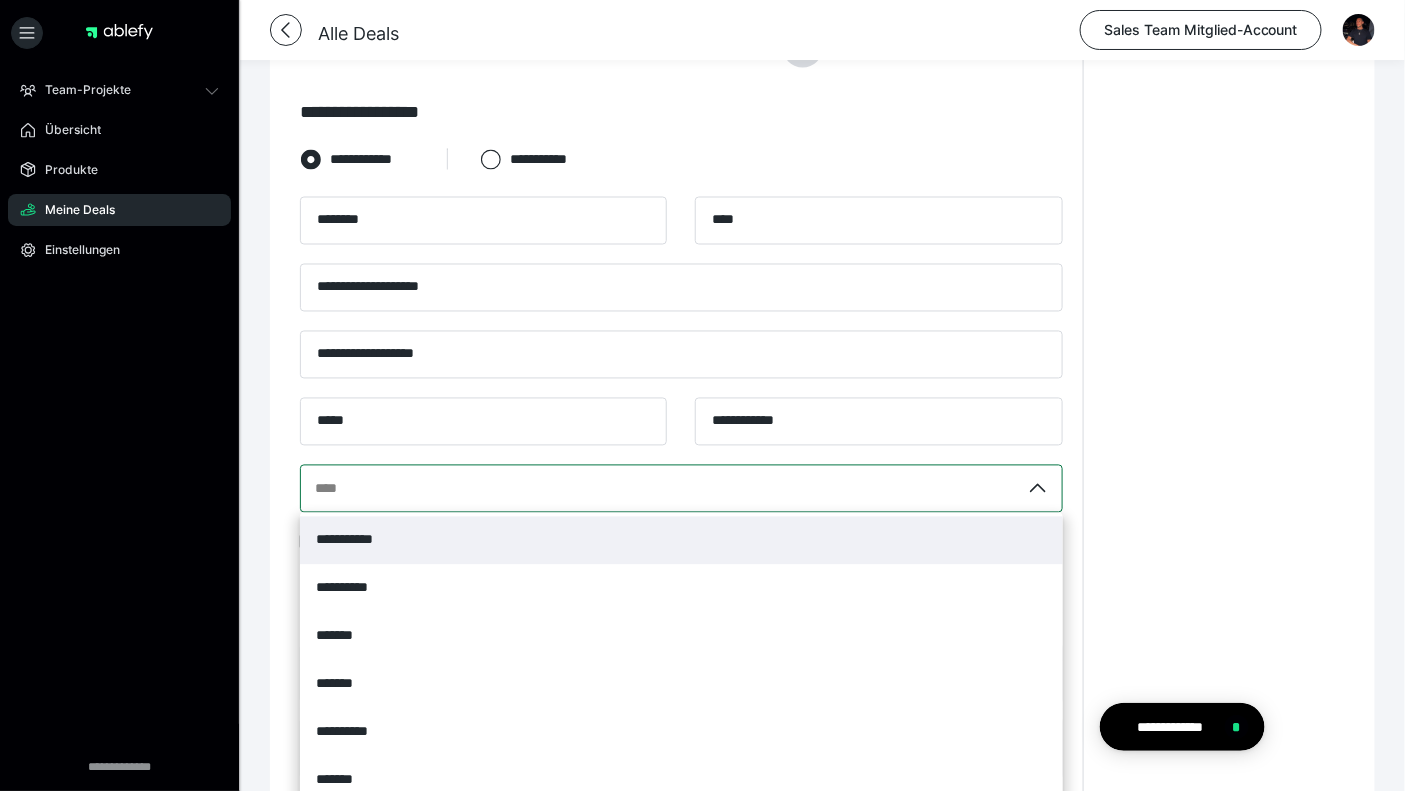 click on "****" at bounding box center (681, 489) 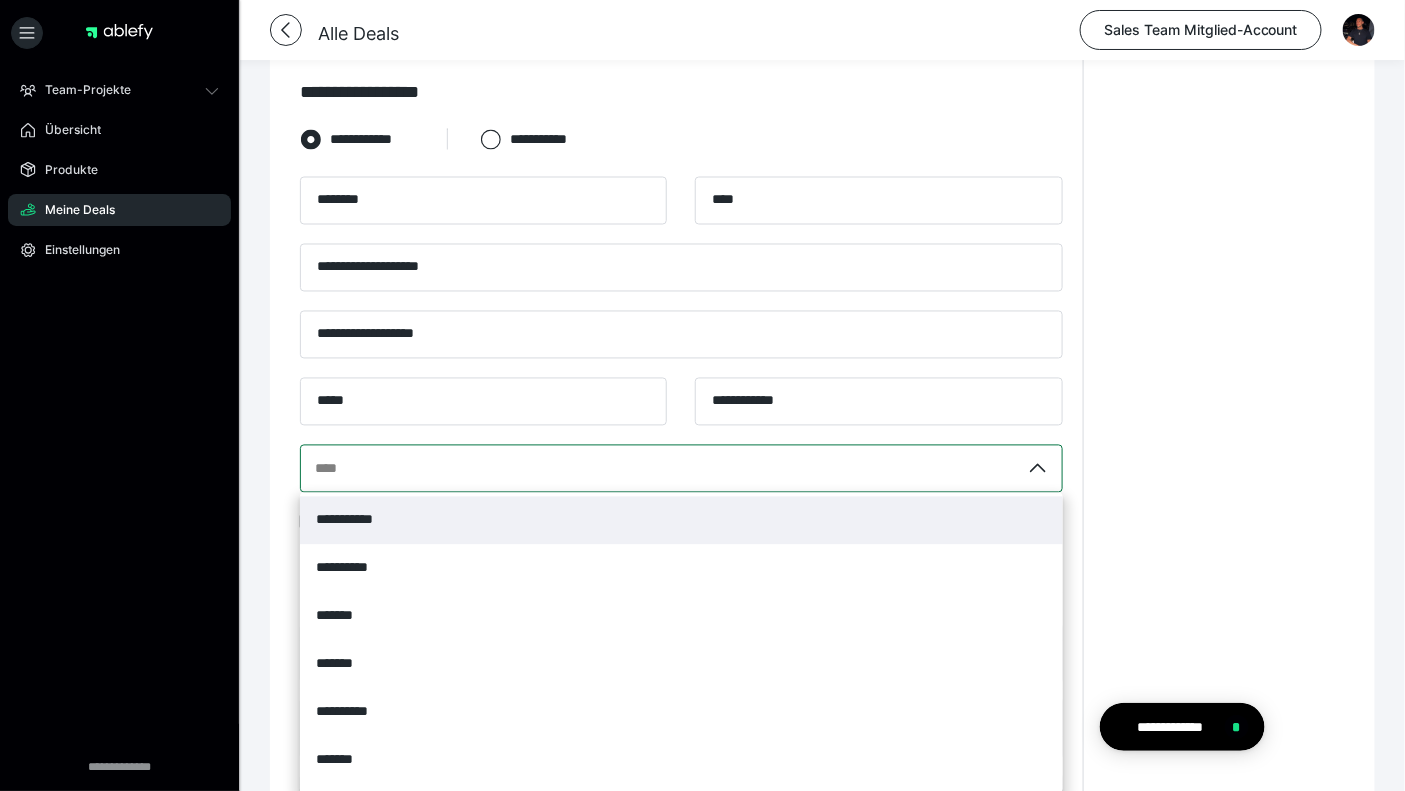 scroll, scrollTop: 1080, scrollLeft: 0, axis: vertical 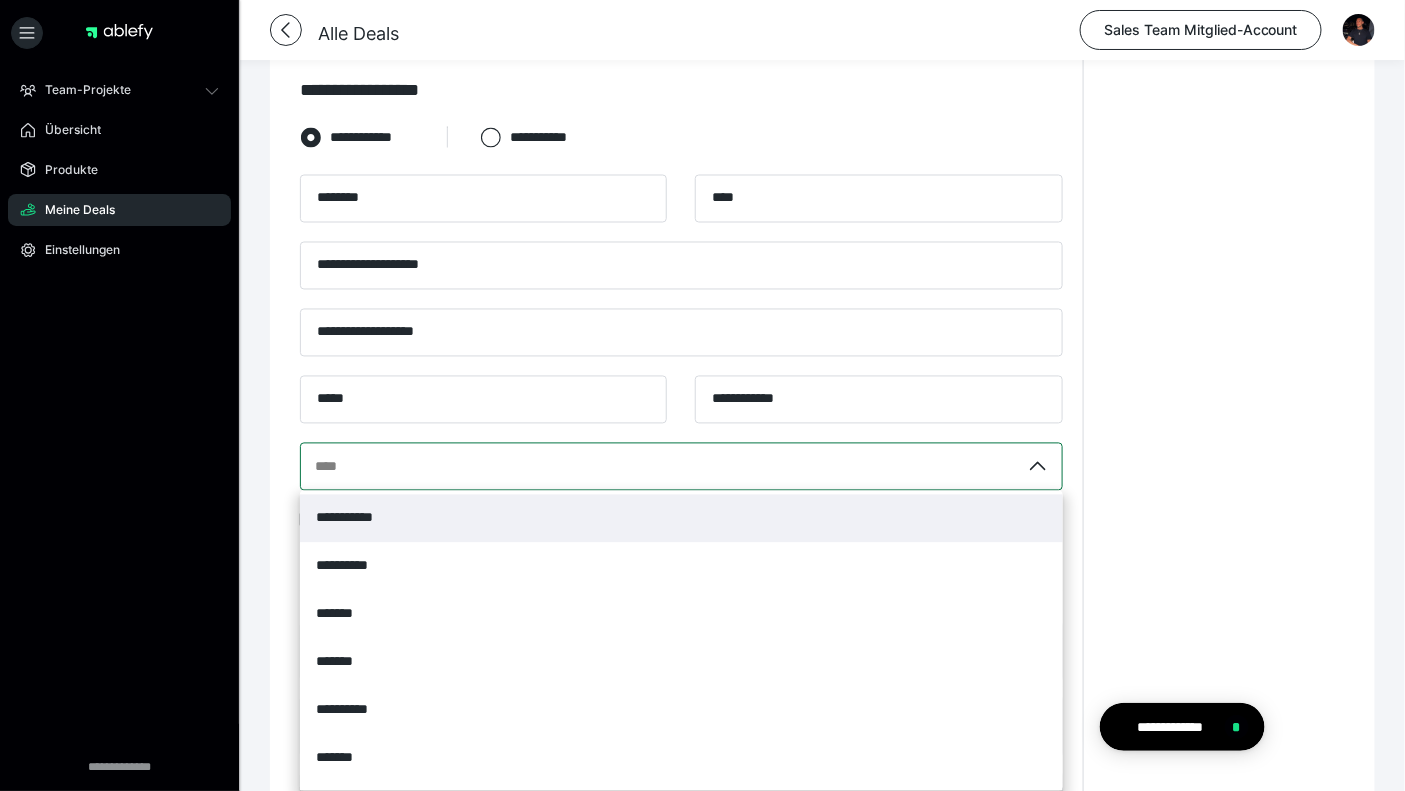 click on "**********" at bounding box center (681, 519) 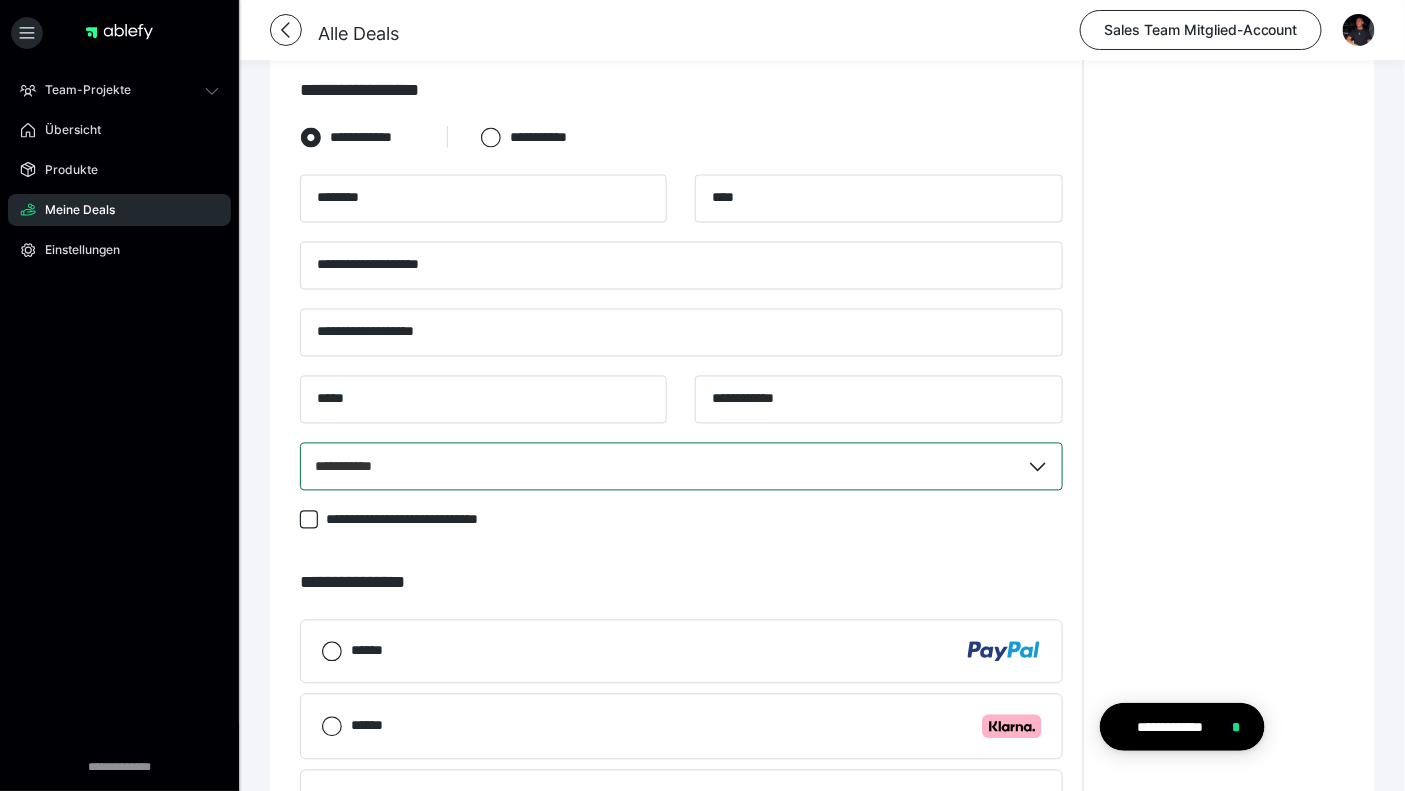 click on "**********" at bounding box center [1224, 215] 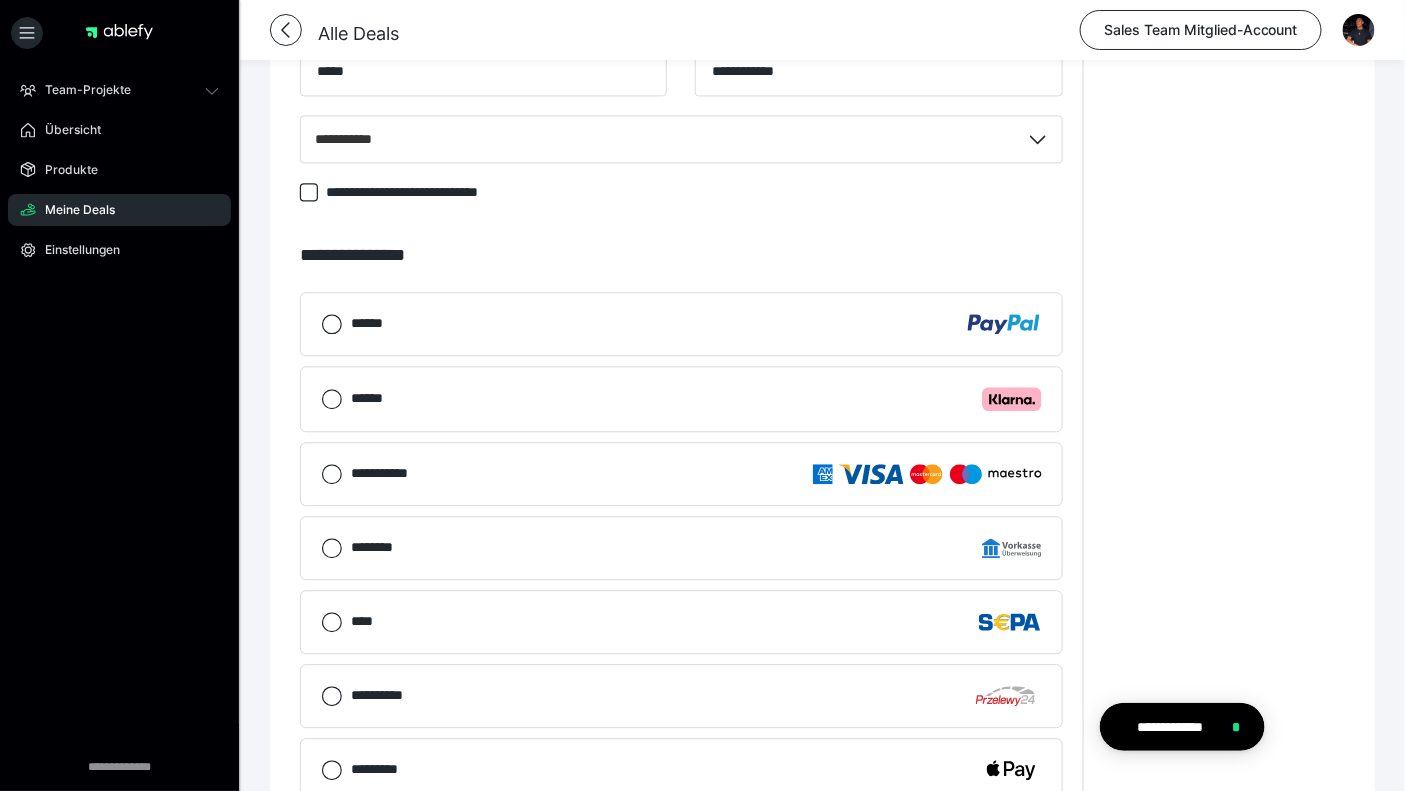 scroll, scrollTop: 1412, scrollLeft: 0, axis: vertical 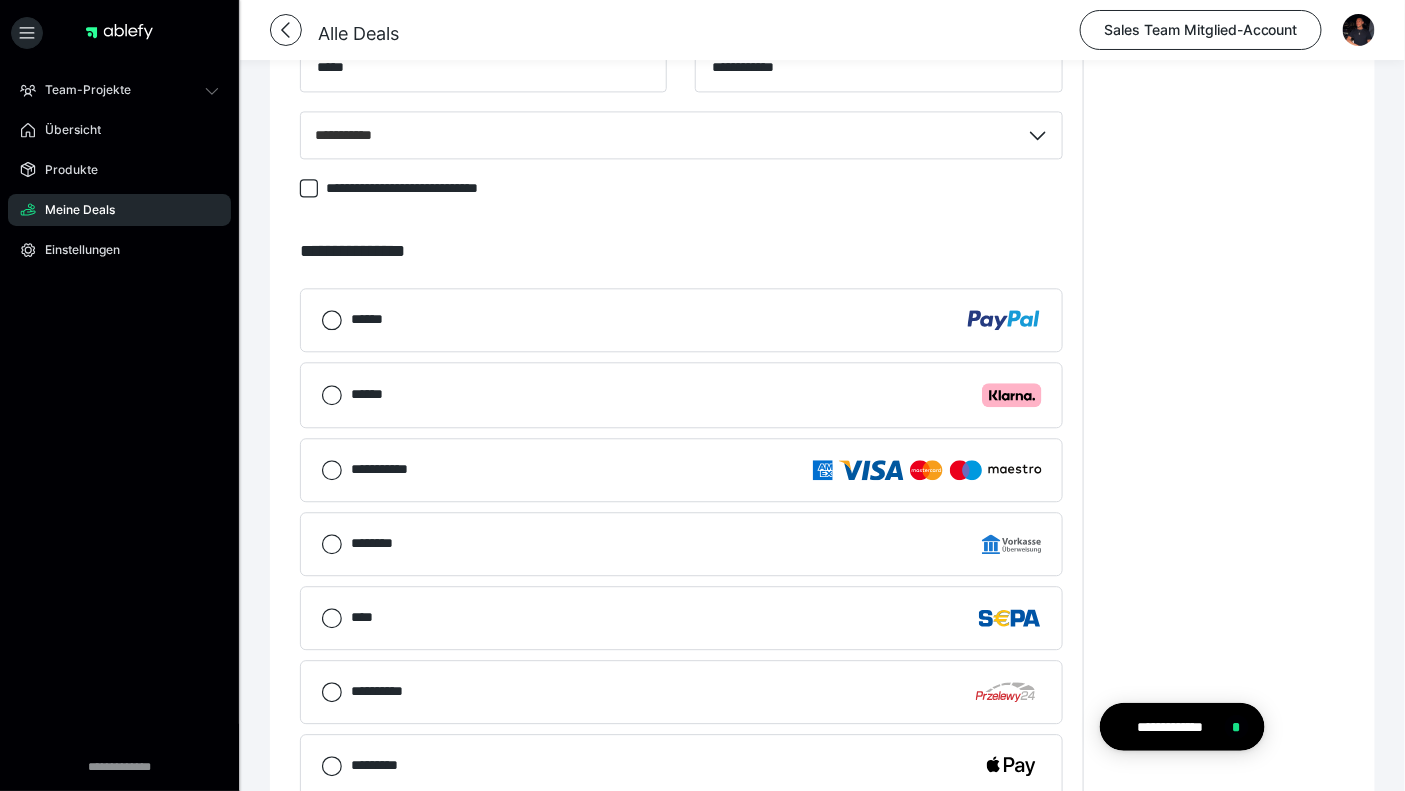 click on "****** .cls-1 {fill: #ffb3c7;}" at bounding box center (696, 395) 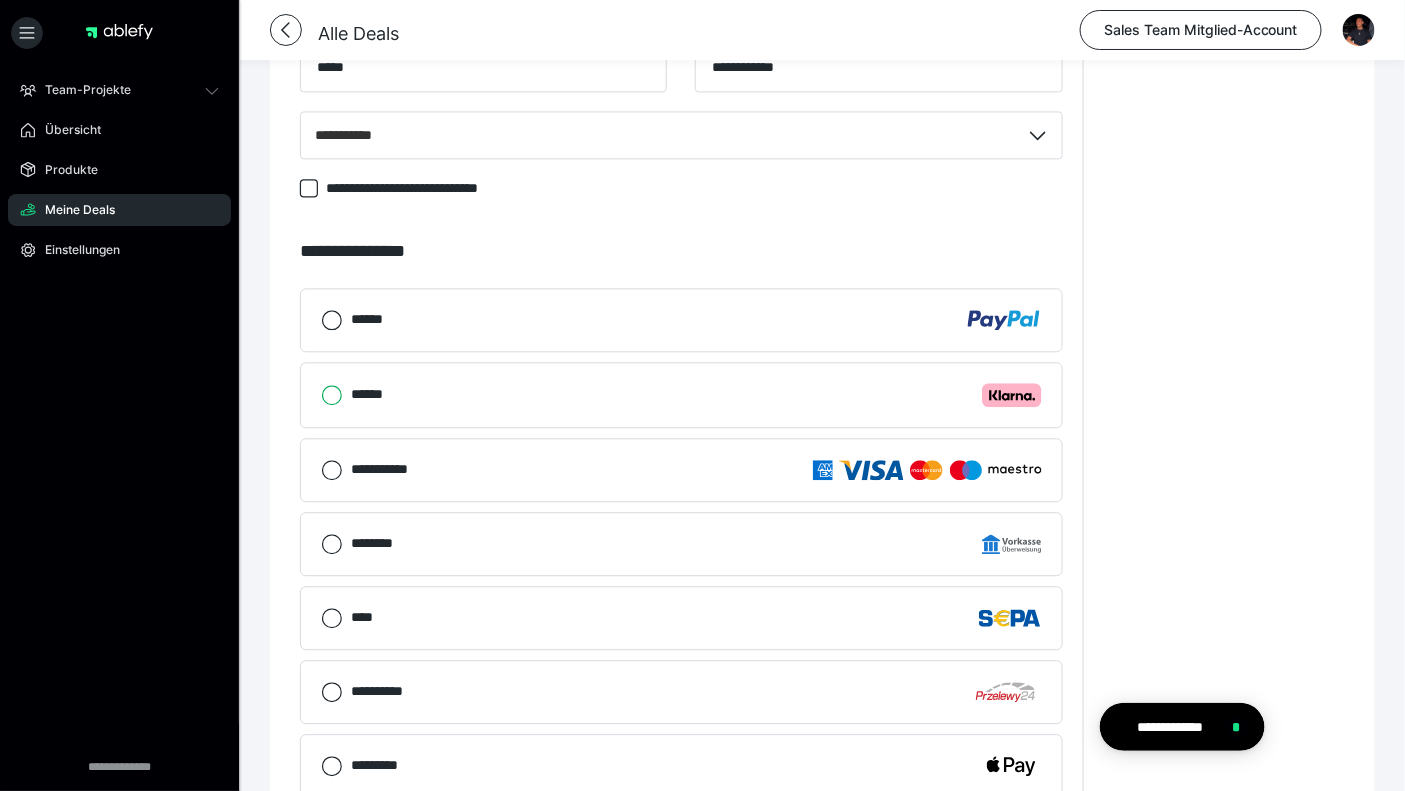 click on "****** .cls-1 {fill: #ffb3c7;}" at bounding box center (321, 395) 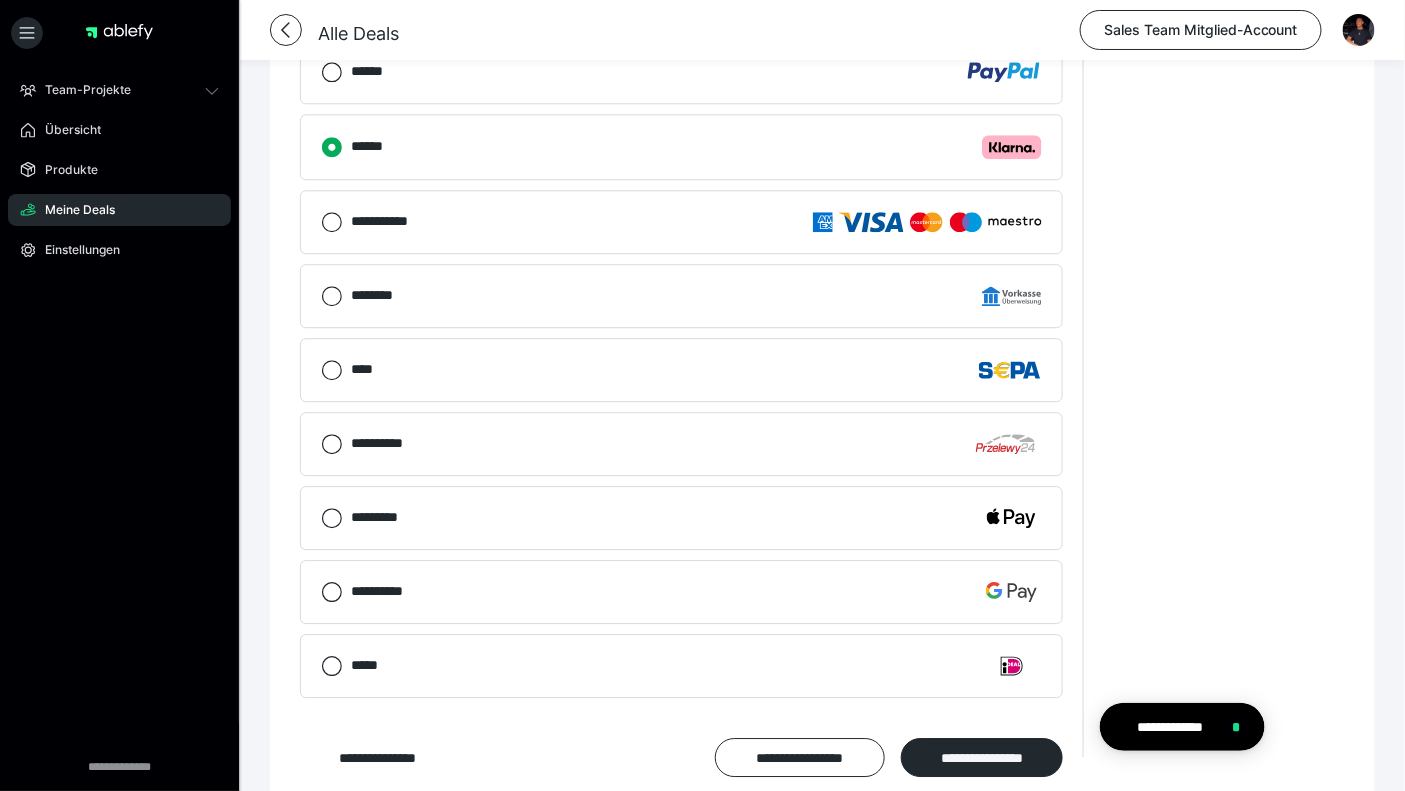scroll, scrollTop: 1790, scrollLeft: 0, axis: vertical 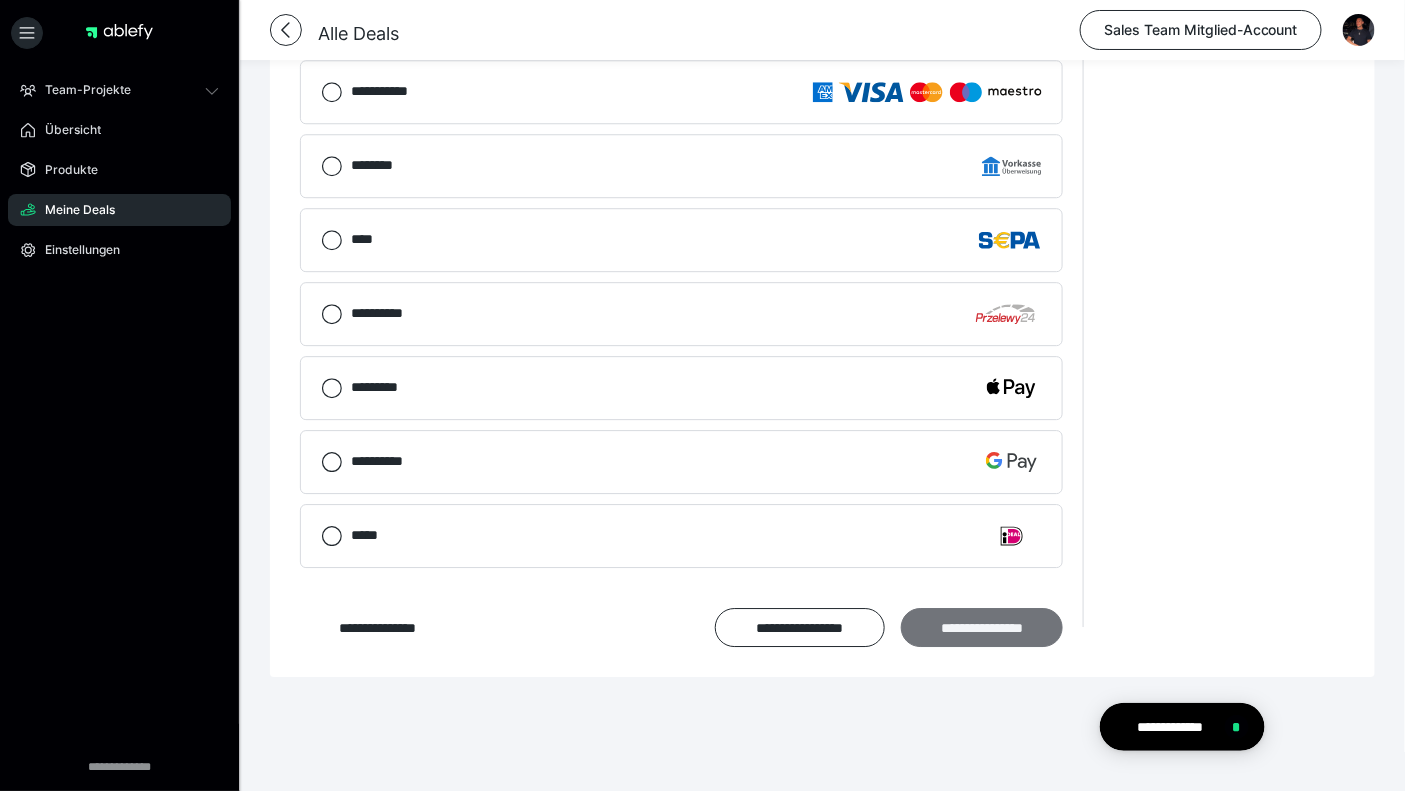click on "**********" at bounding box center [982, 627] 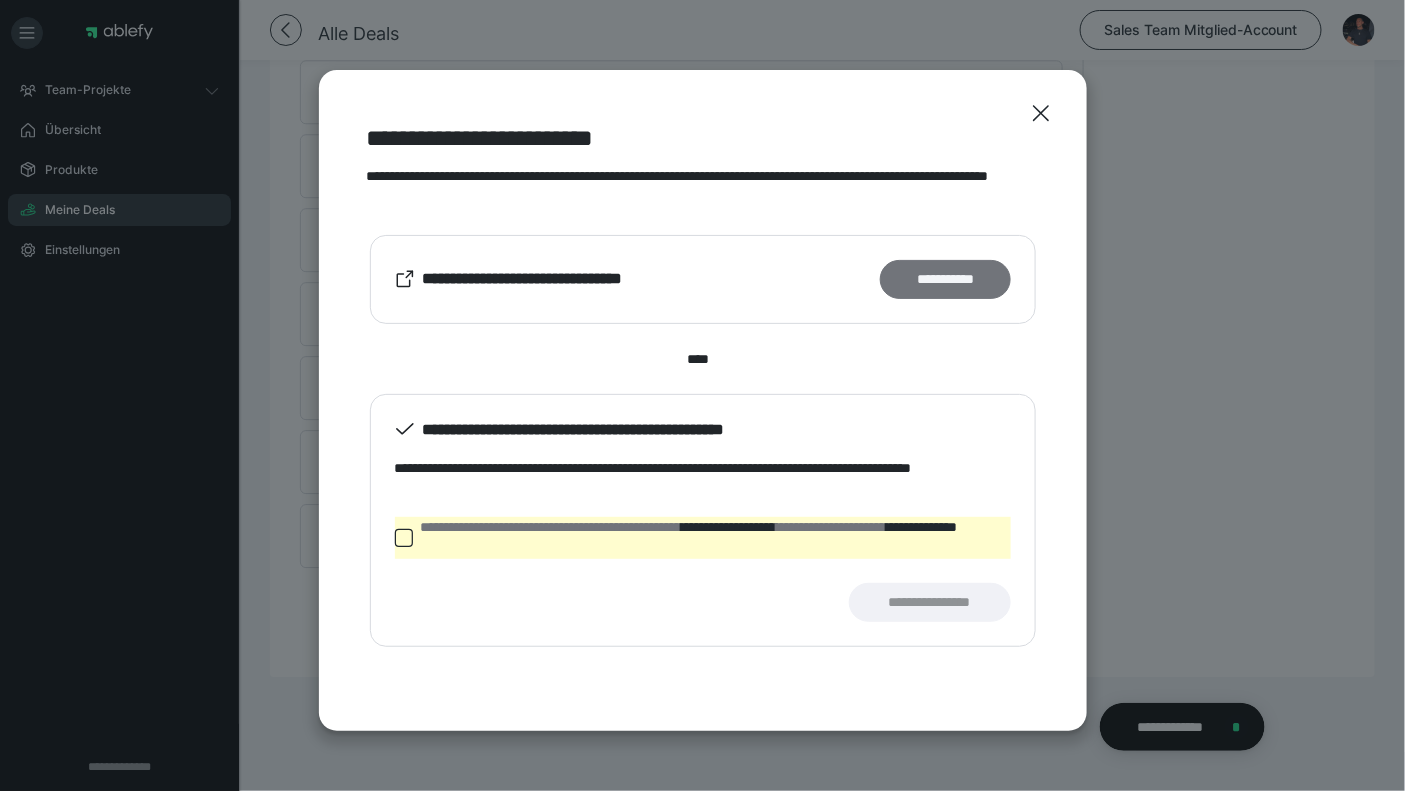 click on "**********" at bounding box center (945, 279) 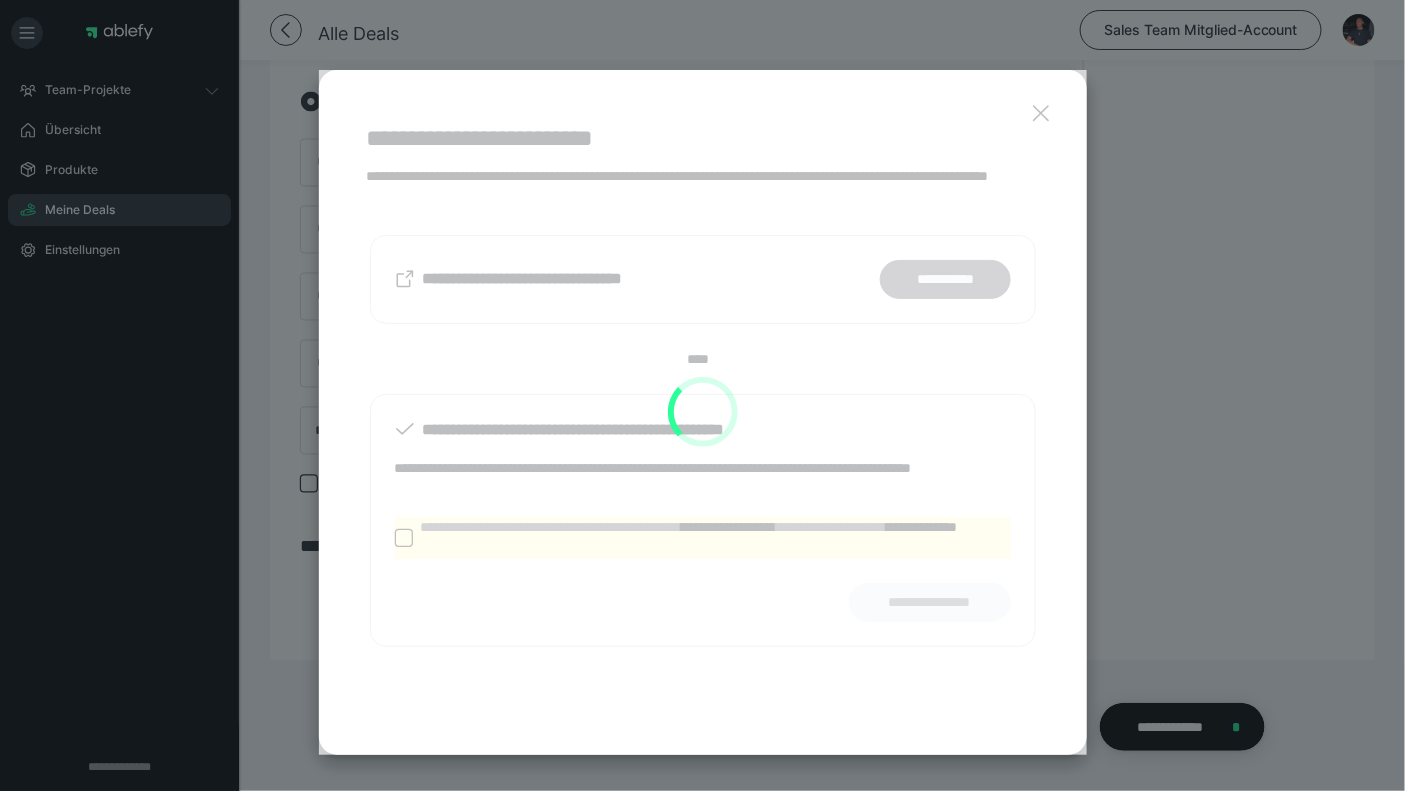 scroll, scrollTop: 1108, scrollLeft: 0, axis: vertical 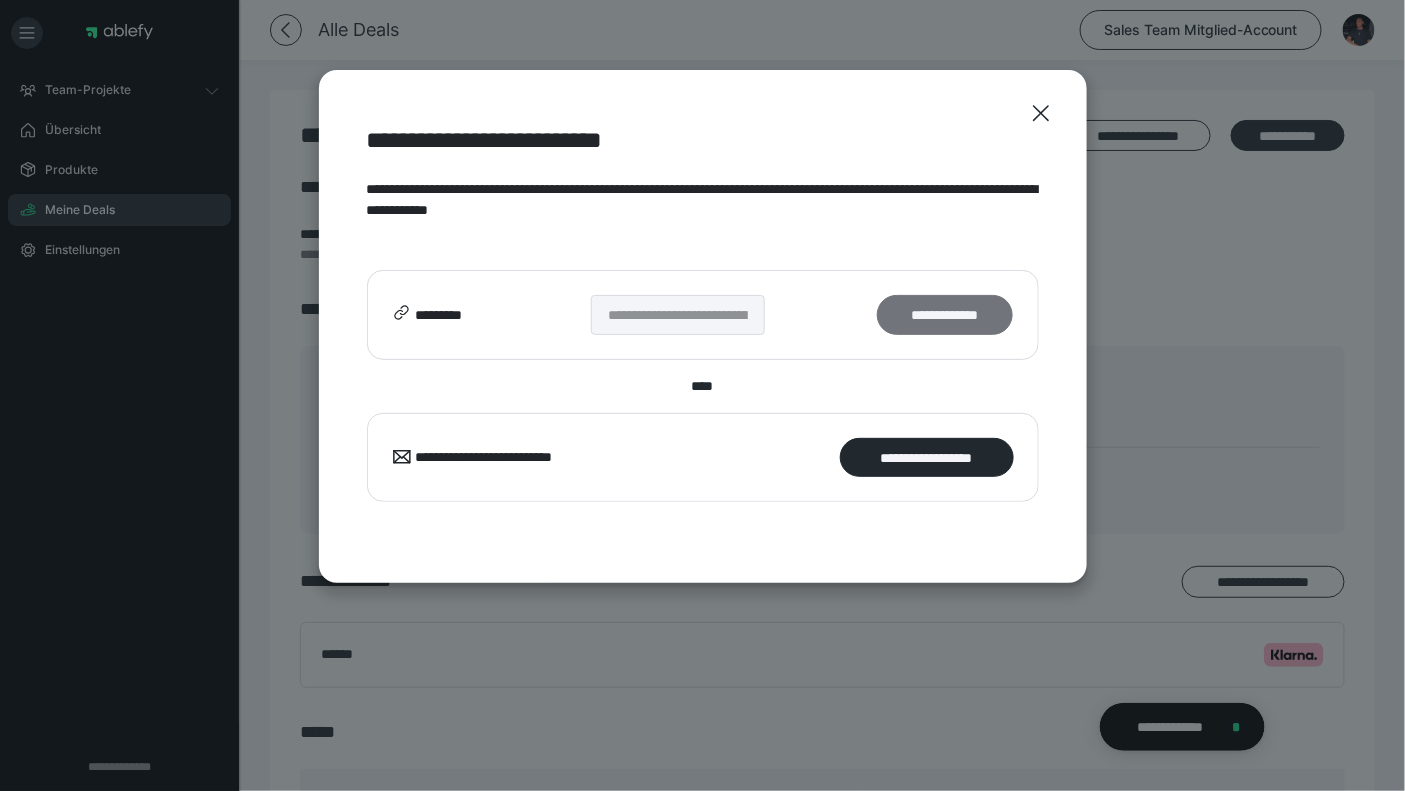 click on "**********" at bounding box center (945, 314) 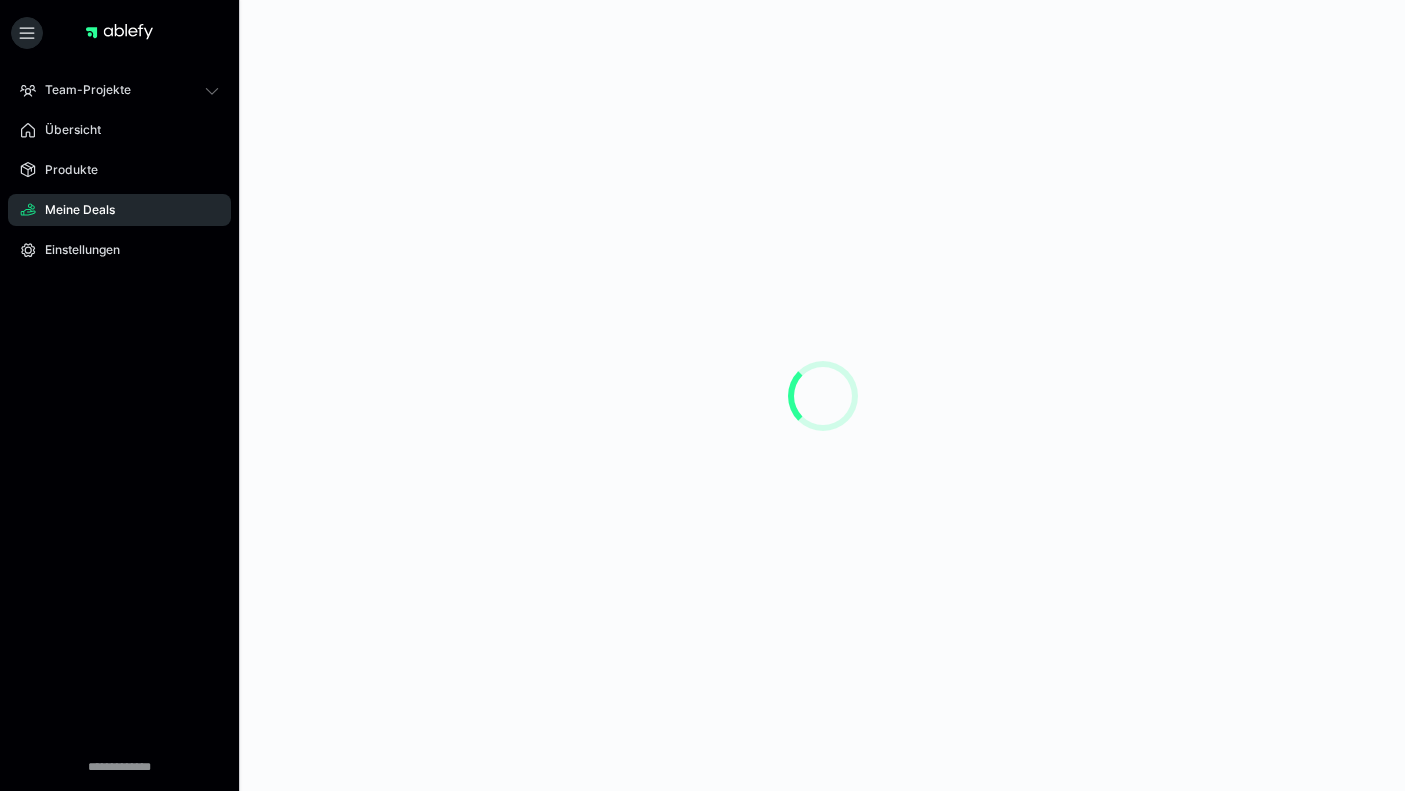 scroll, scrollTop: 0, scrollLeft: 0, axis: both 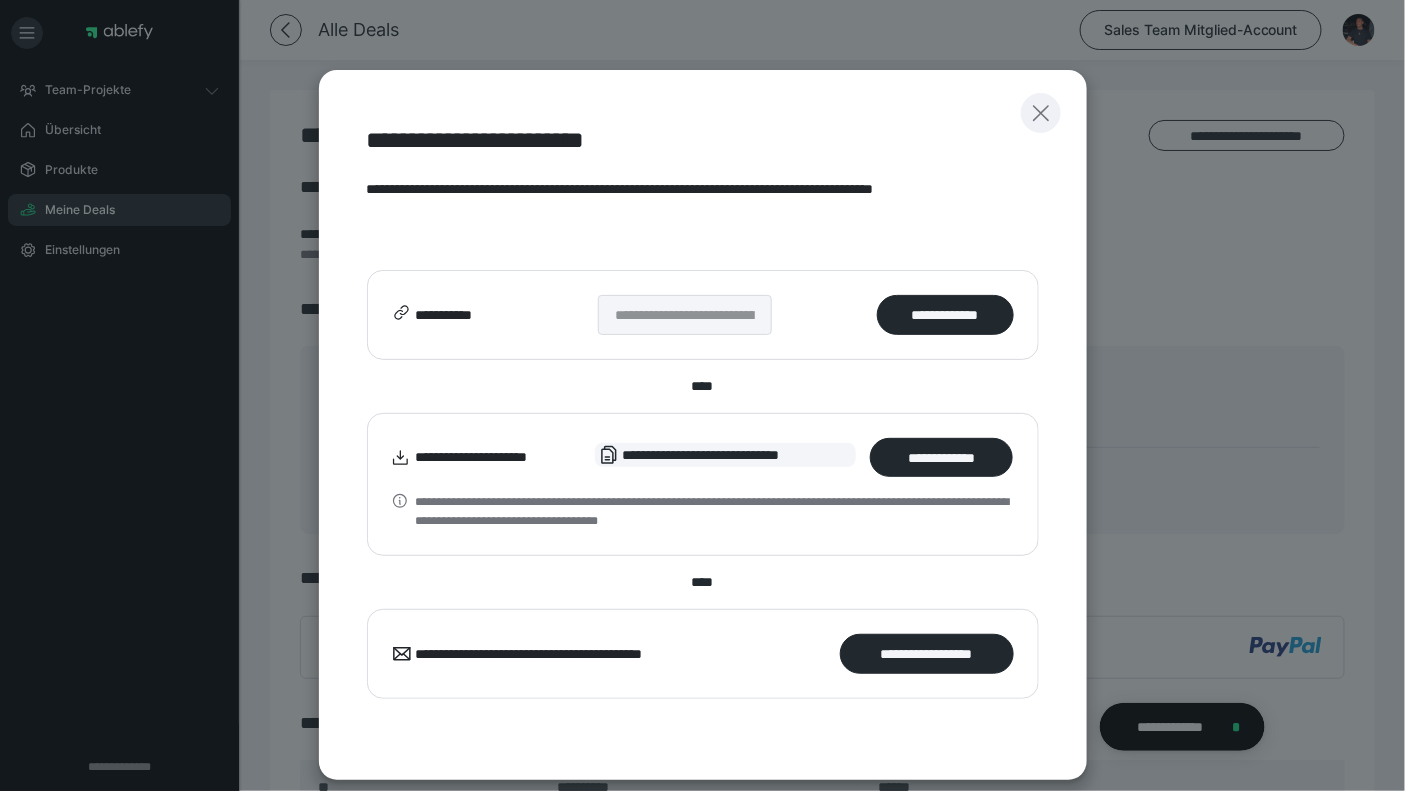click 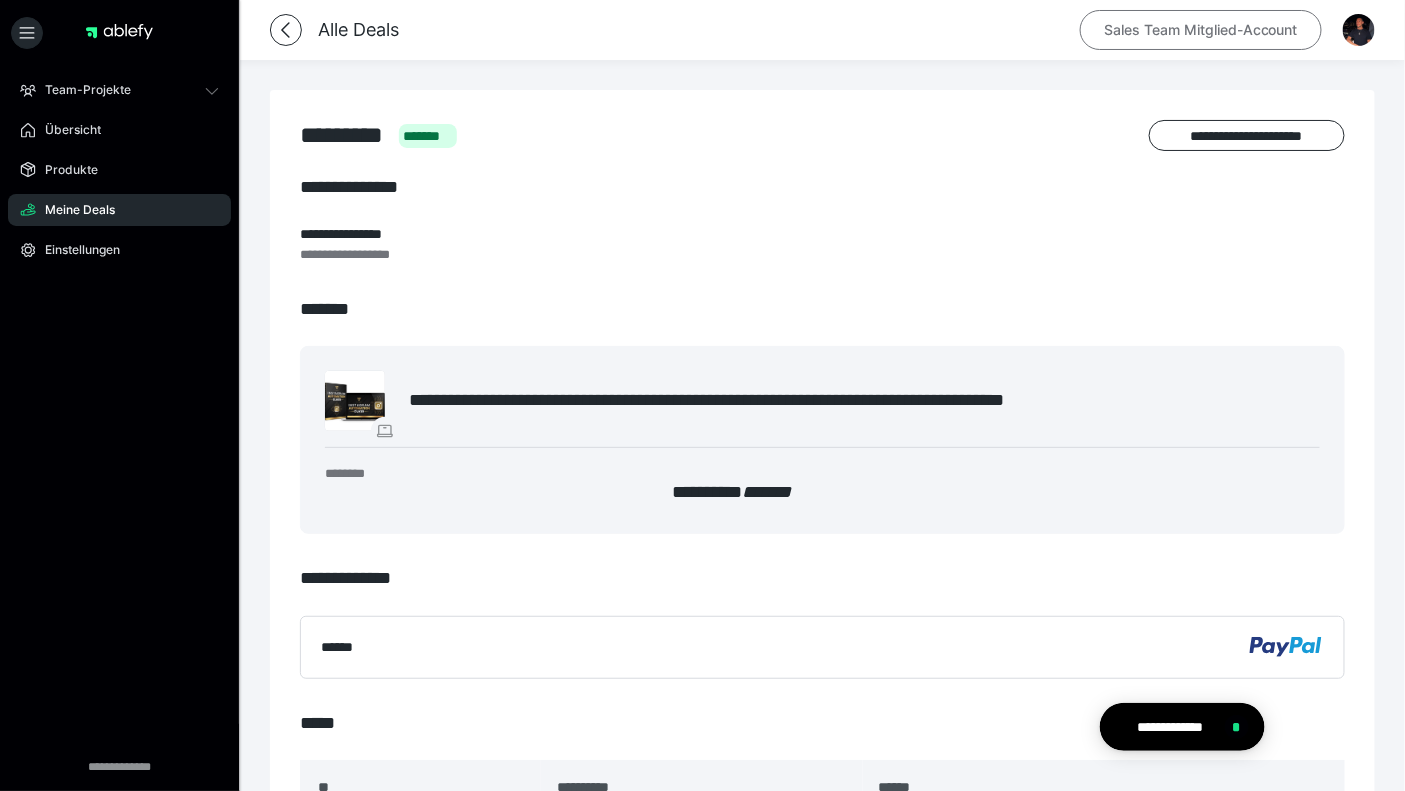 click on "Sales Team Mitglied-Account" at bounding box center [1201, 30] 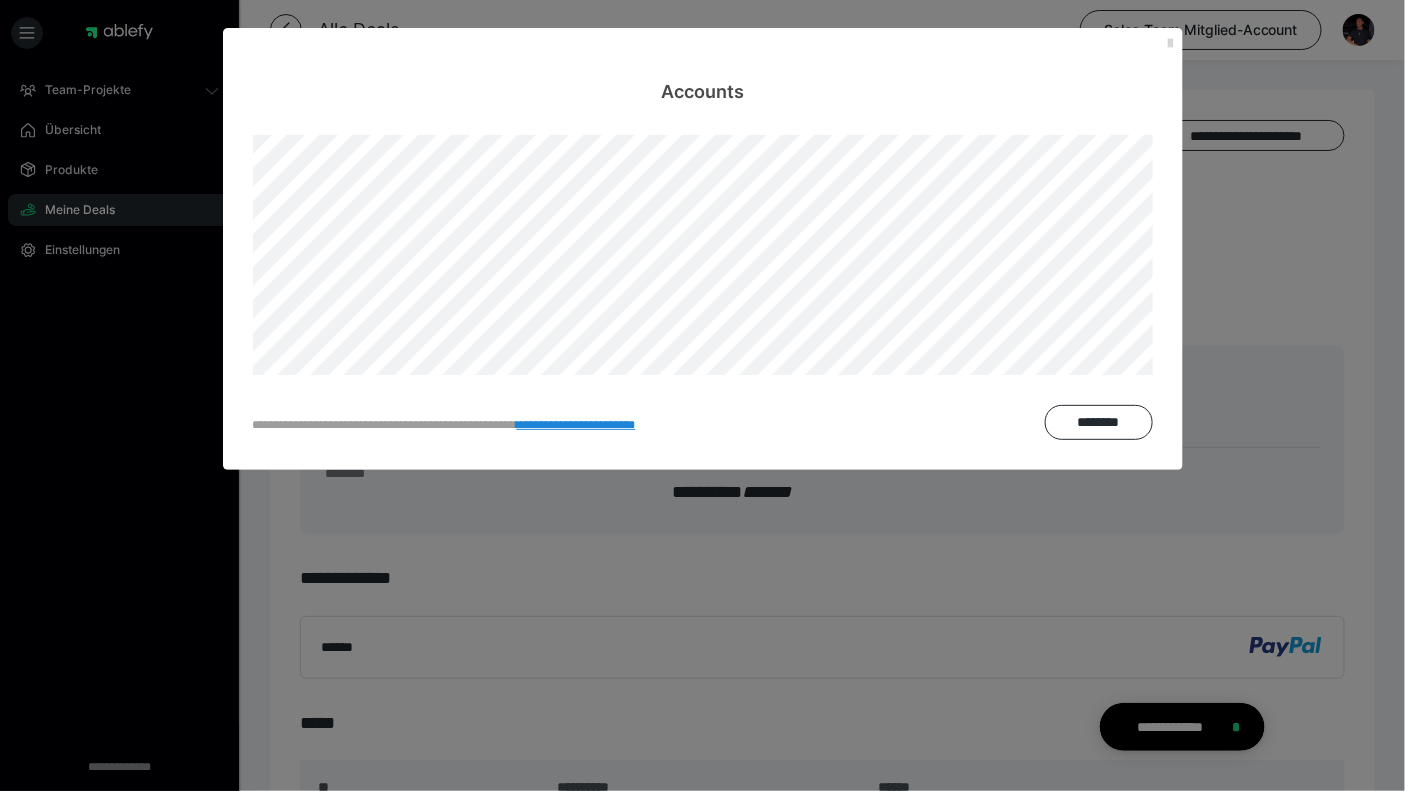 click at bounding box center [1171, 44] 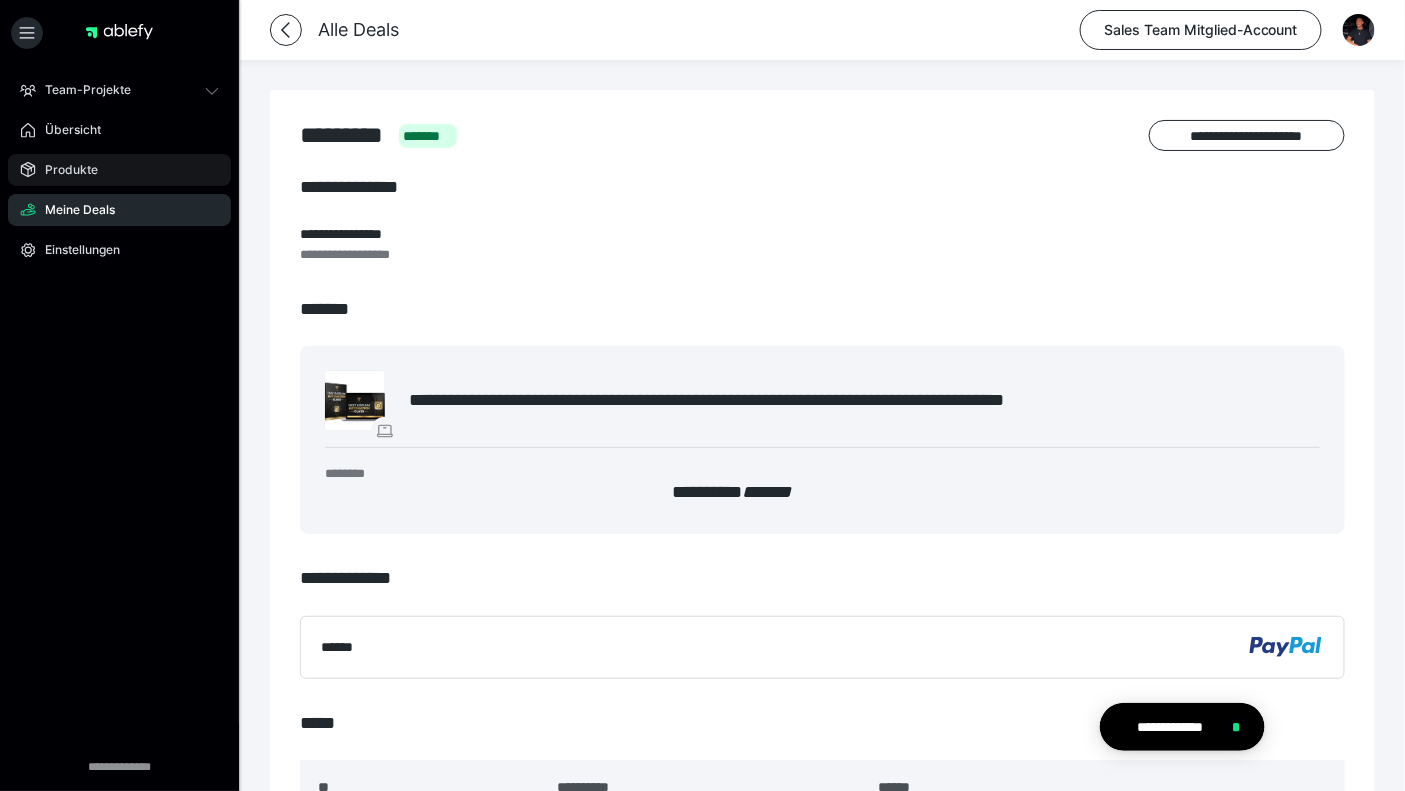 click on "Produkte" at bounding box center (64, 170) 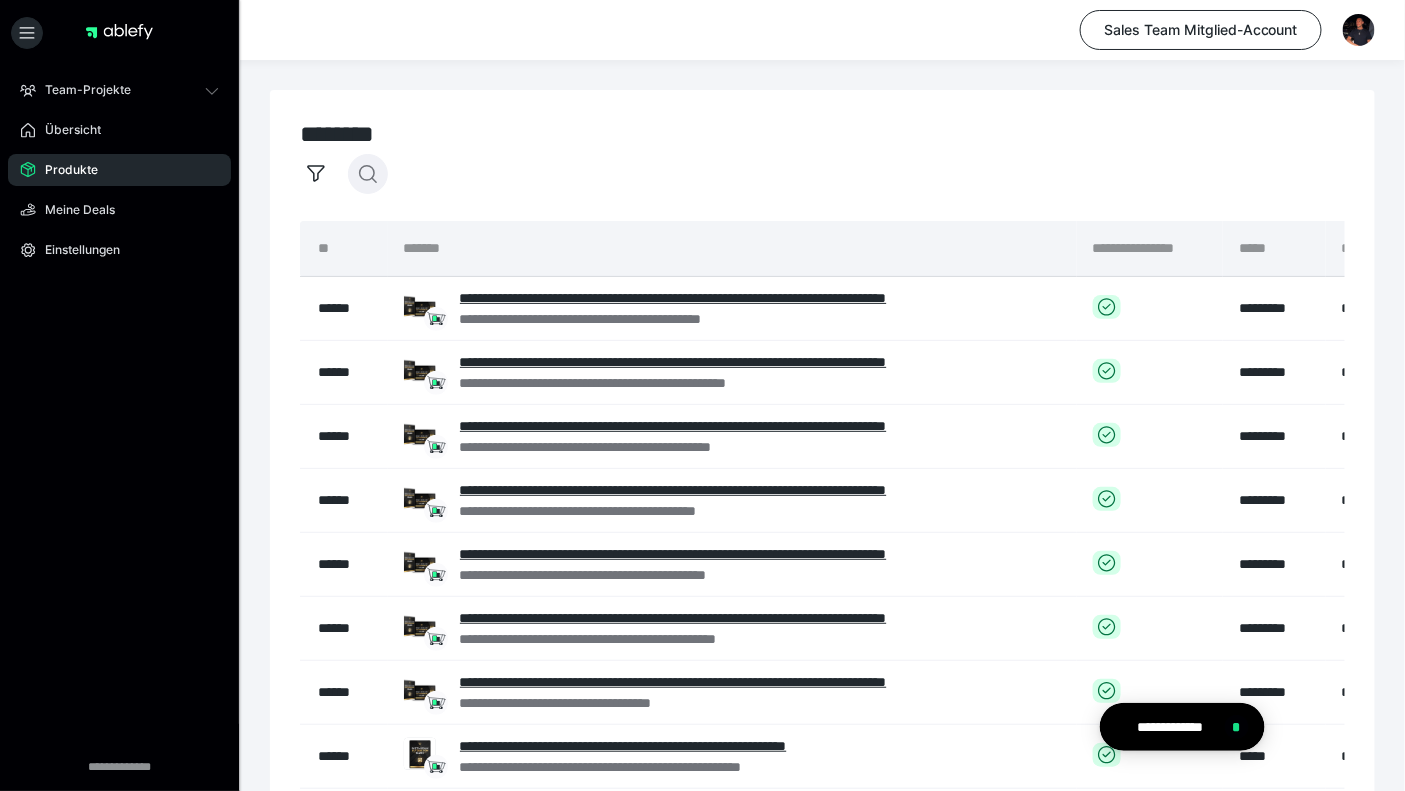click 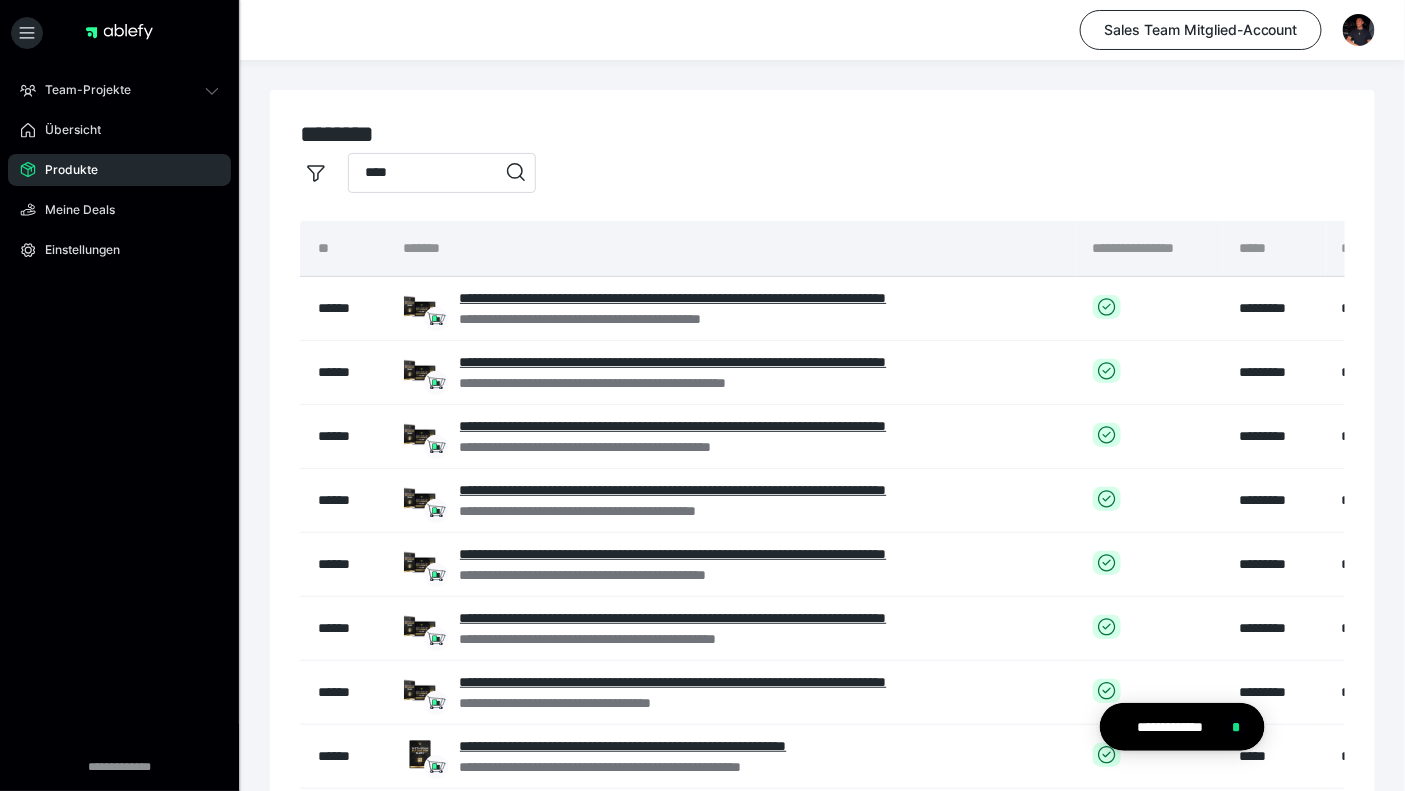 type on "****" 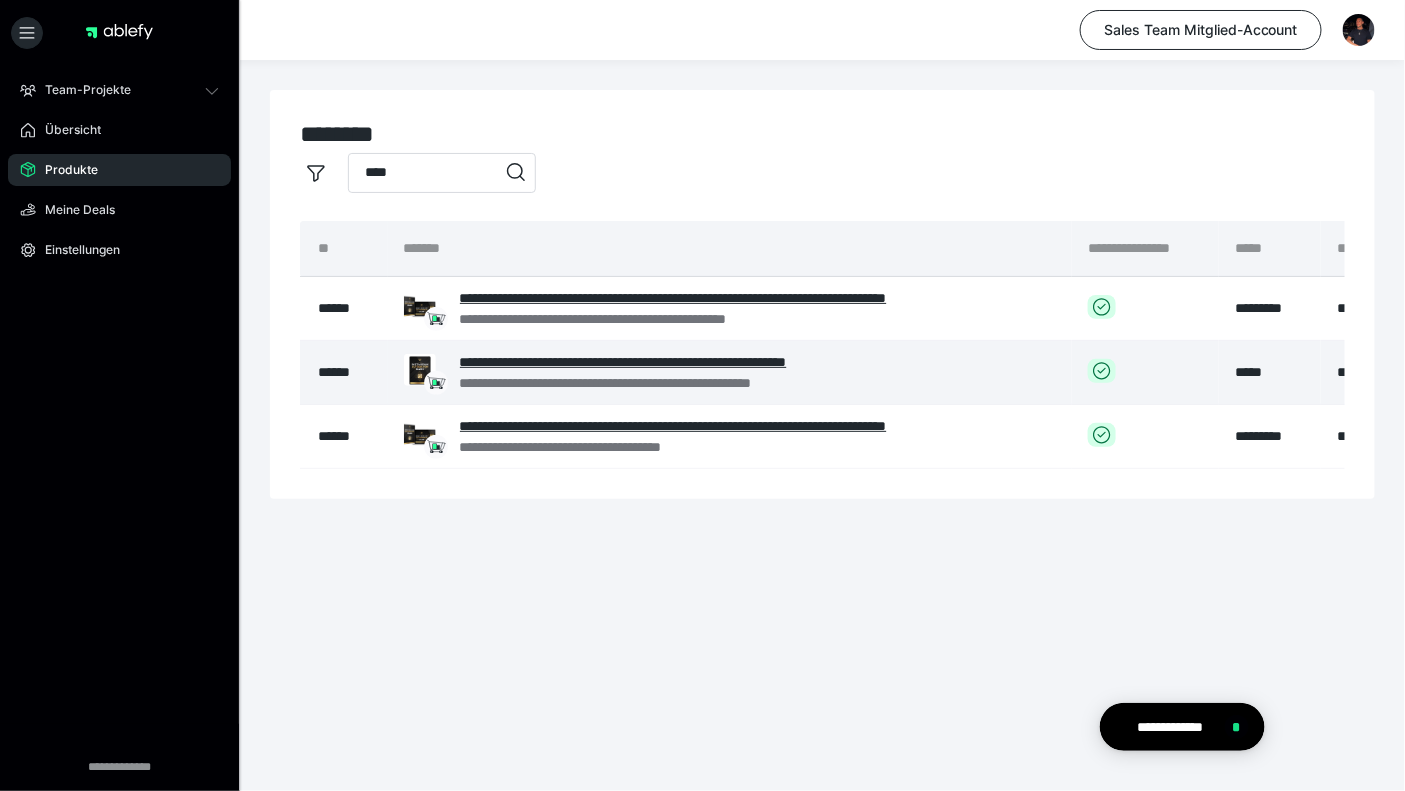 scroll, scrollTop: 0, scrollLeft: 319, axis: horizontal 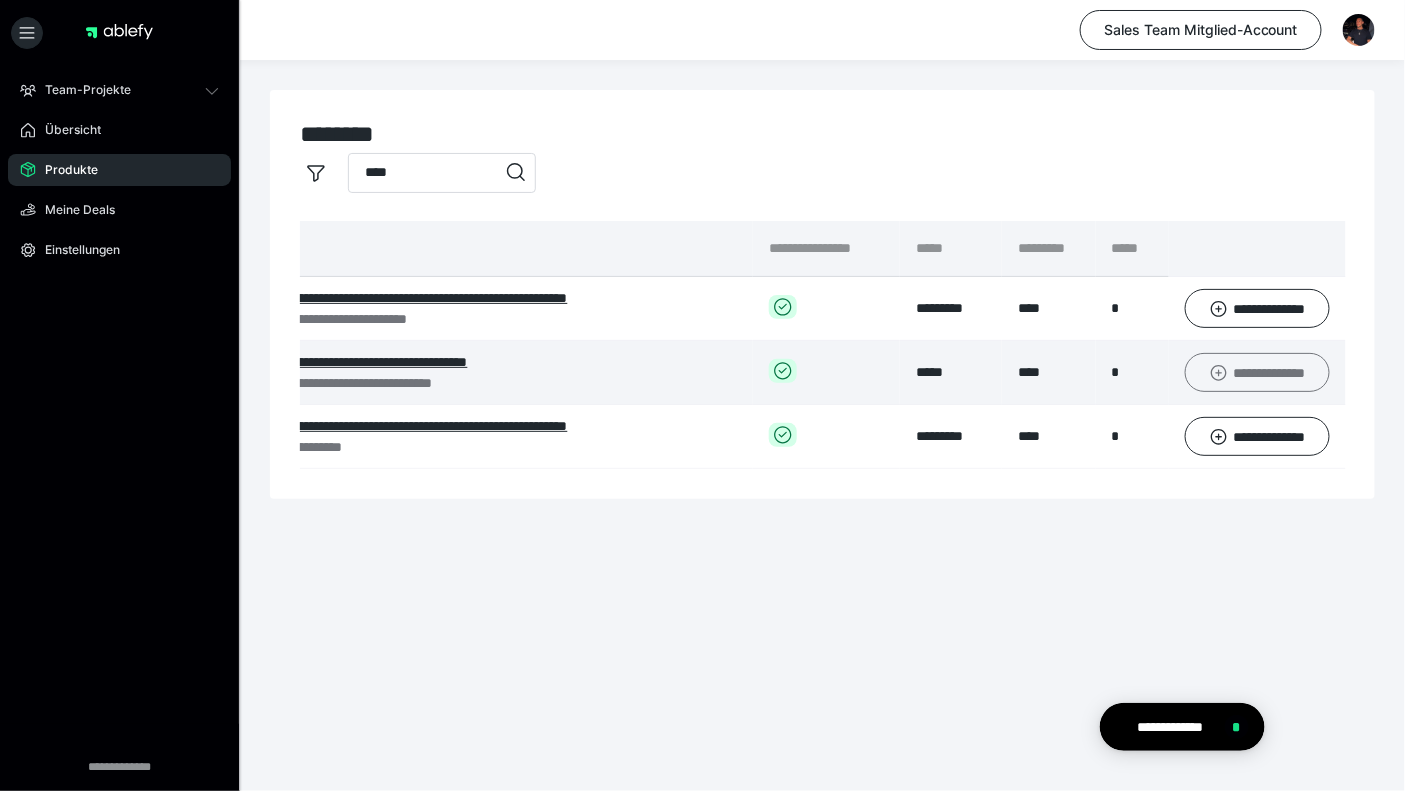 click on "**********" at bounding box center [1257, 372] 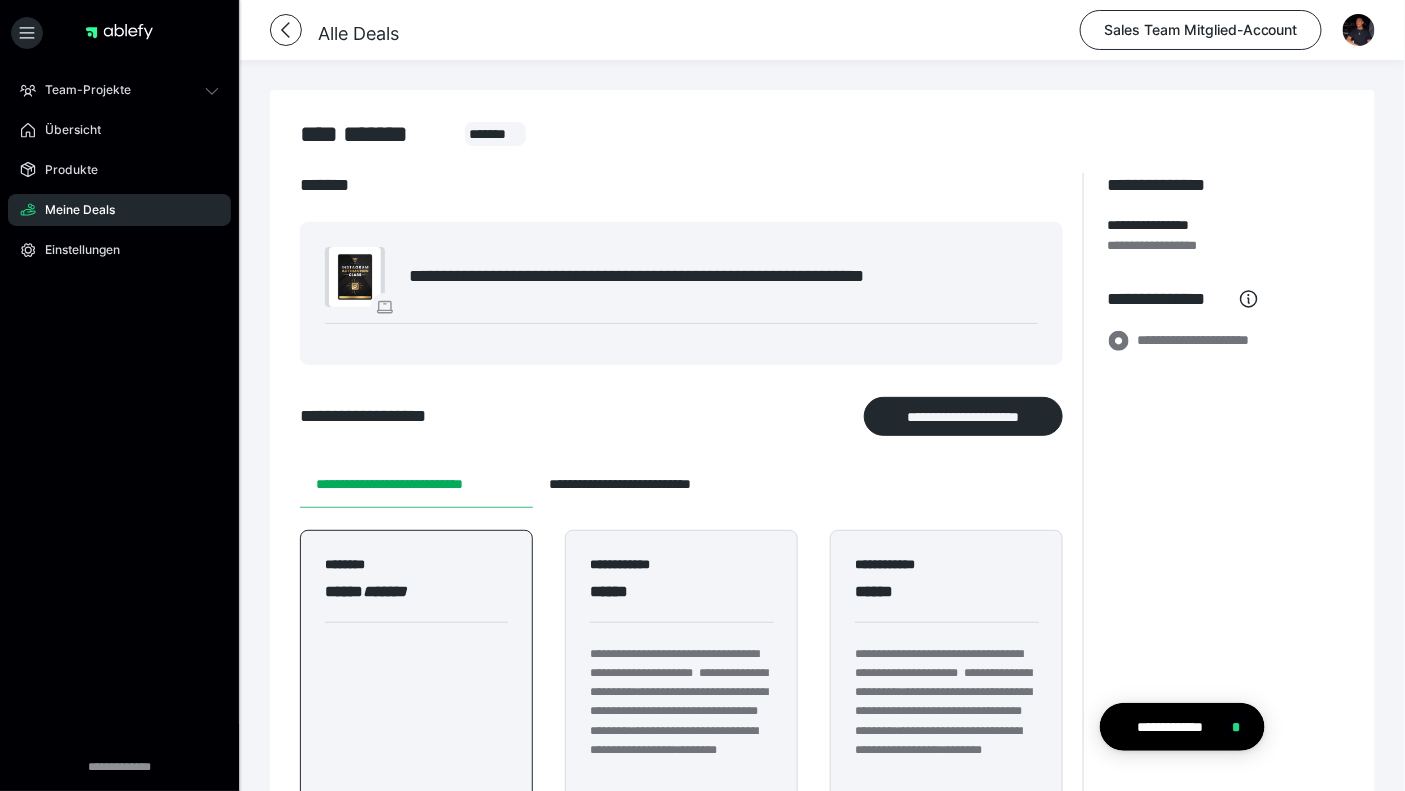 click on "**********" at bounding box center [416, 727] 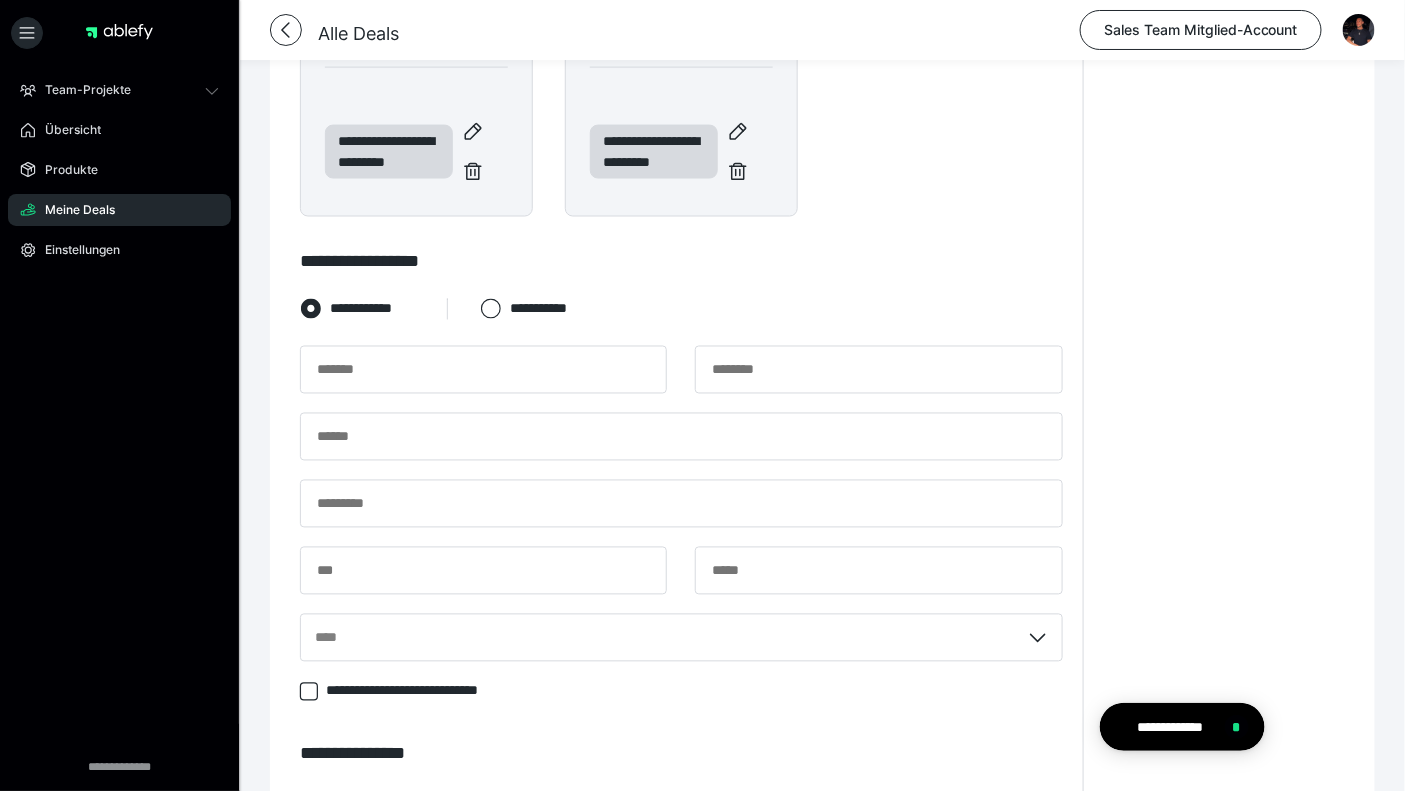scroll, scrollTop: 991, scrollLeft: 0, axis: vertical 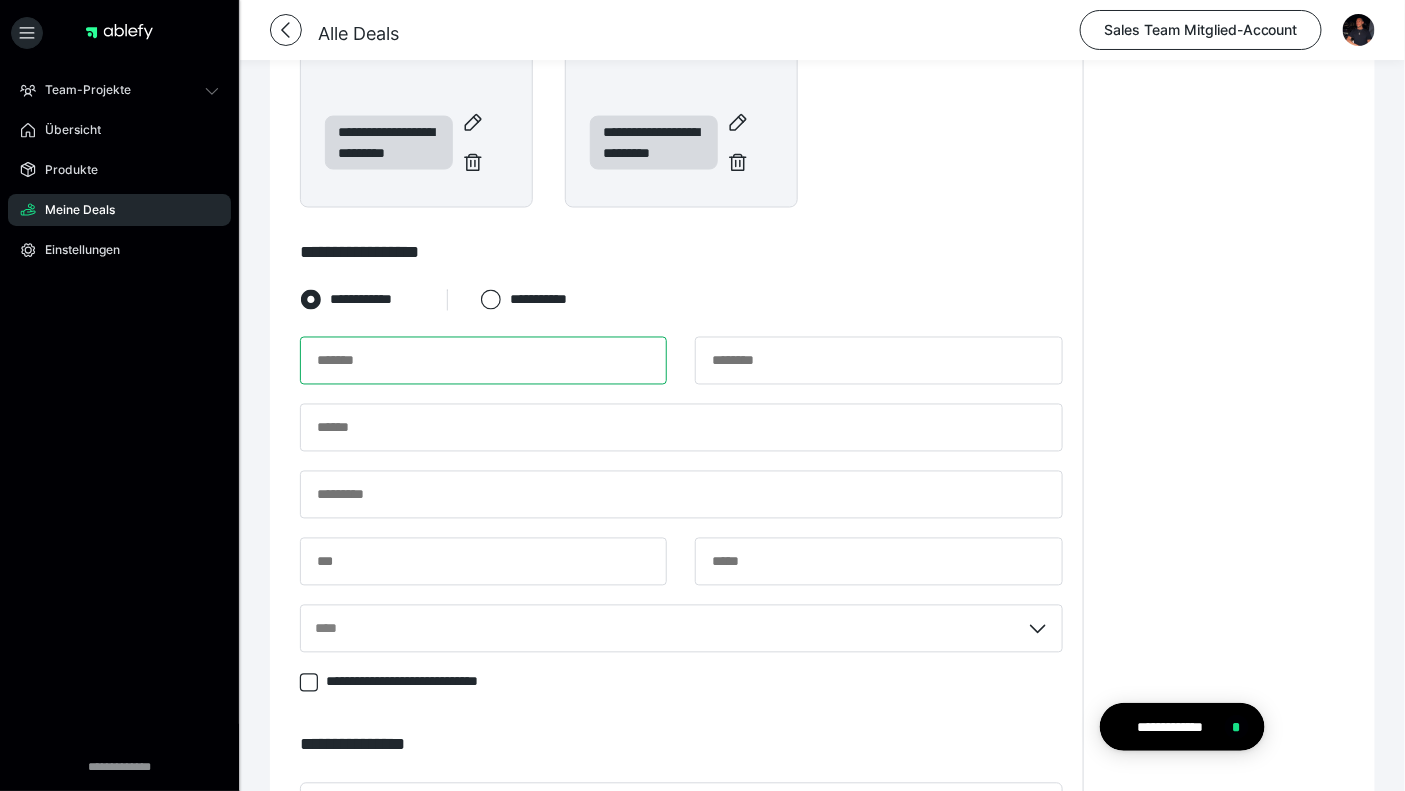 click at bounding box center [483, 361] 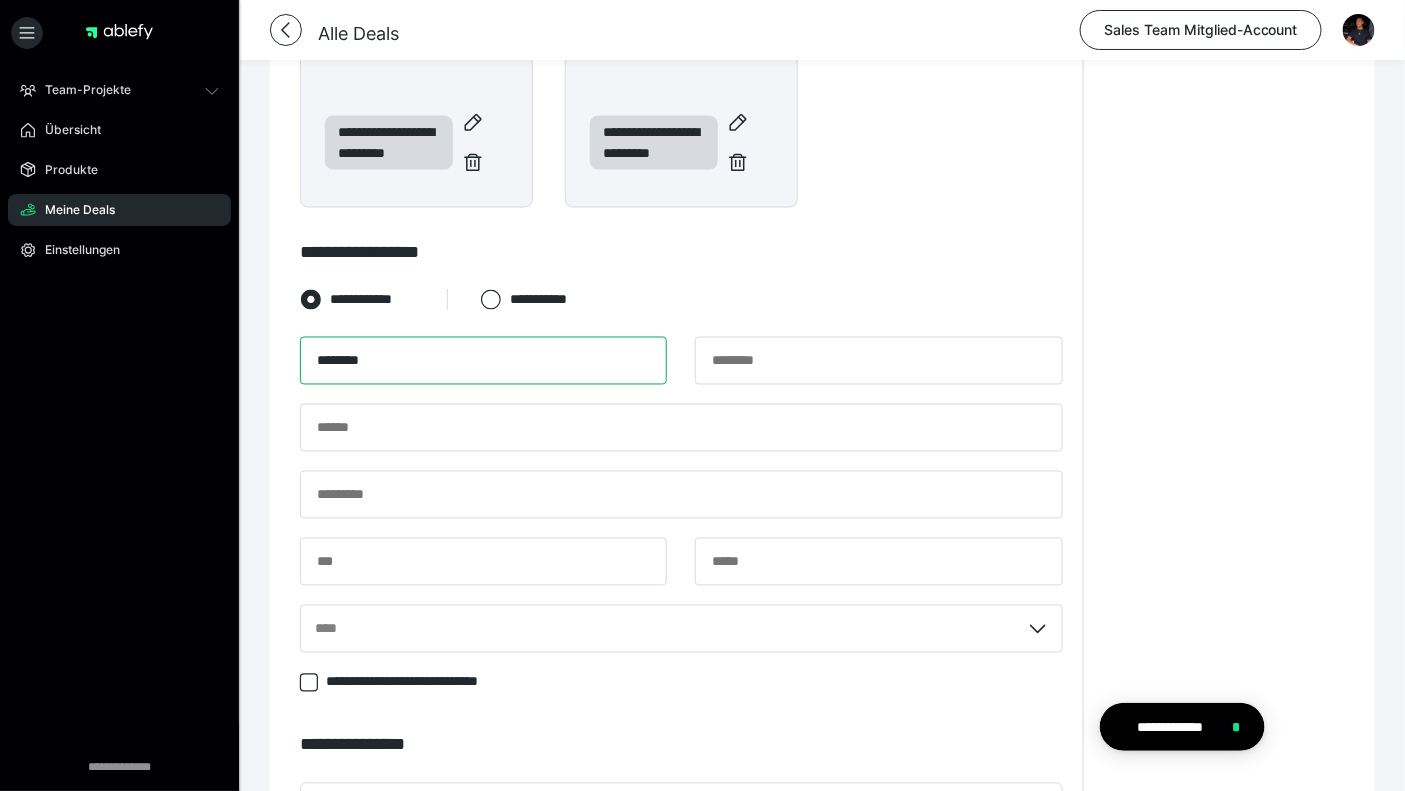 type on "********" 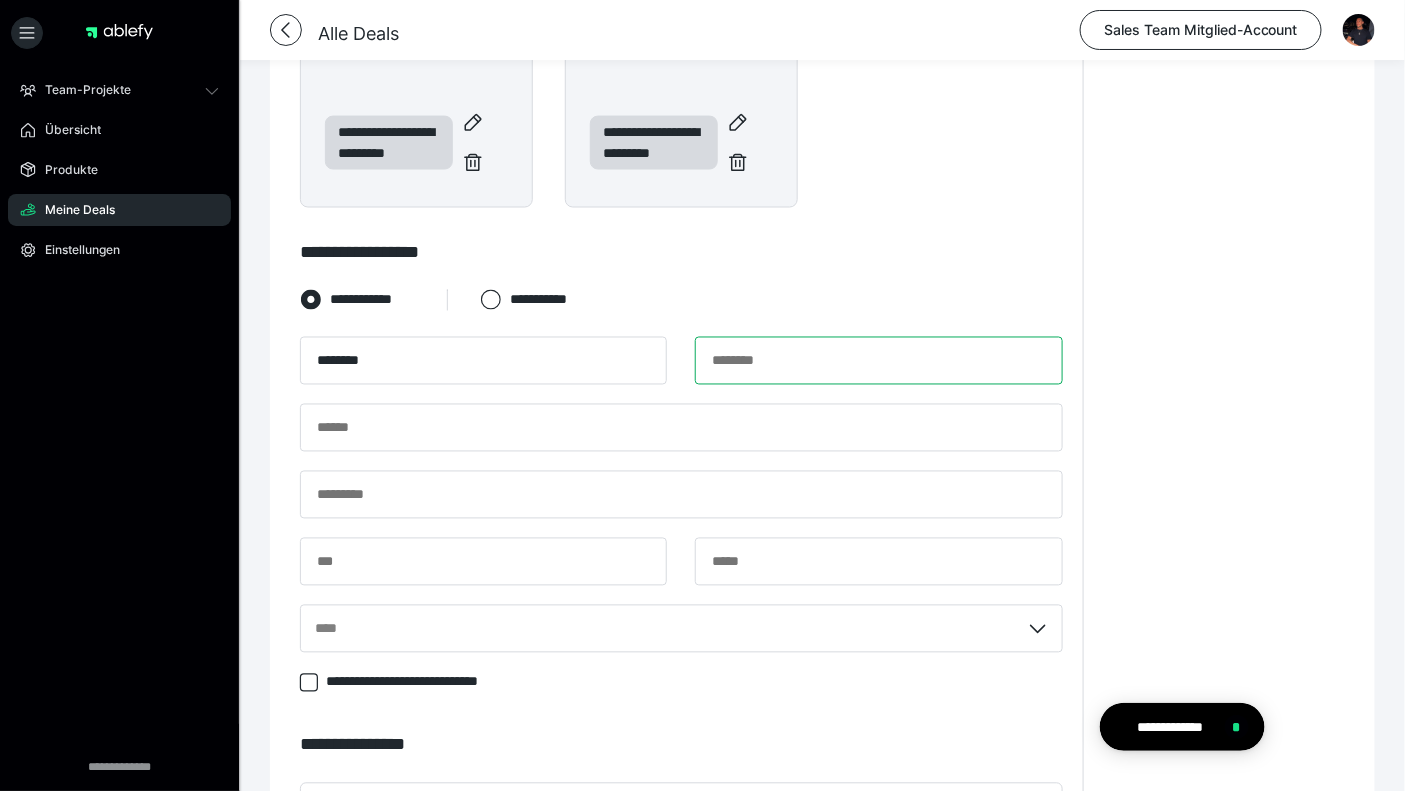 click at bounding box center (878, 361) 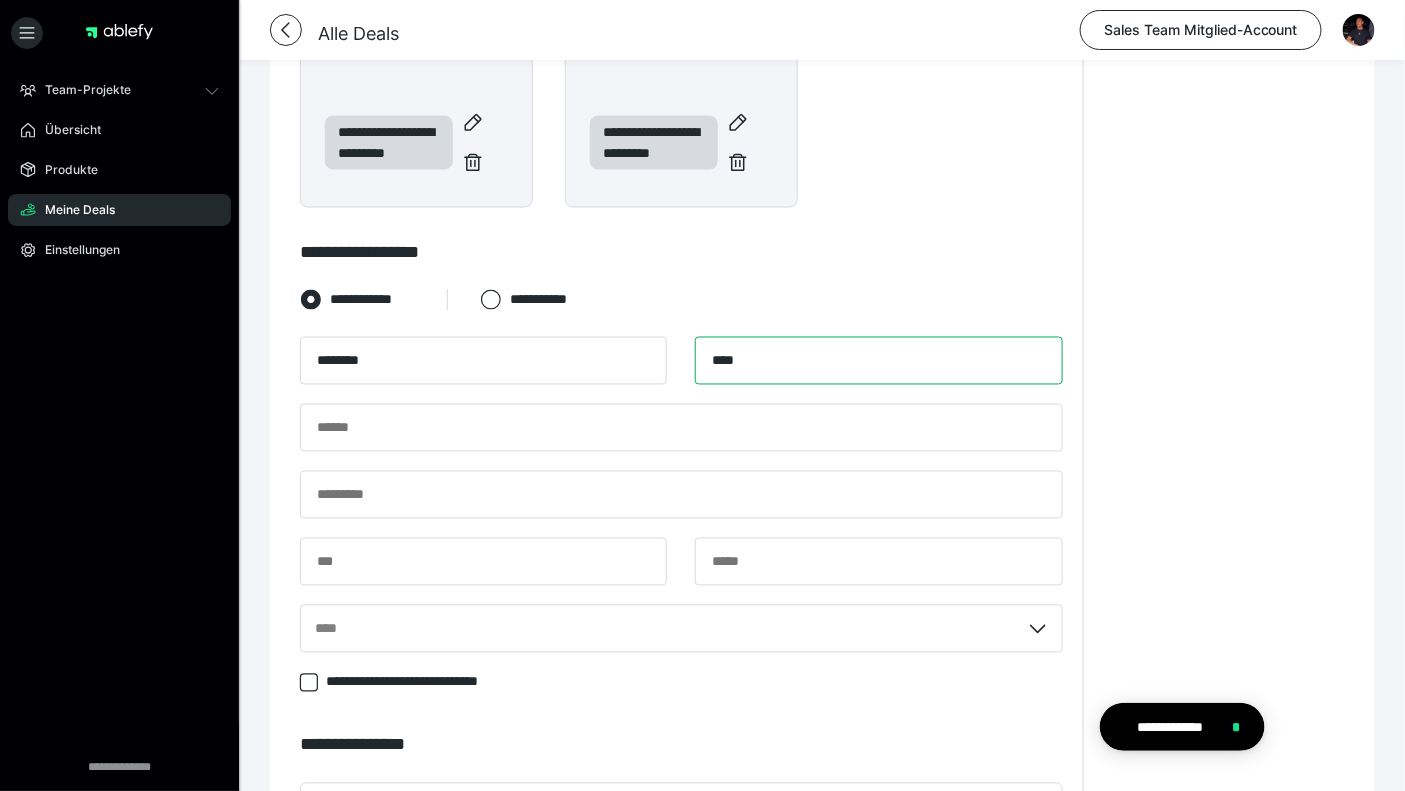 type on "****" 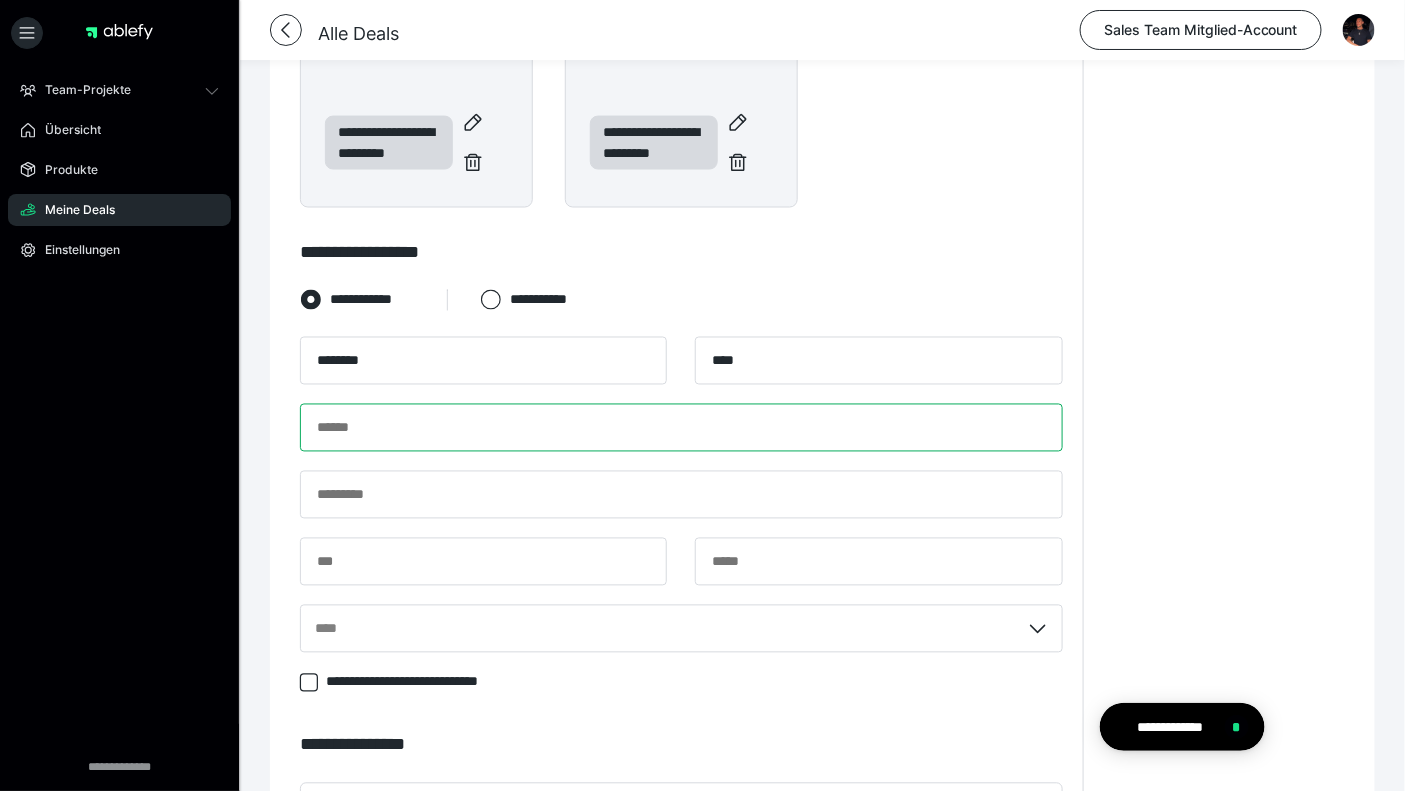 click at bounding box center [681, 428] 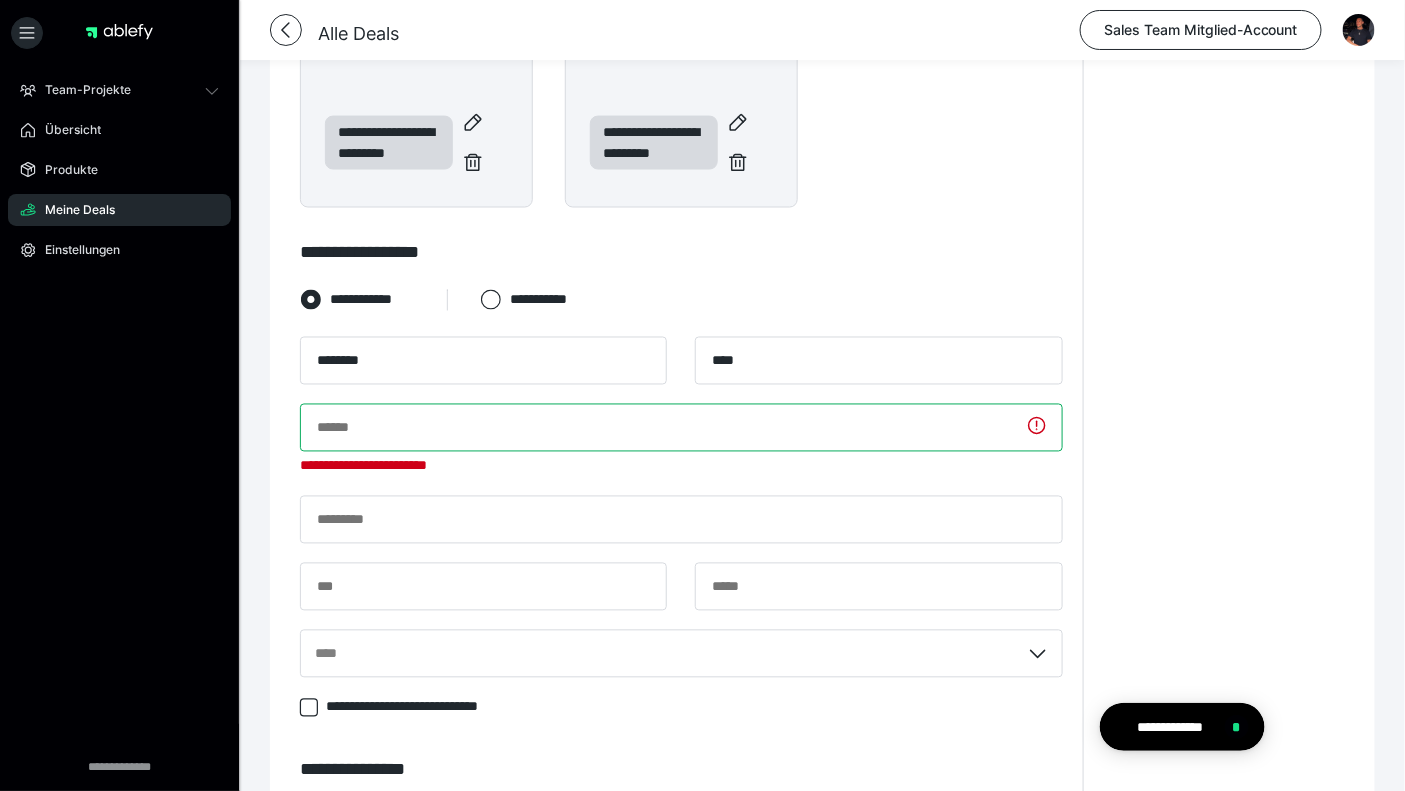 click at bounding box center (681, 428) 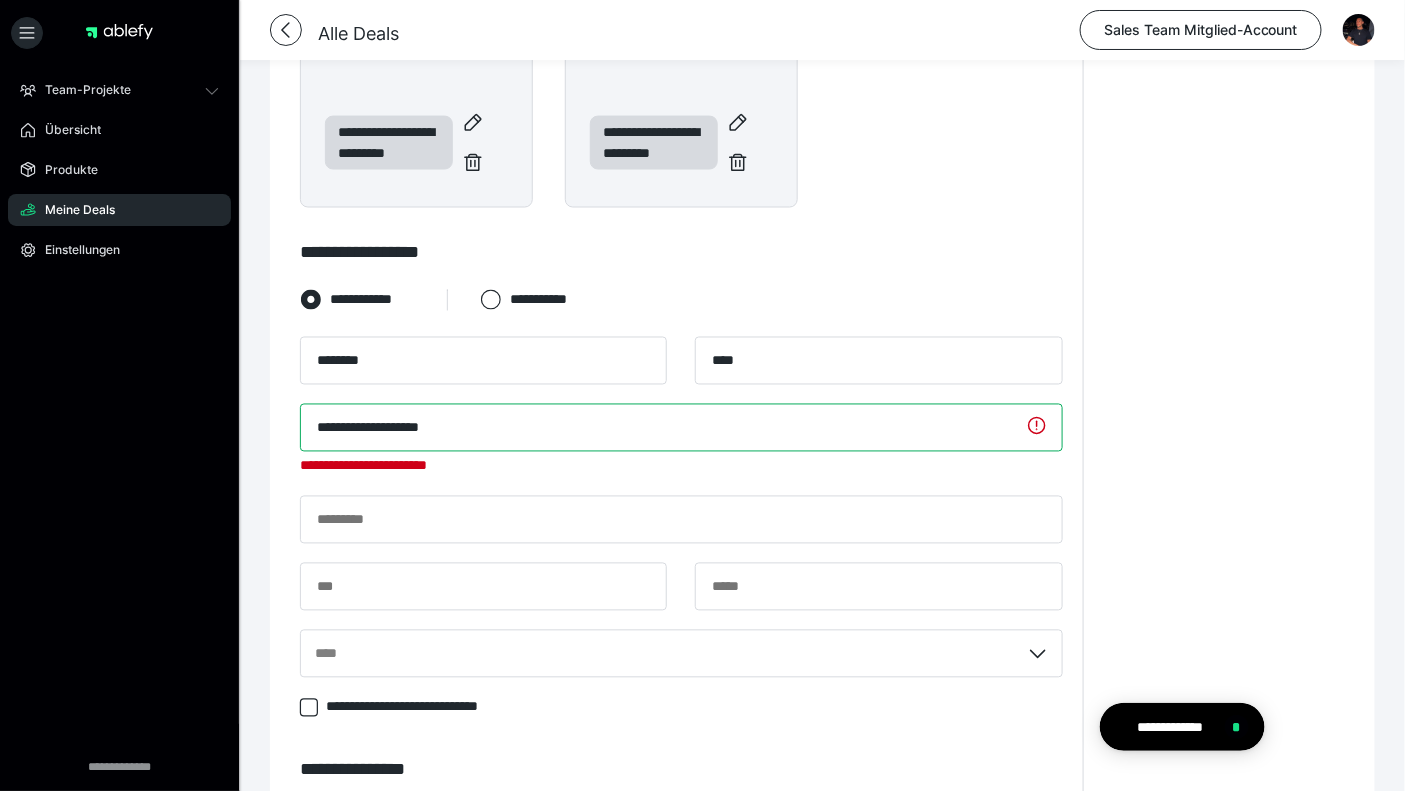 type on "**********" 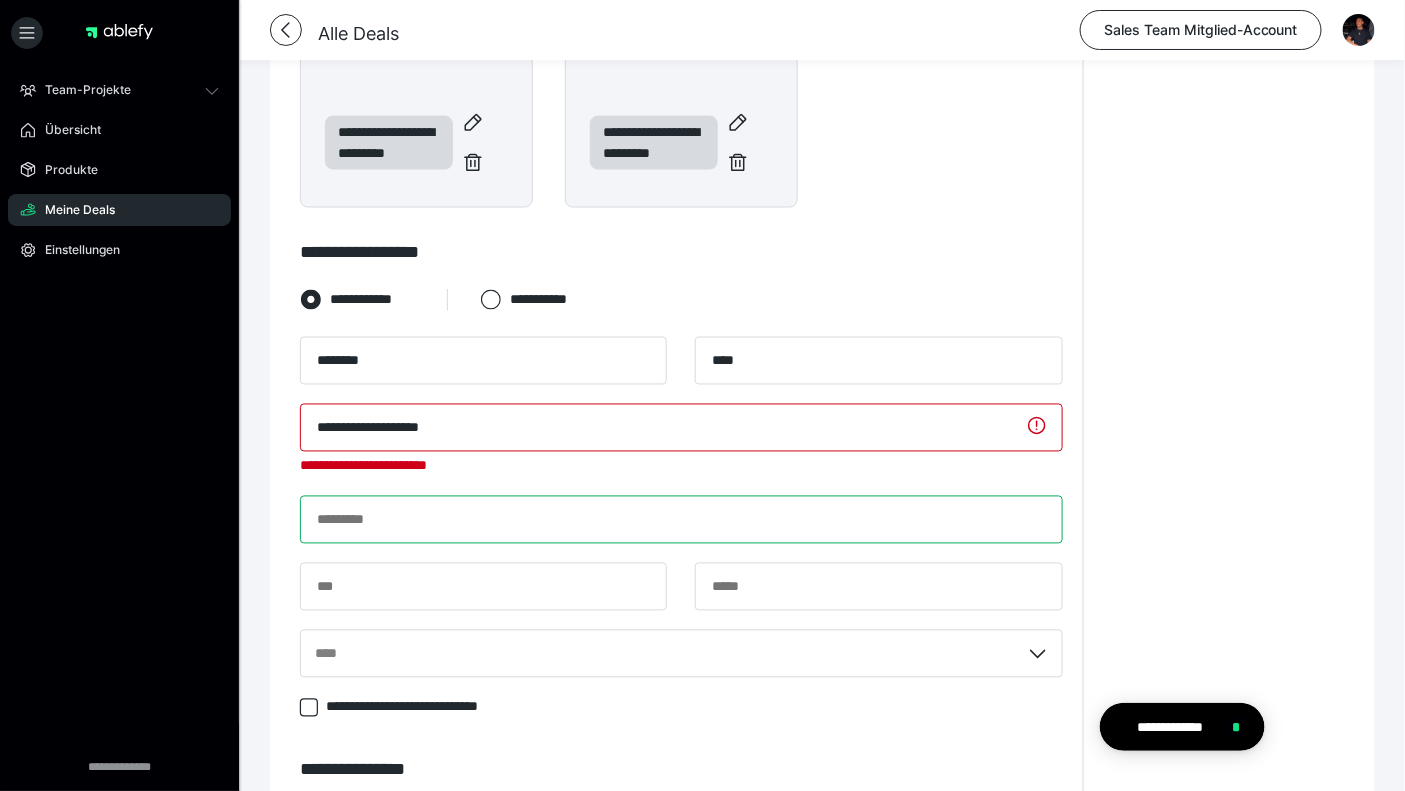 click on "**********" at bounding box center [681, 517] 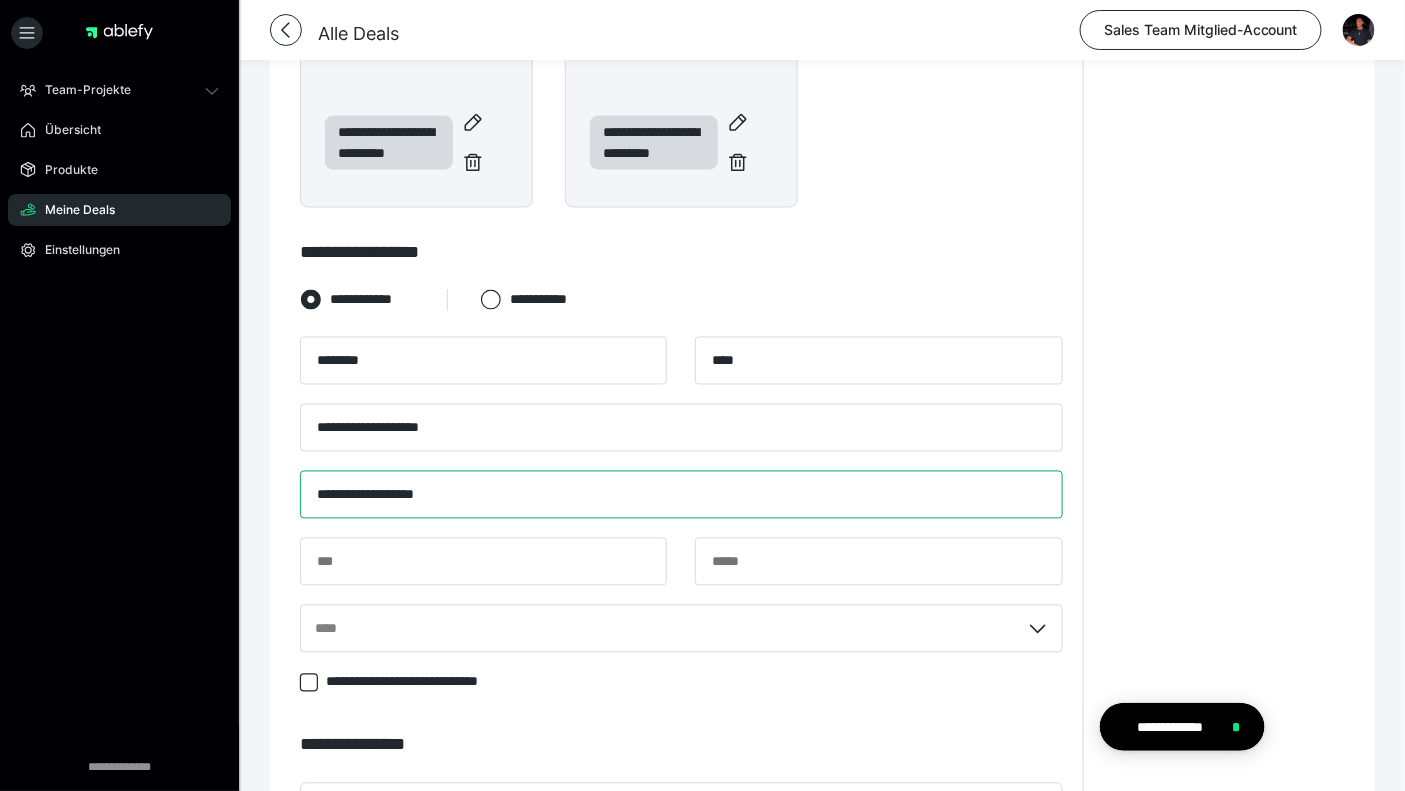 type on "**********" 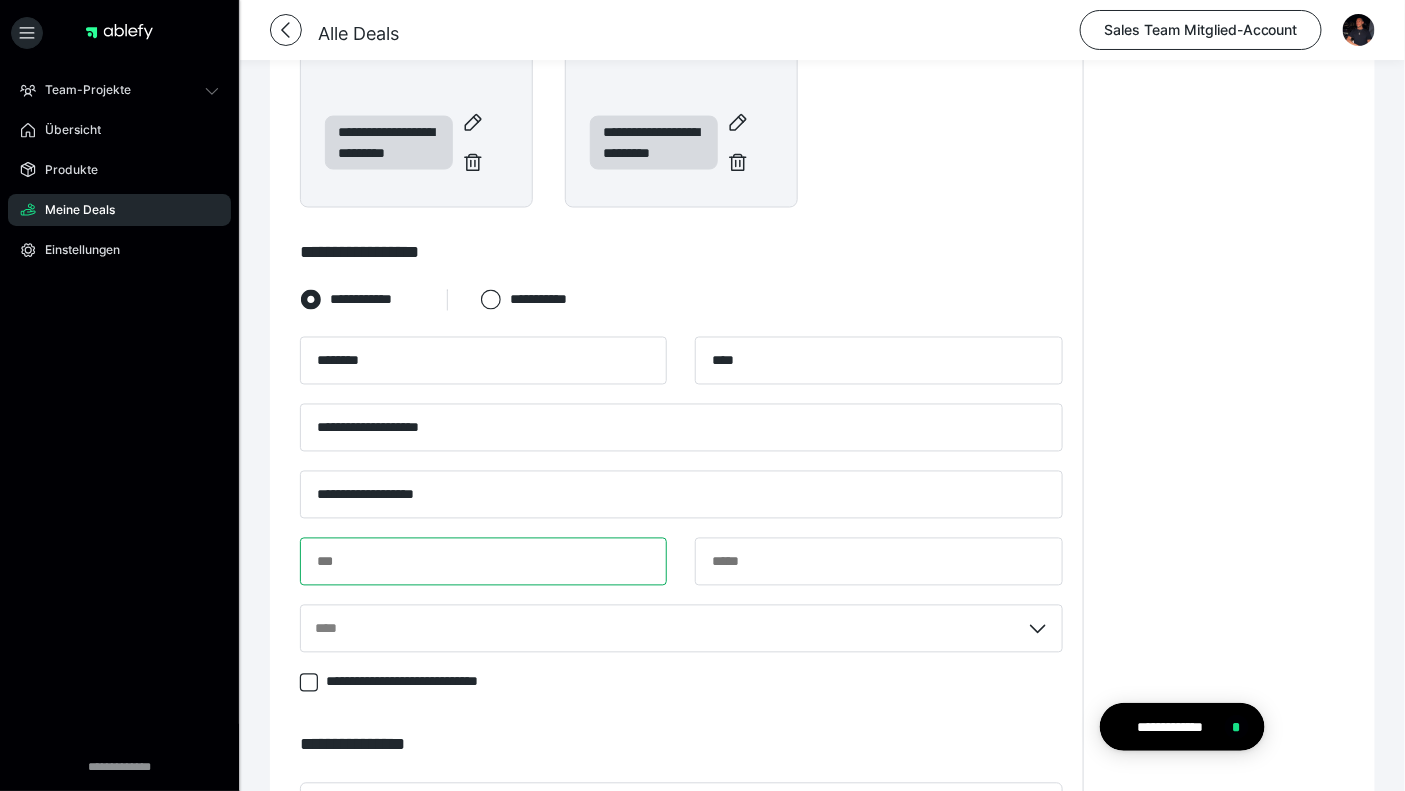 click at bounding box center [483, 562] 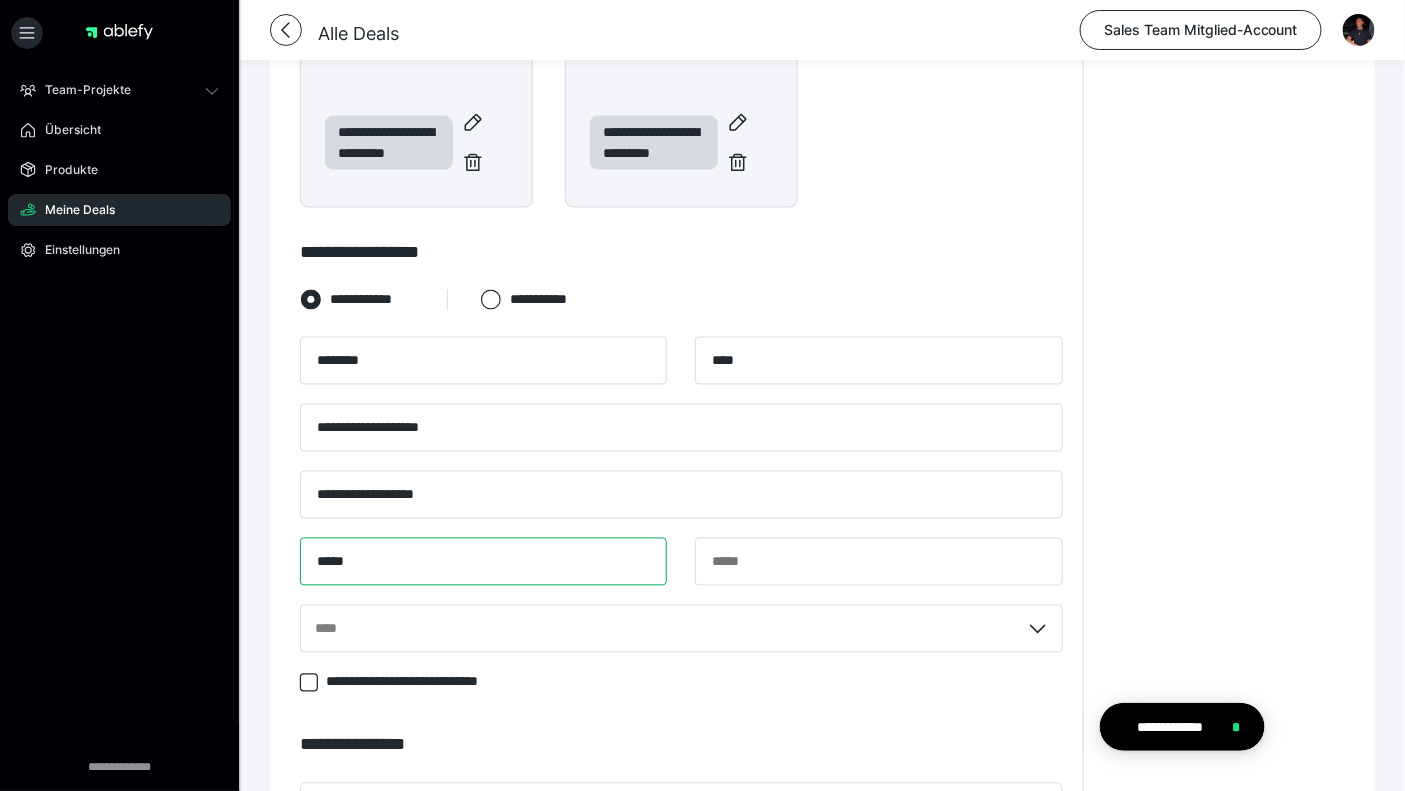type on "*****" 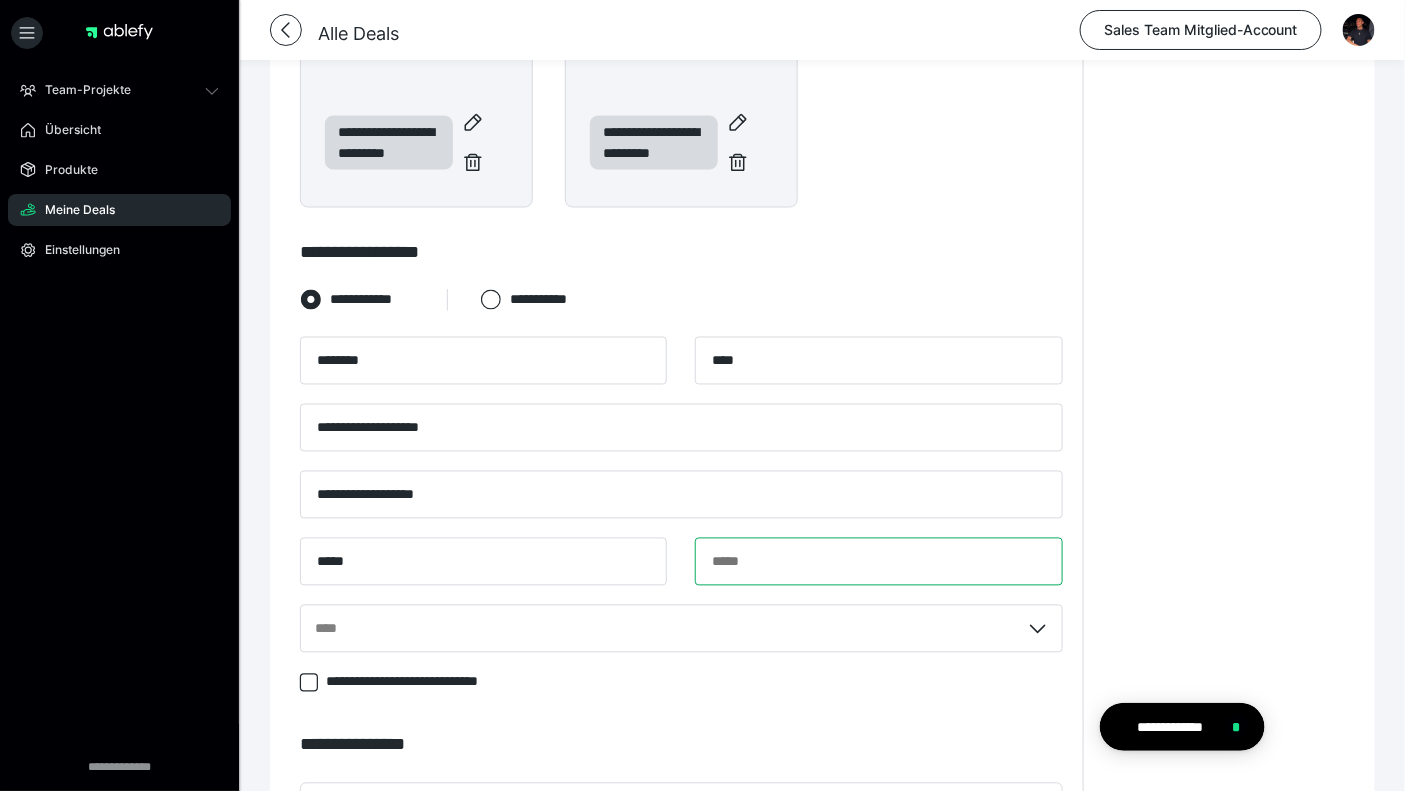 click at bounding box center (878, 562) 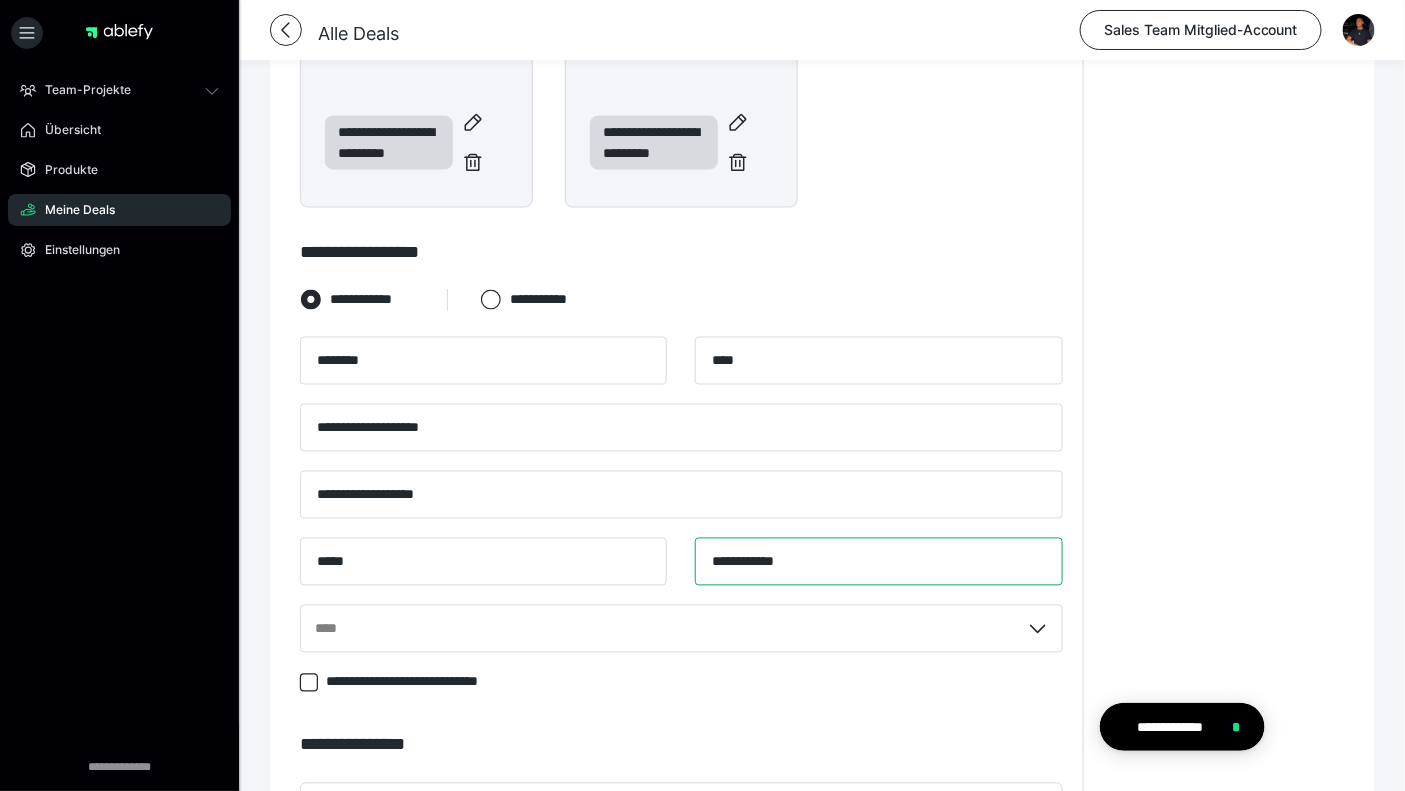 type on "**********" 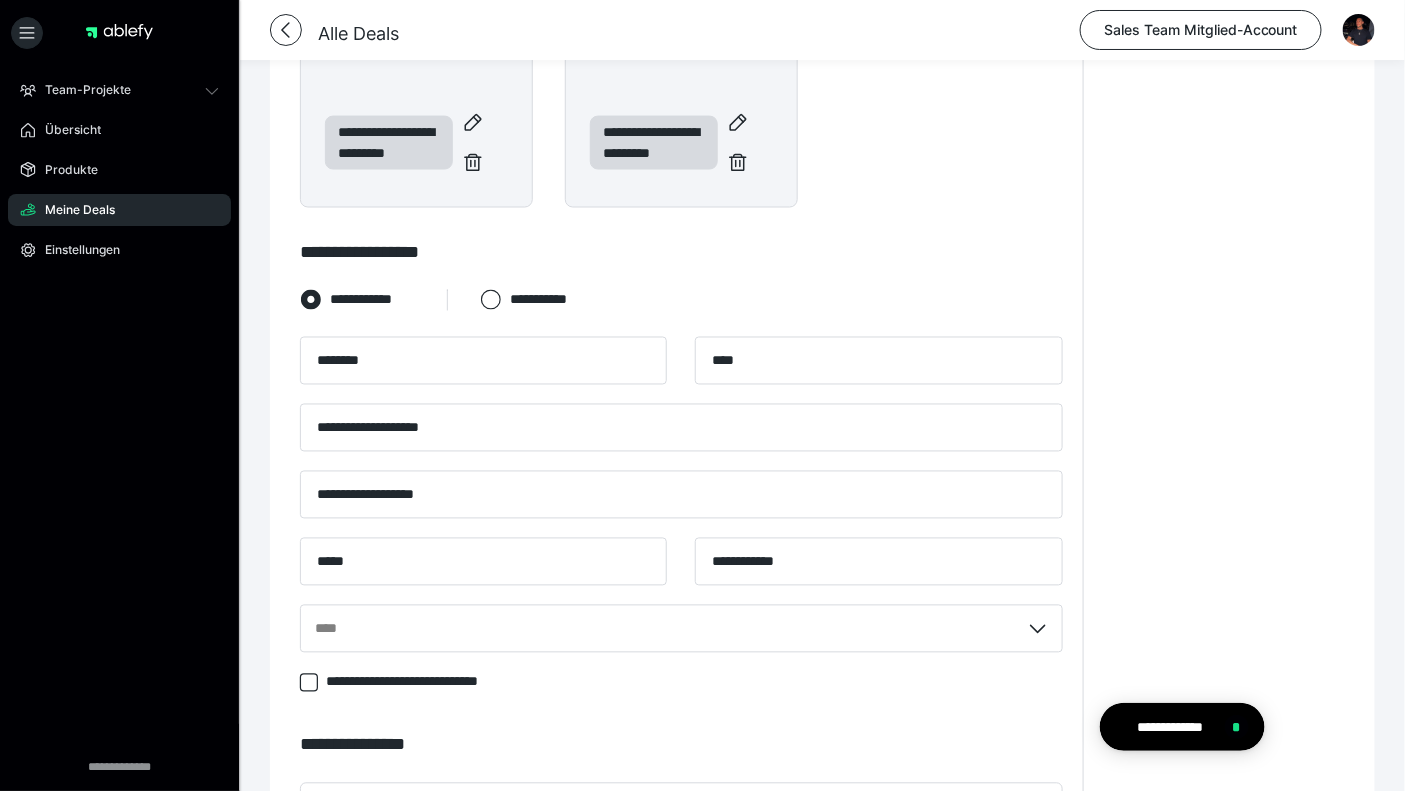 click on "**********" at bounding box center (1224, 341) 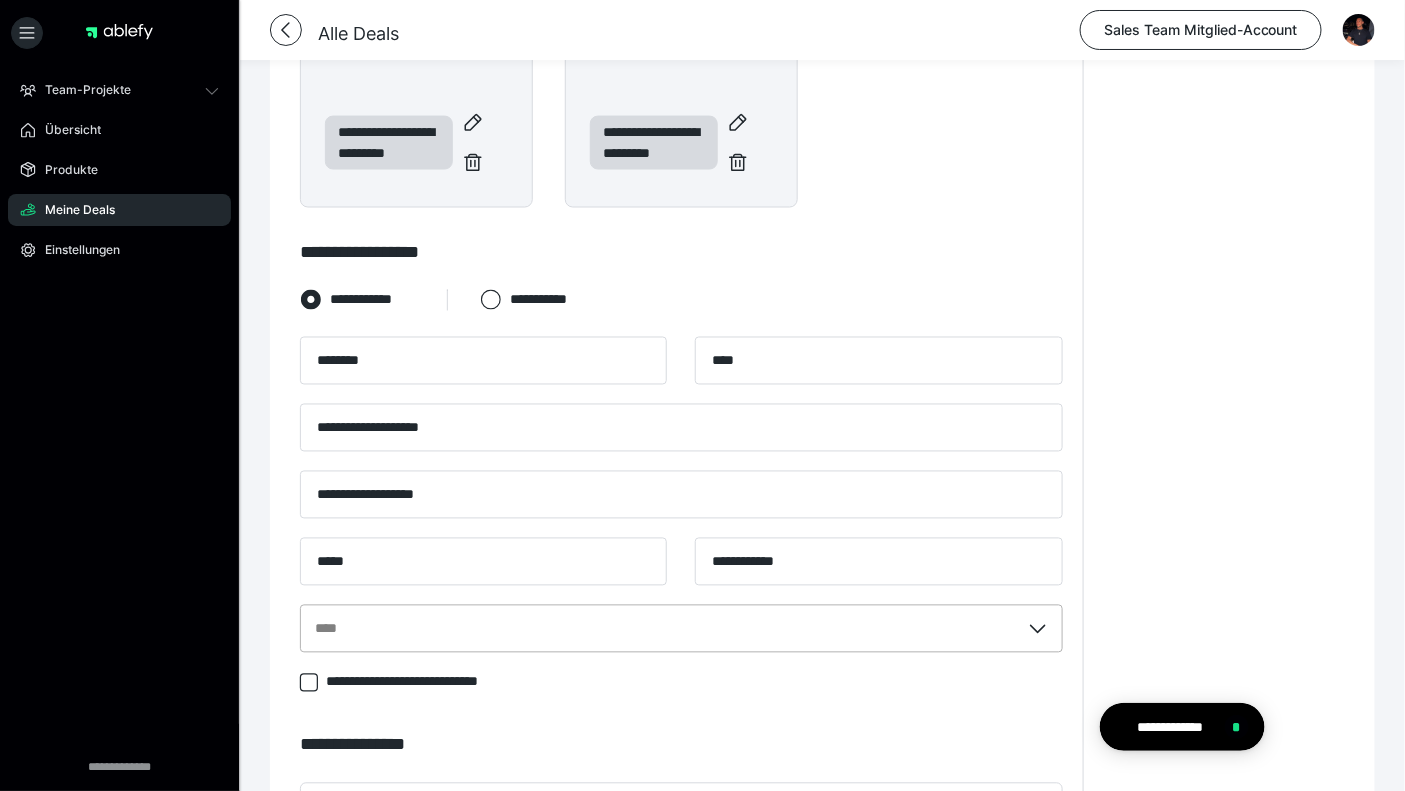 click on "****" at bounding box center (681, 629) 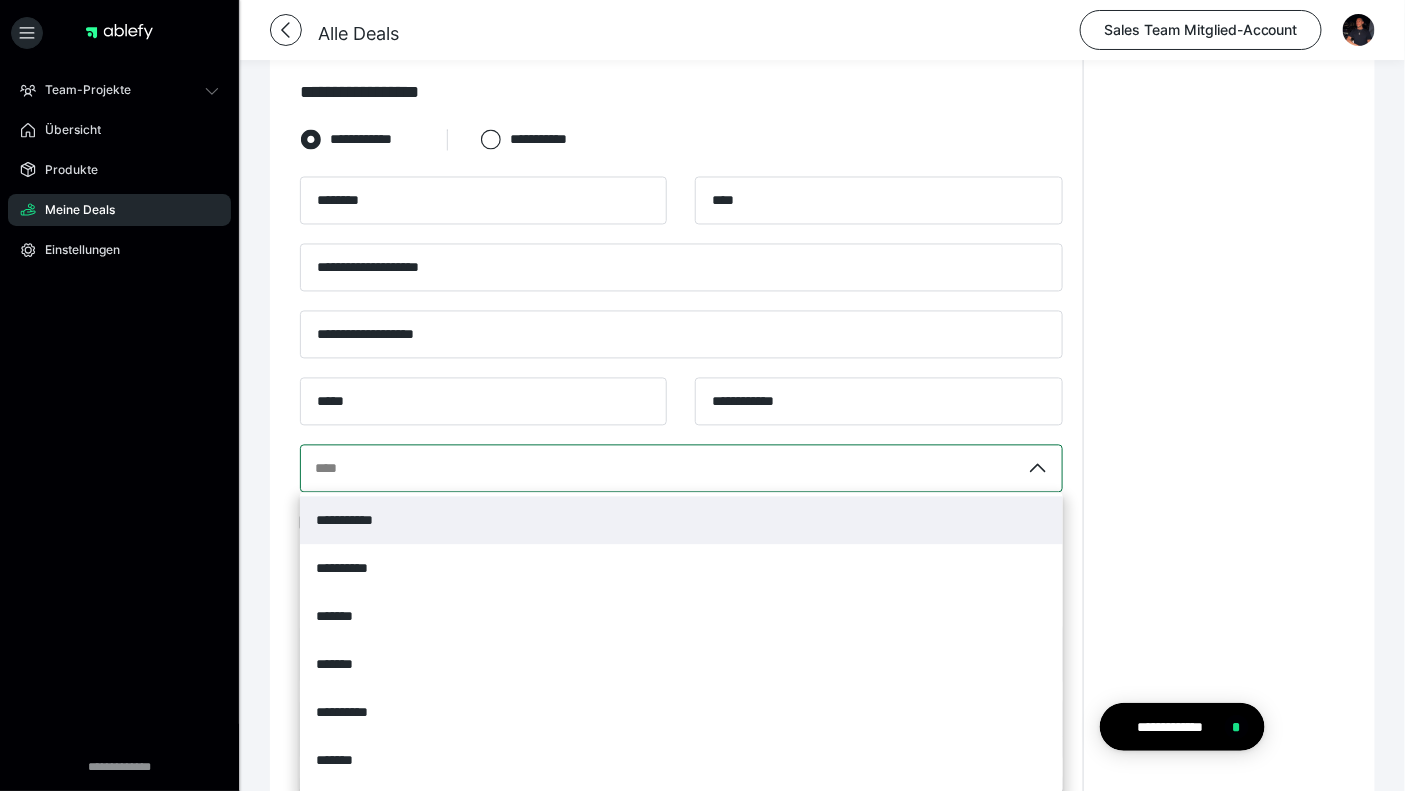 scroll, scrollTop: 1153, scrollLeft: 0, axis: vertical 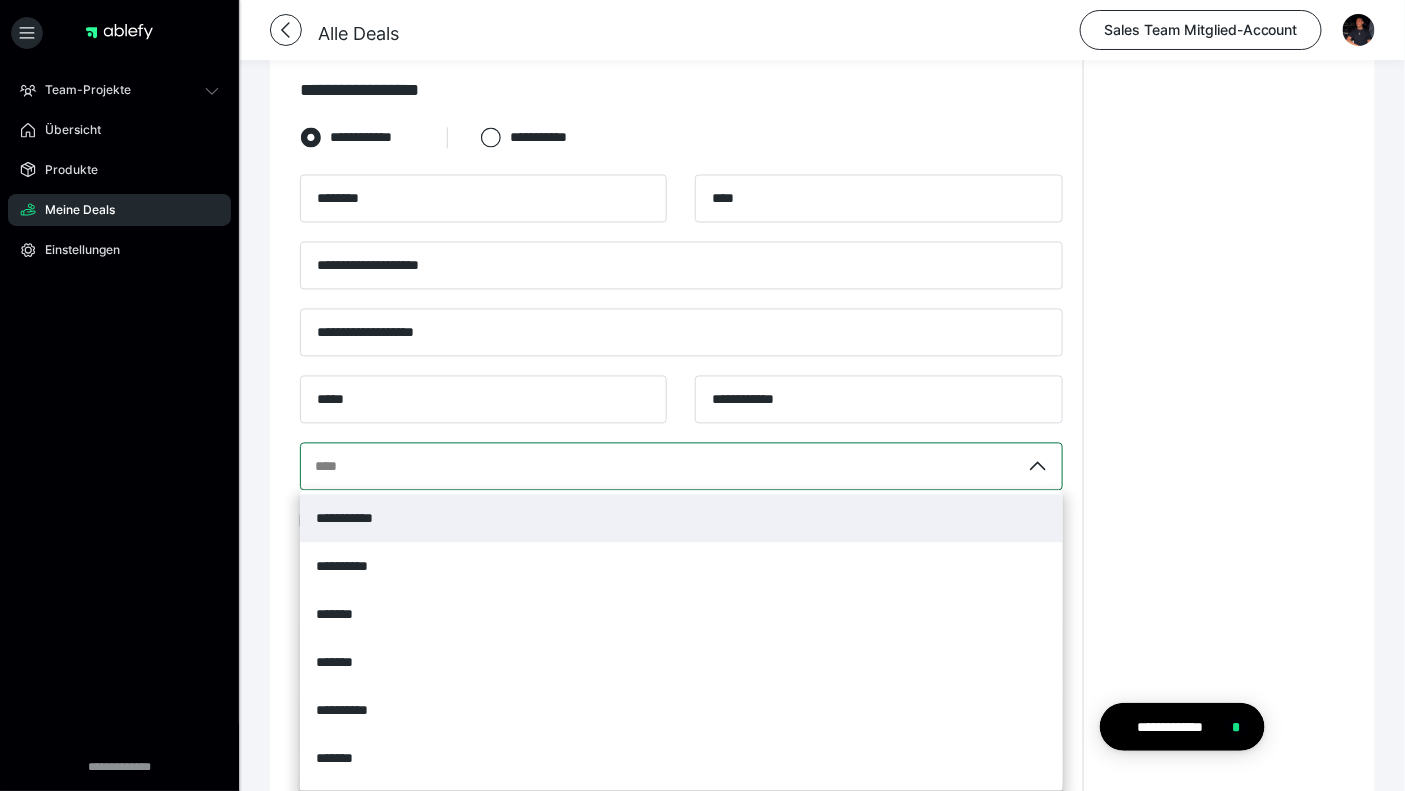 click on "**********" at bounding box center [681, 519] 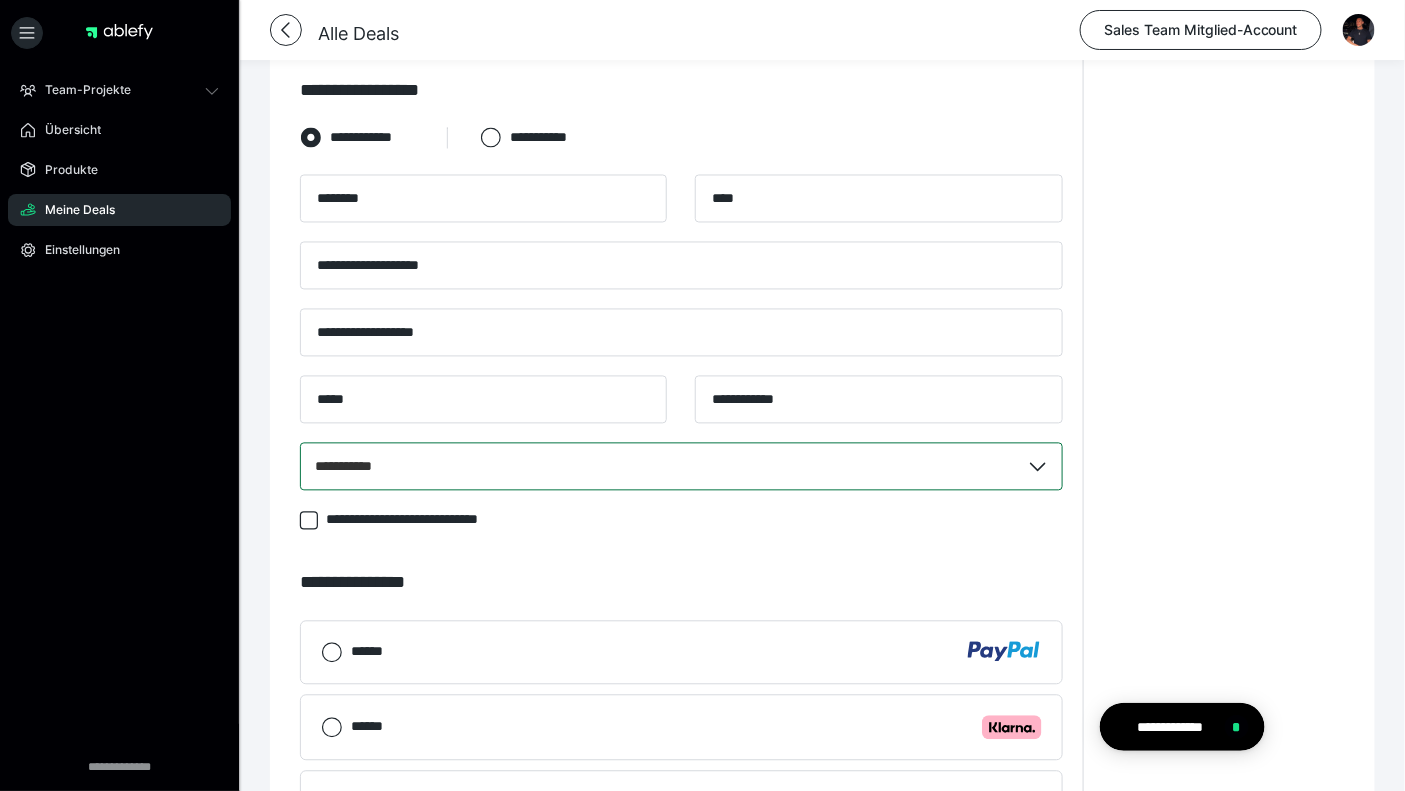 click on "**********" at bounding box center [1224, 179] 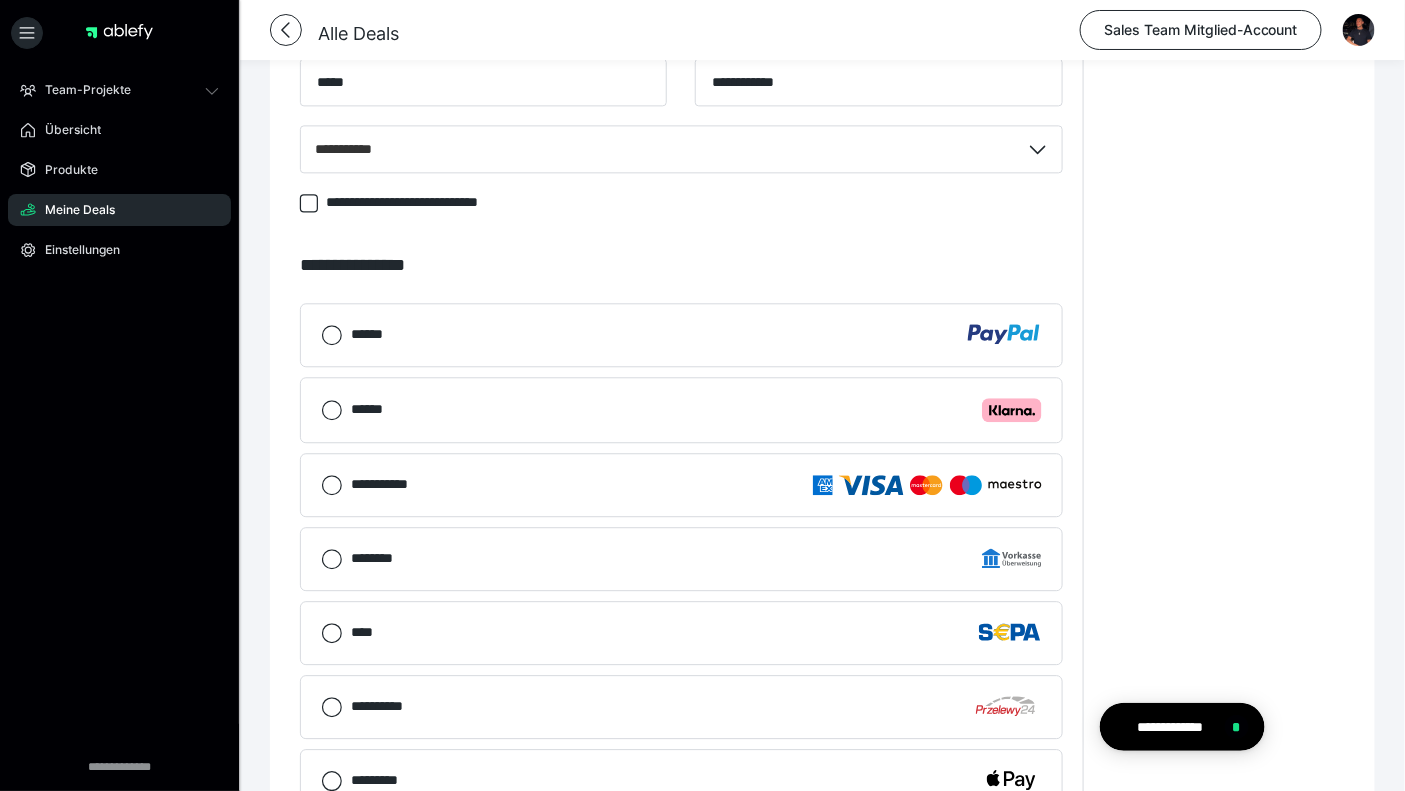 scroll, scrollTop: 1473, scrollLeft: 0, axis: vertical 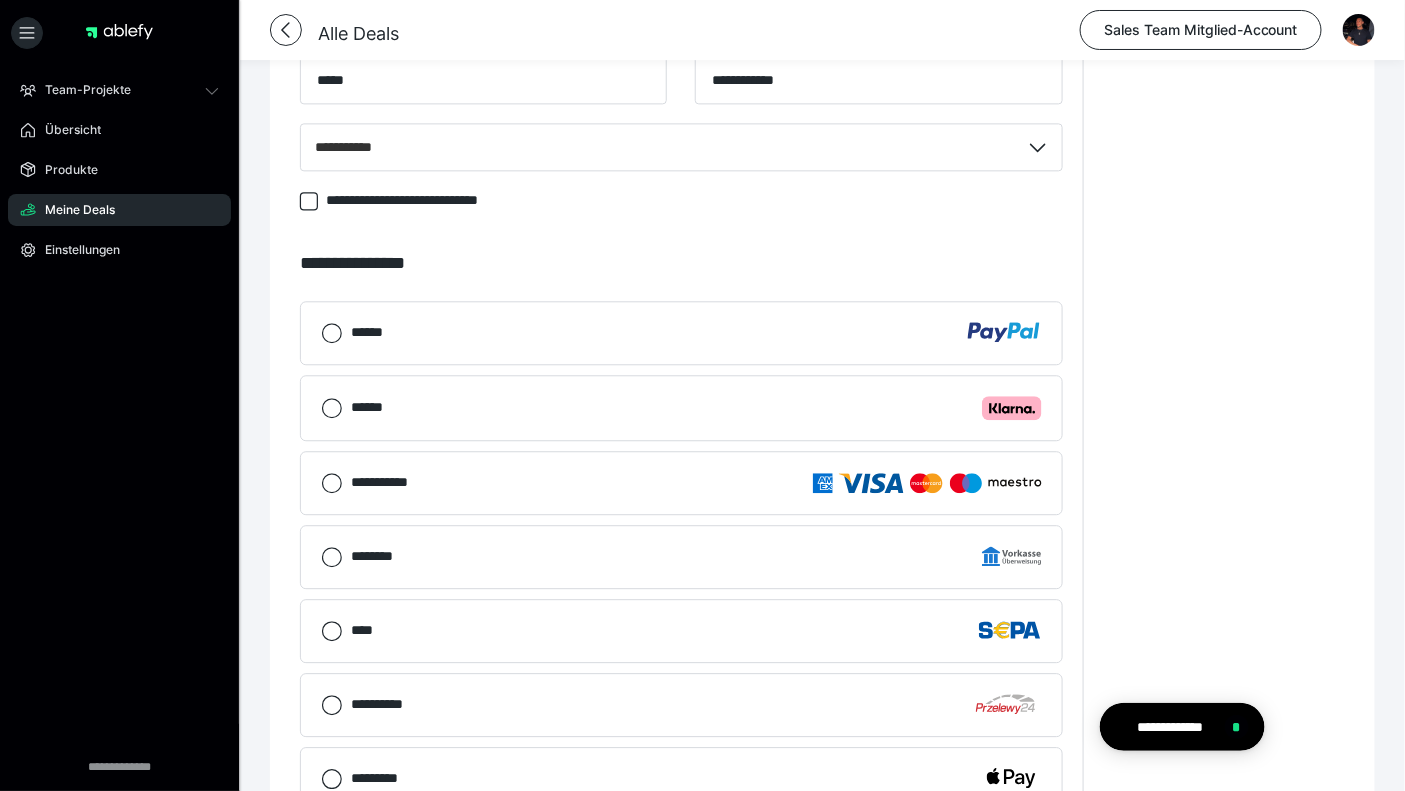 click on "******" at bounding box center (696, 332) 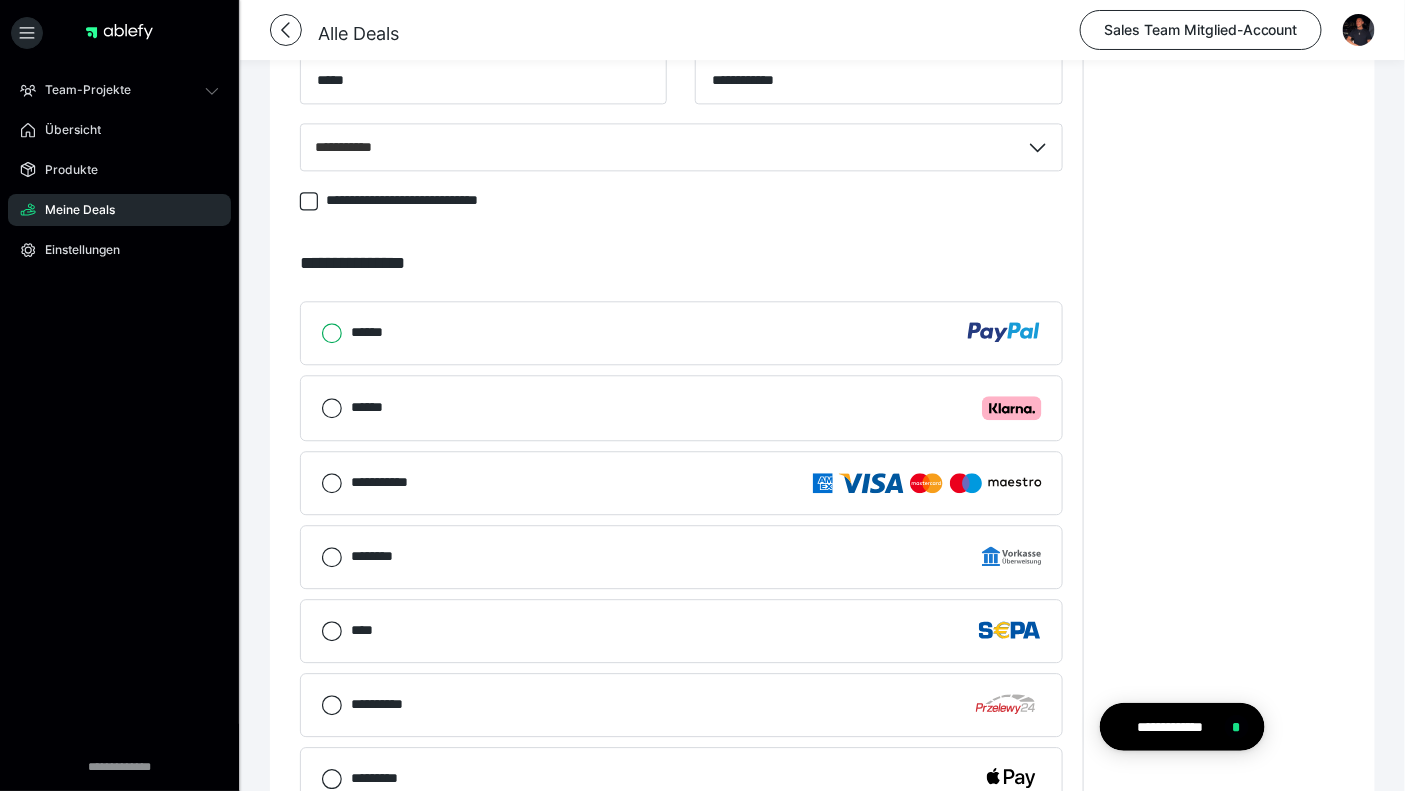 click on "******" at bounding box center (321, 333) 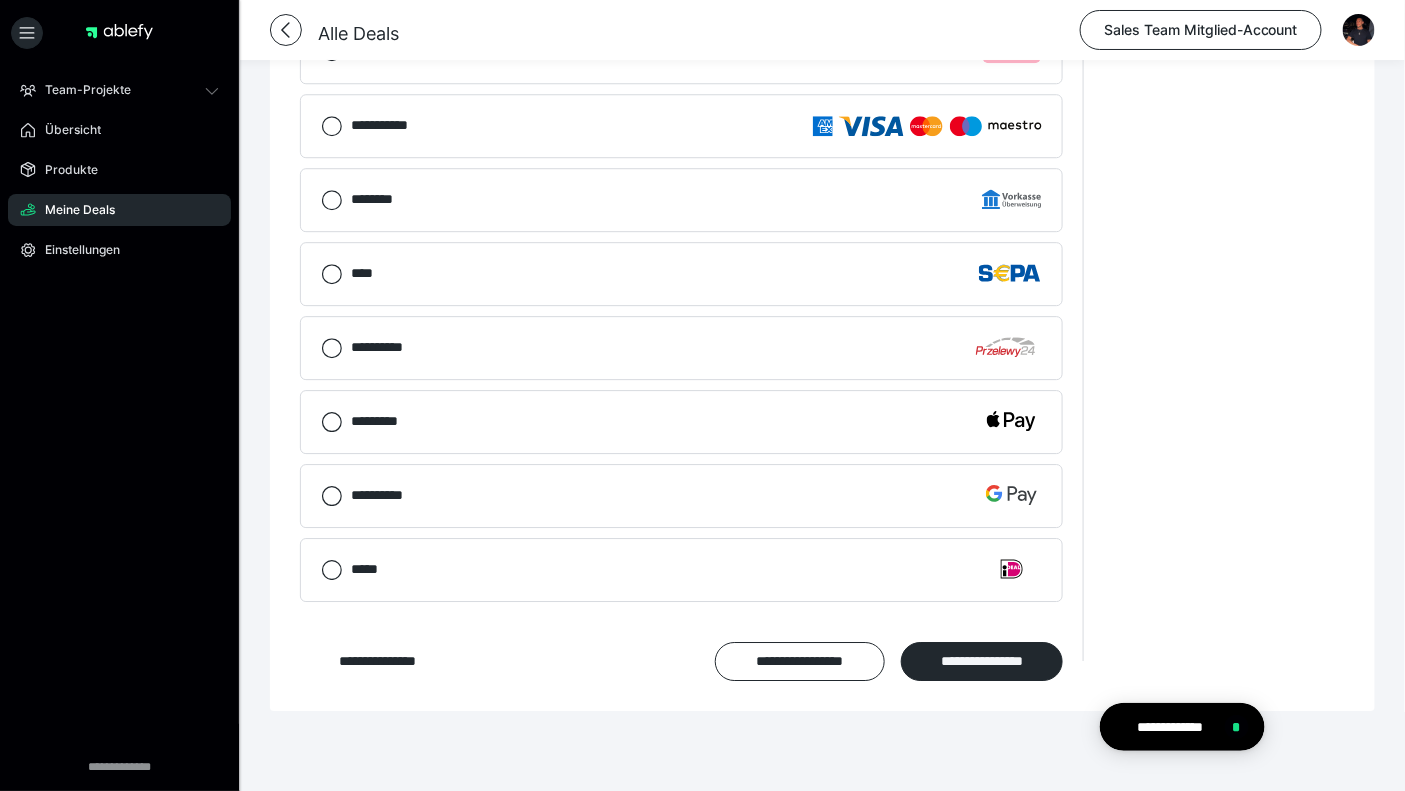 scroll, scrollTop: 1842, scrollLeft: 0, axis: vertical 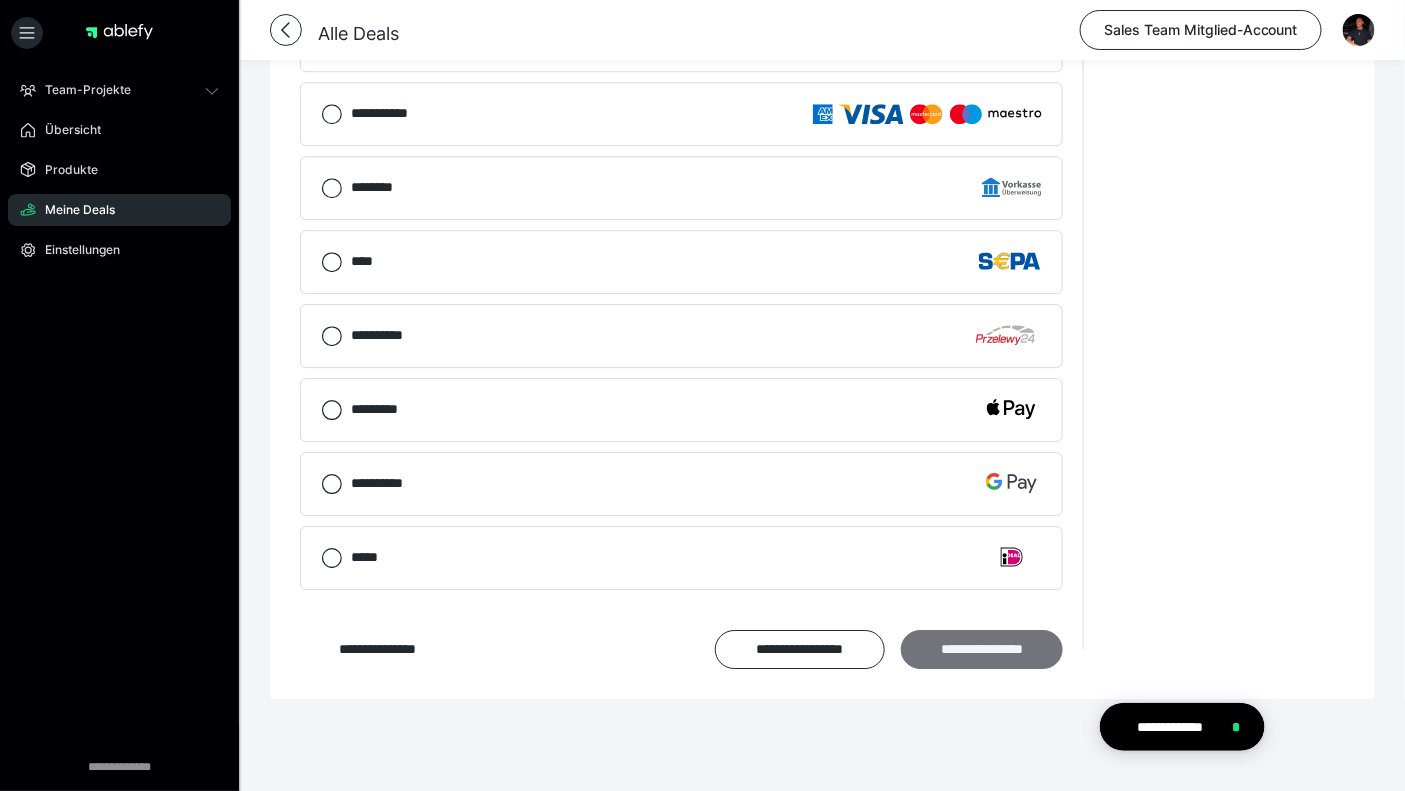 click on "**********" at bounding box center (982, 649) 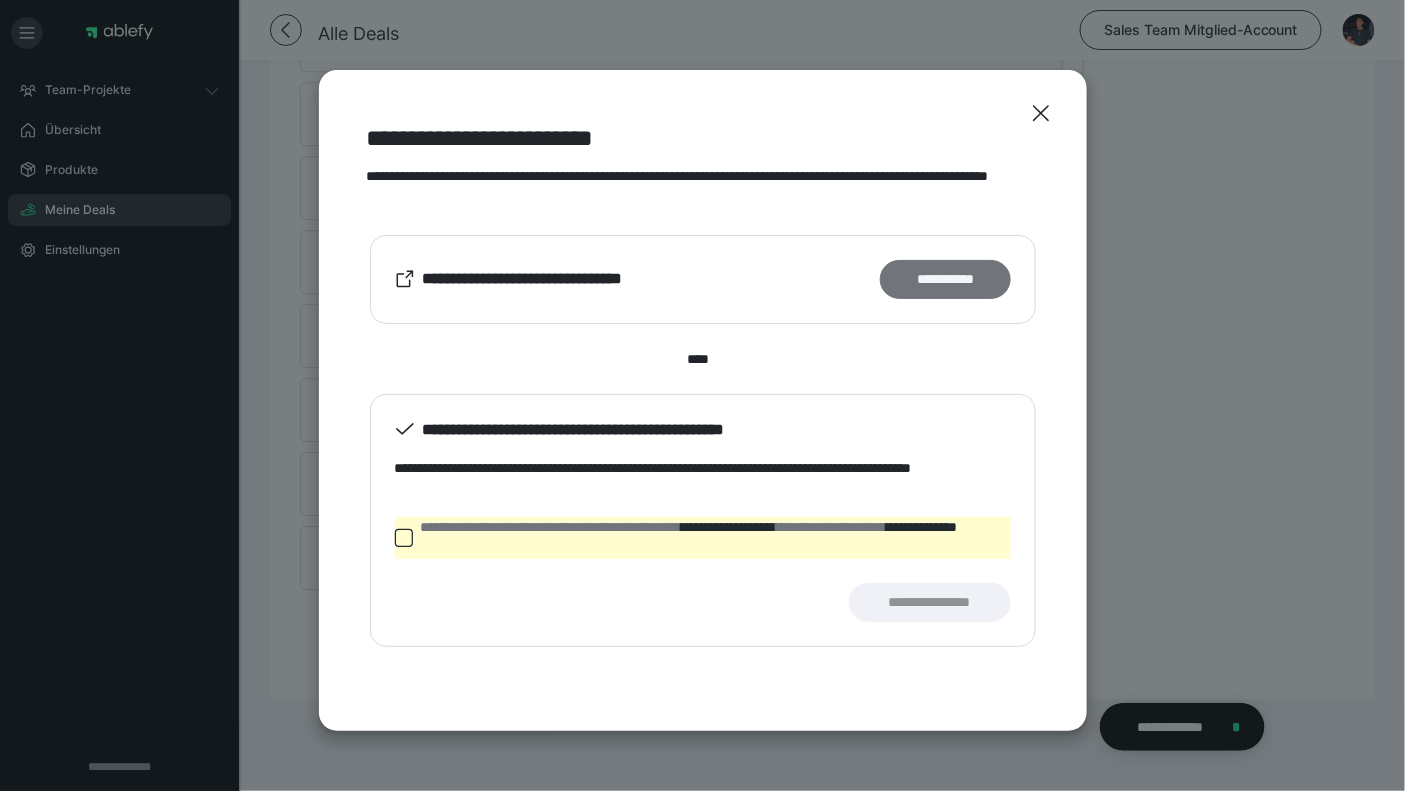 click on "**********" at bounding box center (945, 279) 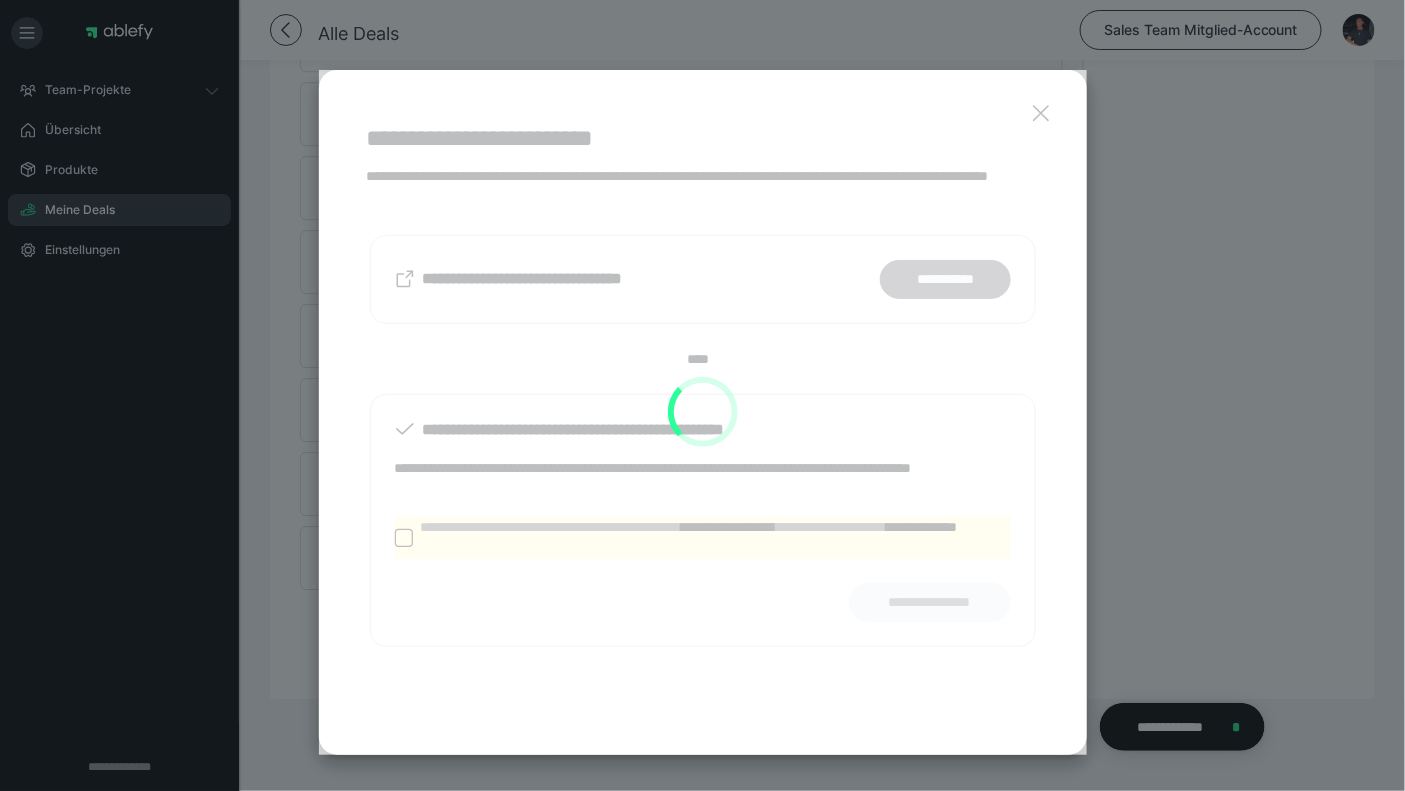 scroll, scrollTop: 1181, scrollLeft: 0, axis: vertical 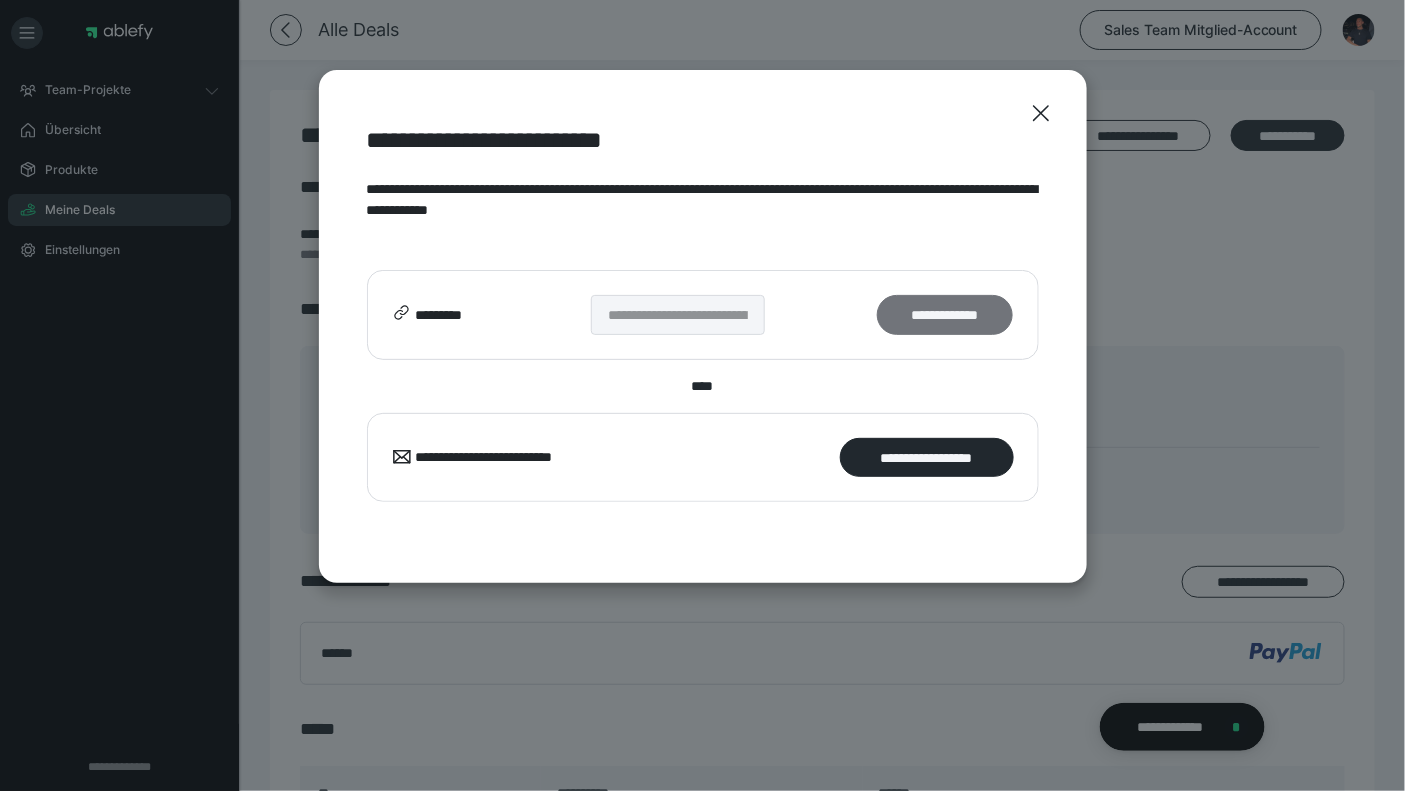 click on "**********" at bounding box center (945, 314) 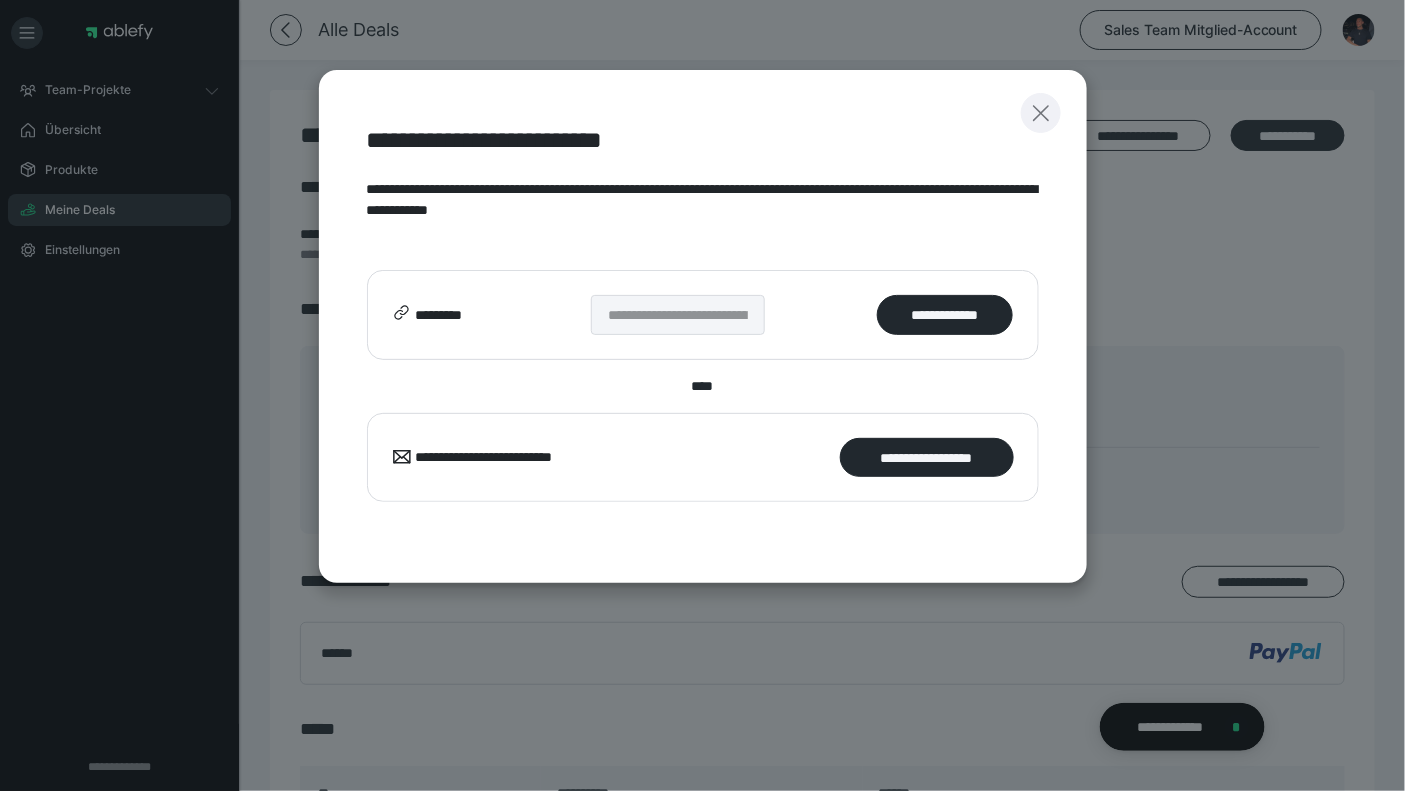 click 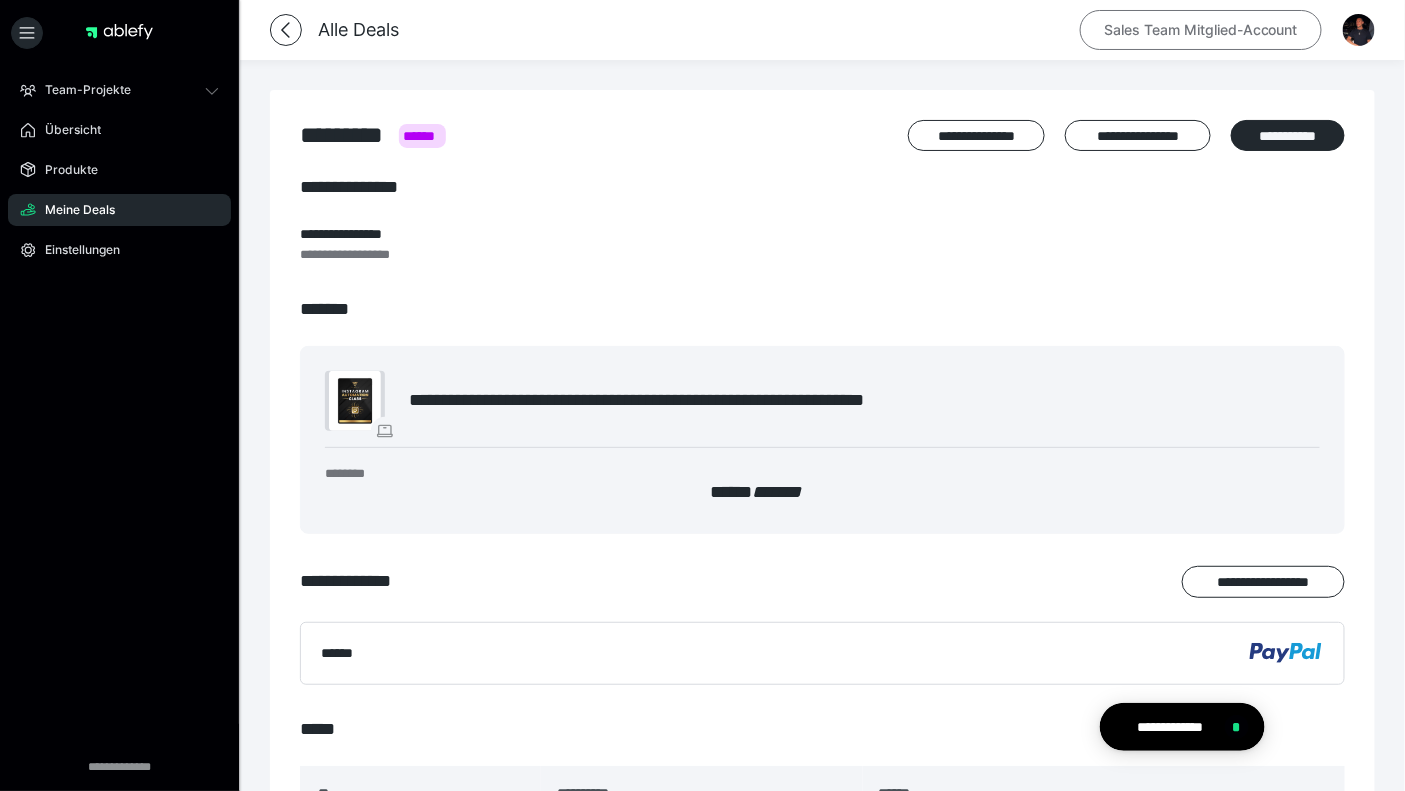 click on "Sales Team Mitglied-Account" at bounding box center [1201, 30] 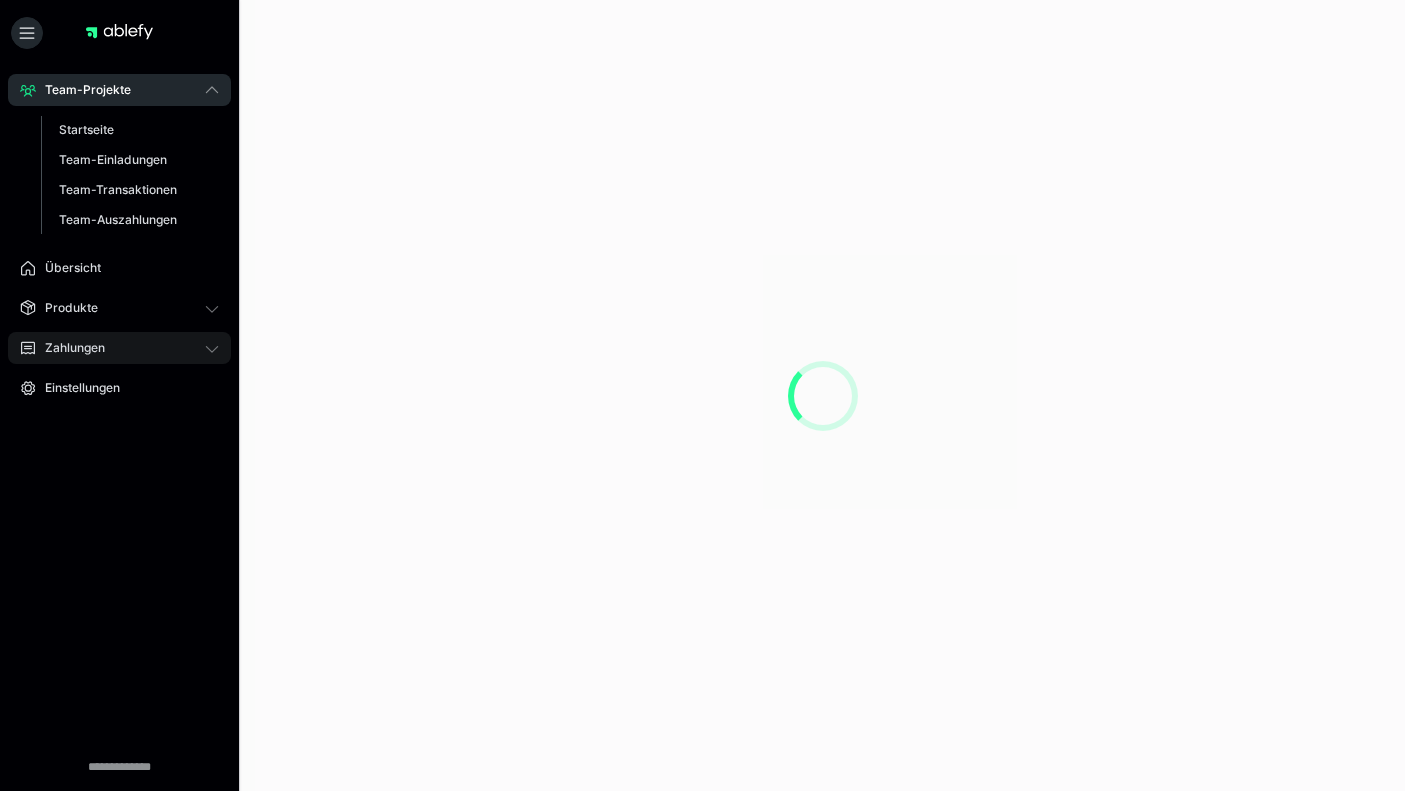 scroll, scrollTop: 0, scrollLeft: 0, axis: both 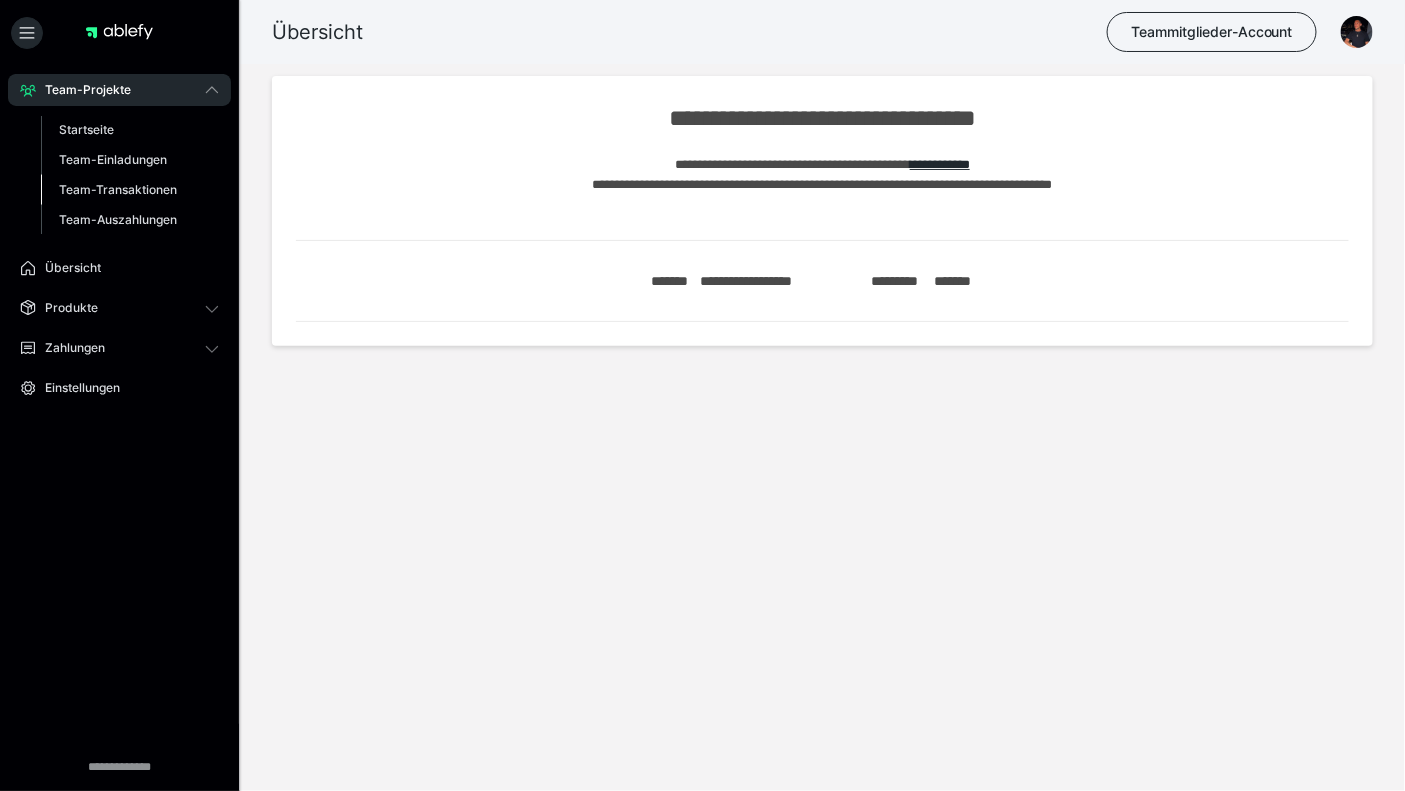 click on "Team-Transaktionen" at bounding box center (118, 189) 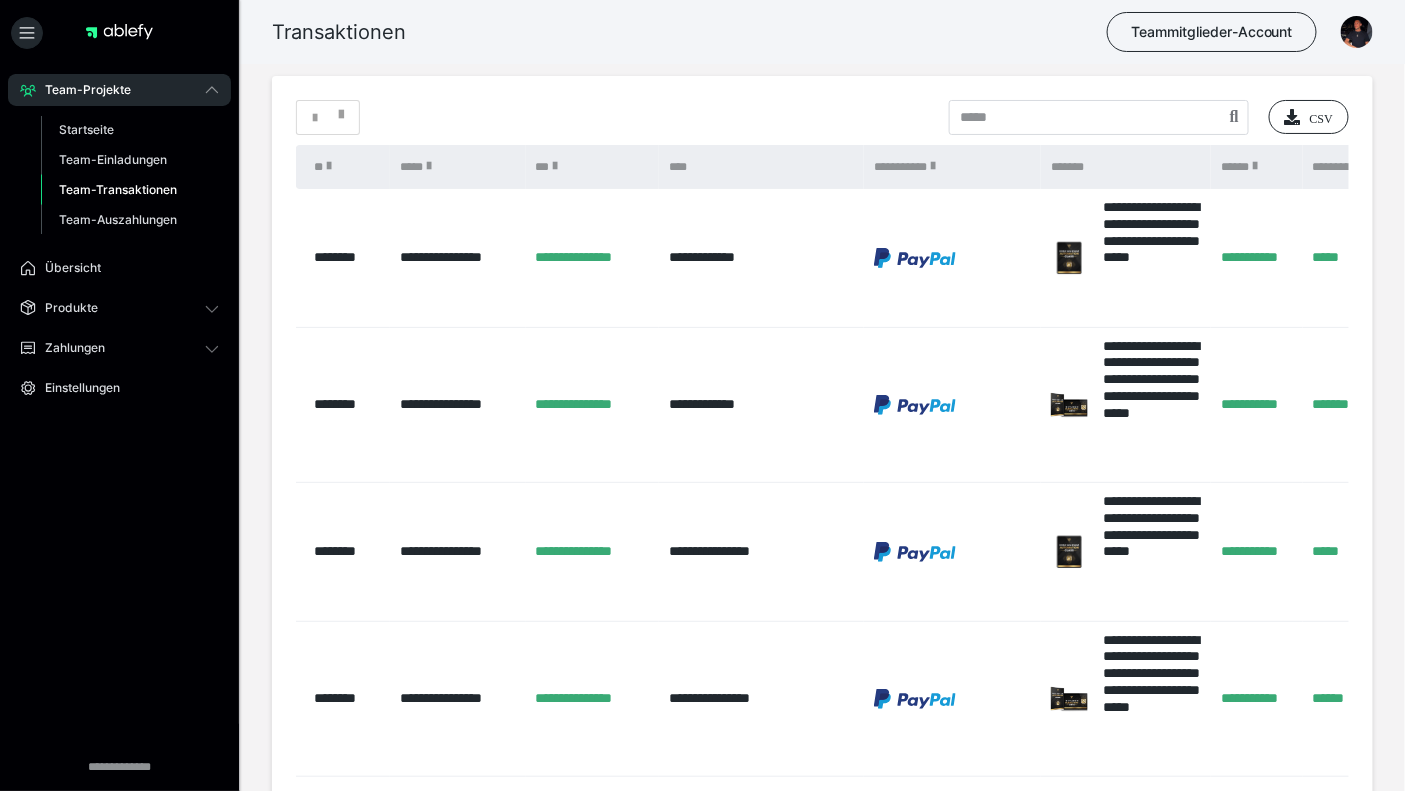 scroll, scrollTop: 0, scrollLeft: 38, axis: horizontal 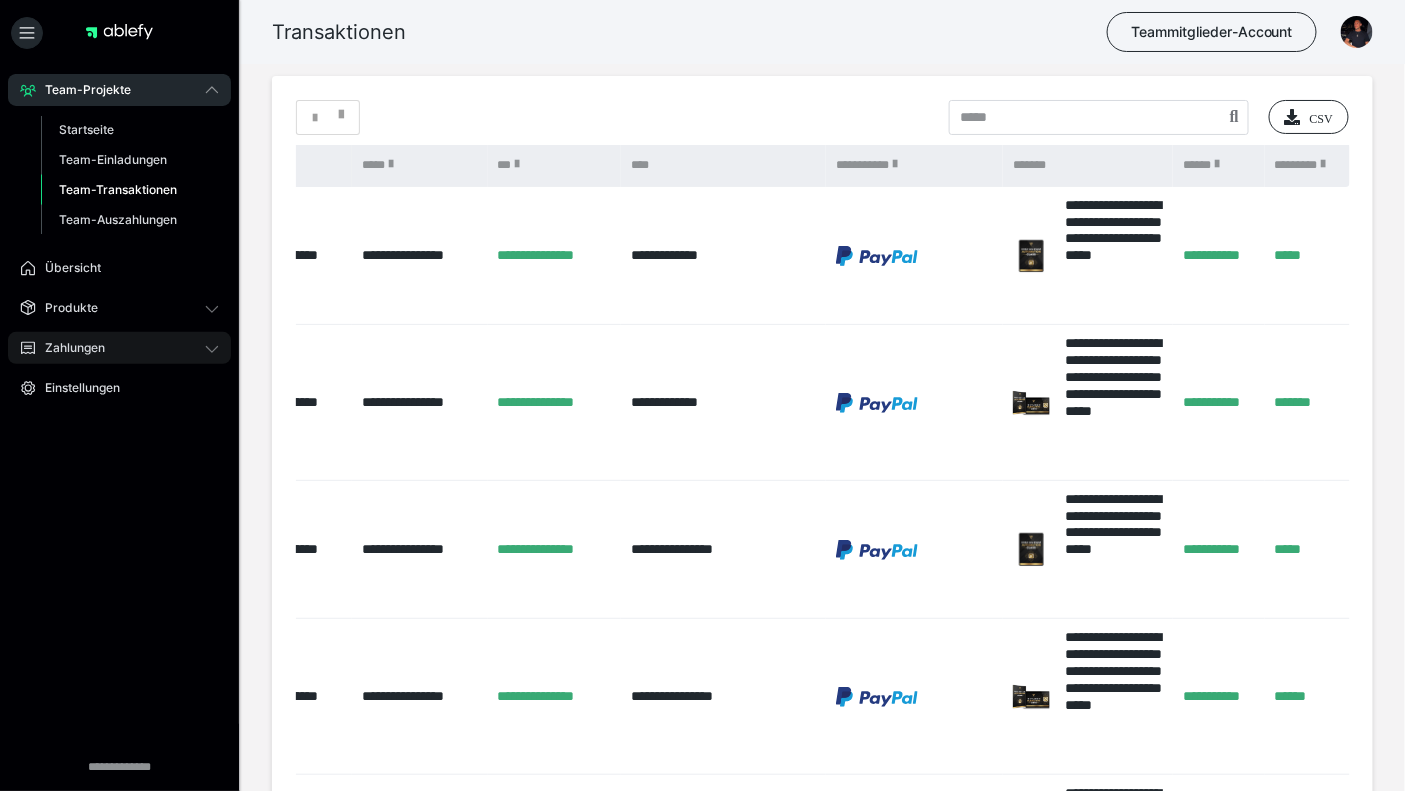 click on "Zahlungen" at bounding box center (119, 348) 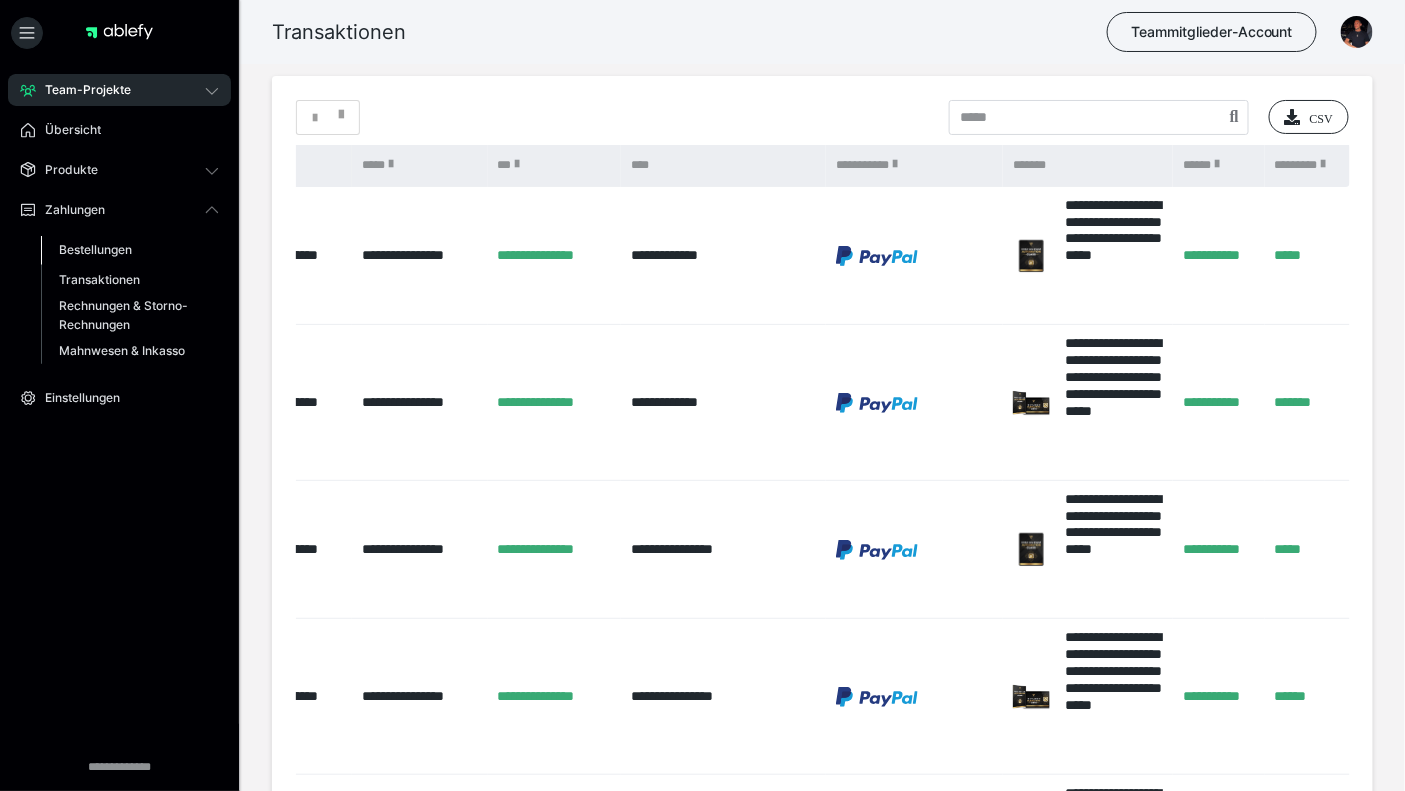click on "Bestellungen" at bounding box center (95, 249) 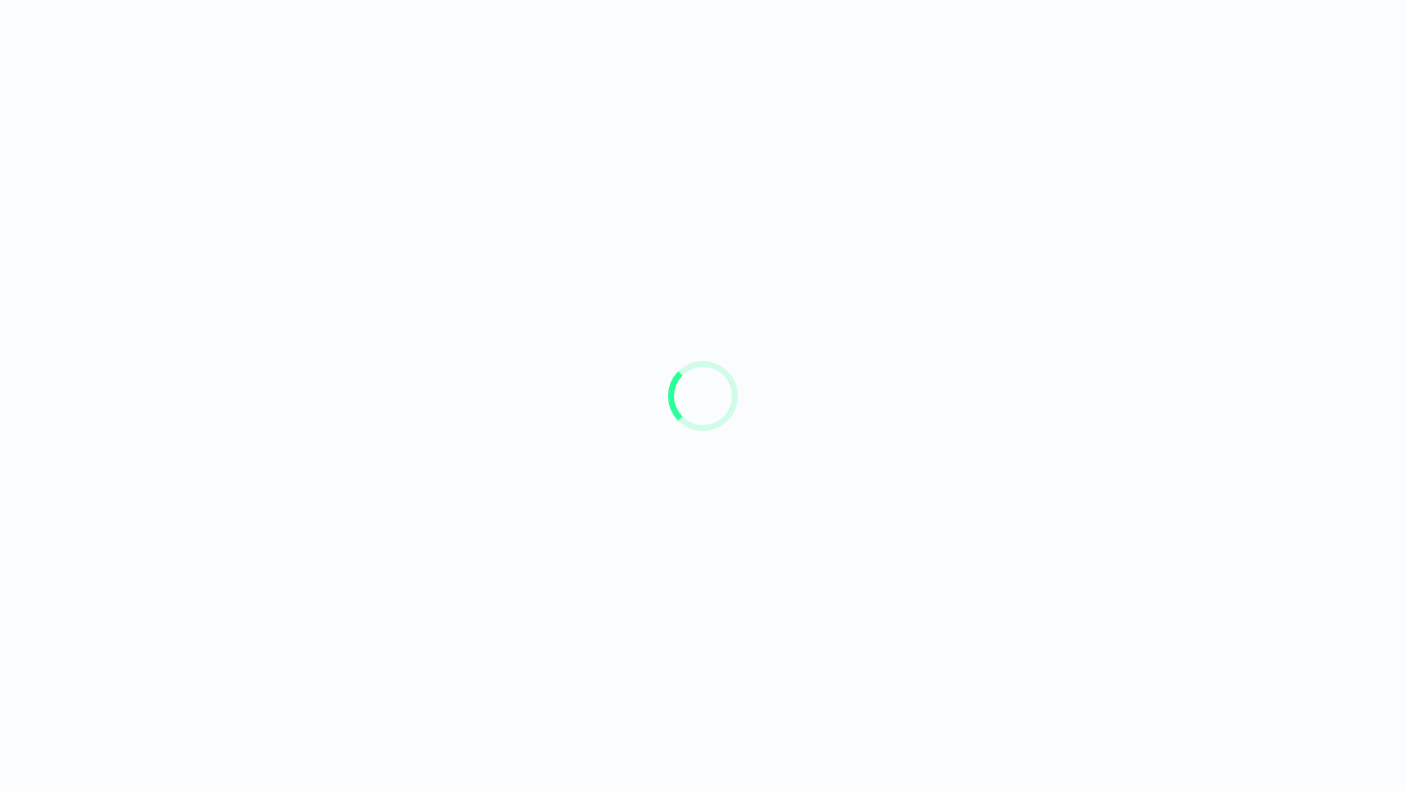 scroll, scrollTop: 0, scrollLeft: 0, axis: both 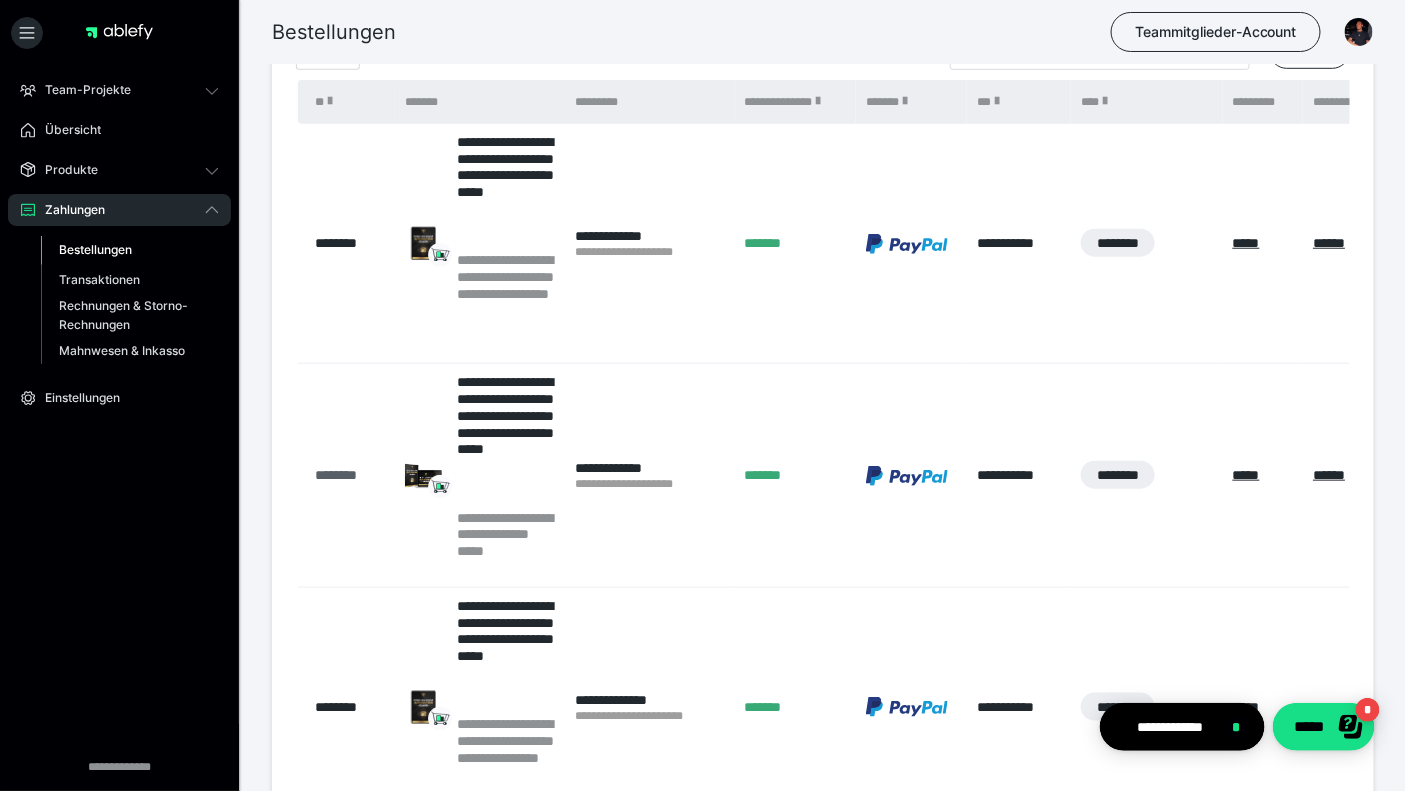 click on "********" at bounding box center (351, 475) 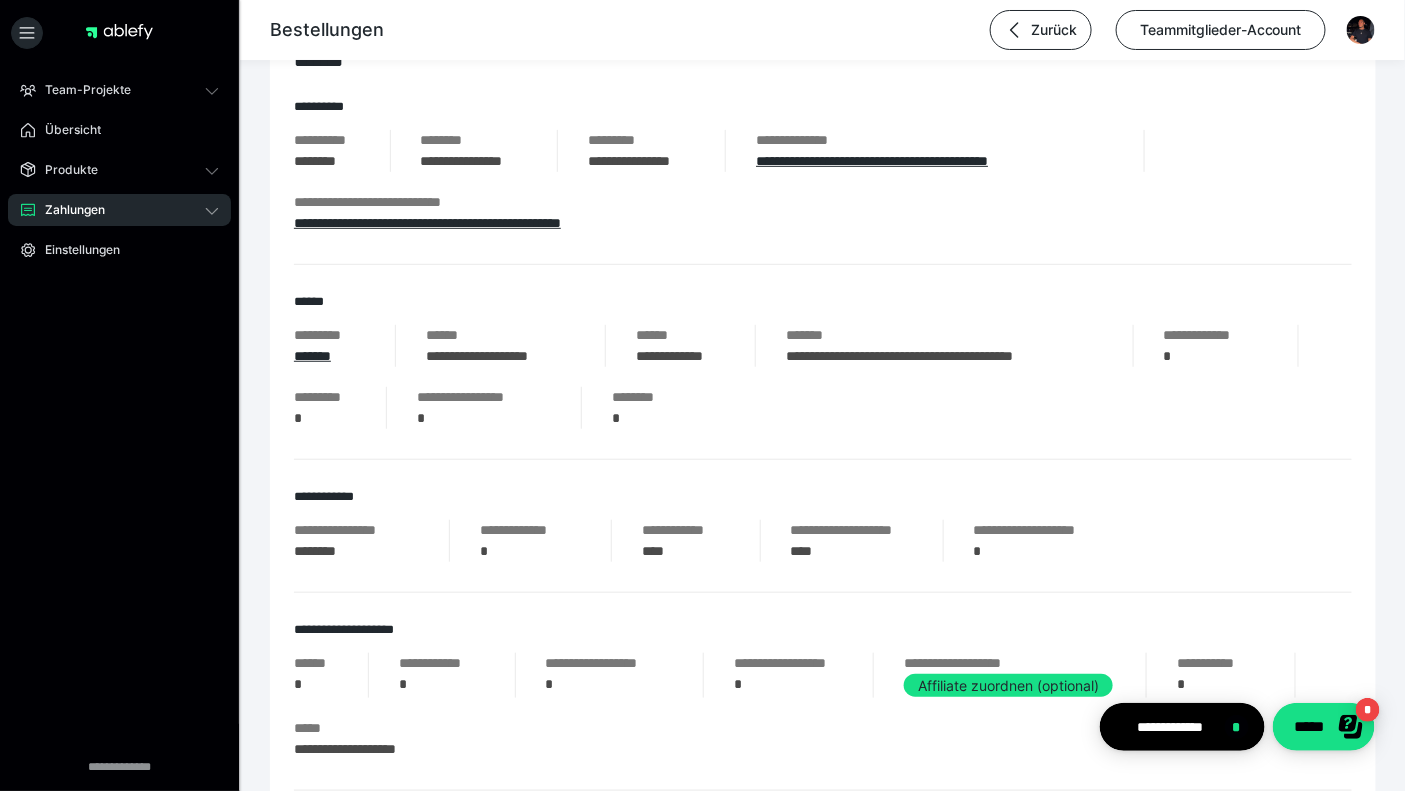 scroll, scrollTop: 250, scrollLeft: 0, axis: vertical 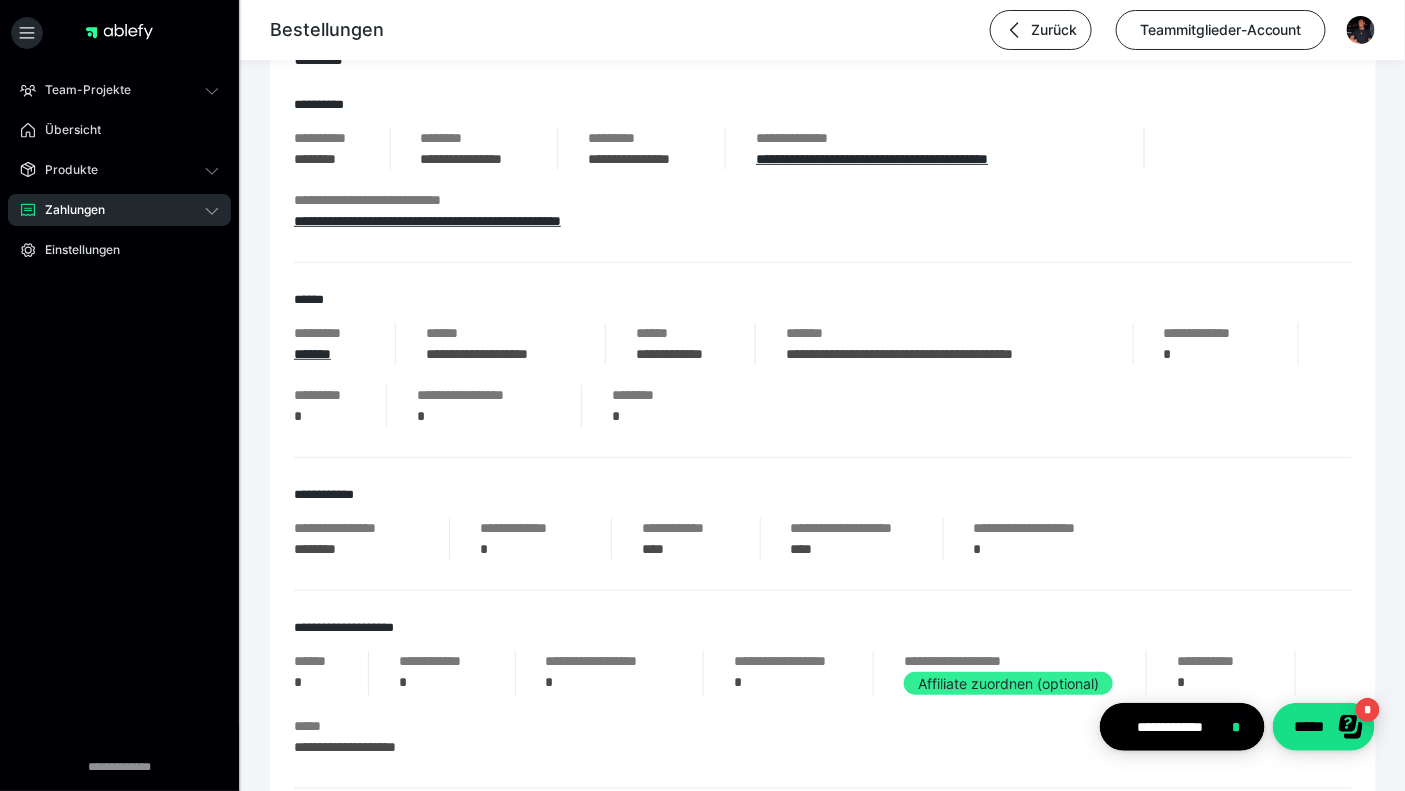 click on "Affiliate zuordnen (optional)" at bounding box center (1008, 683) 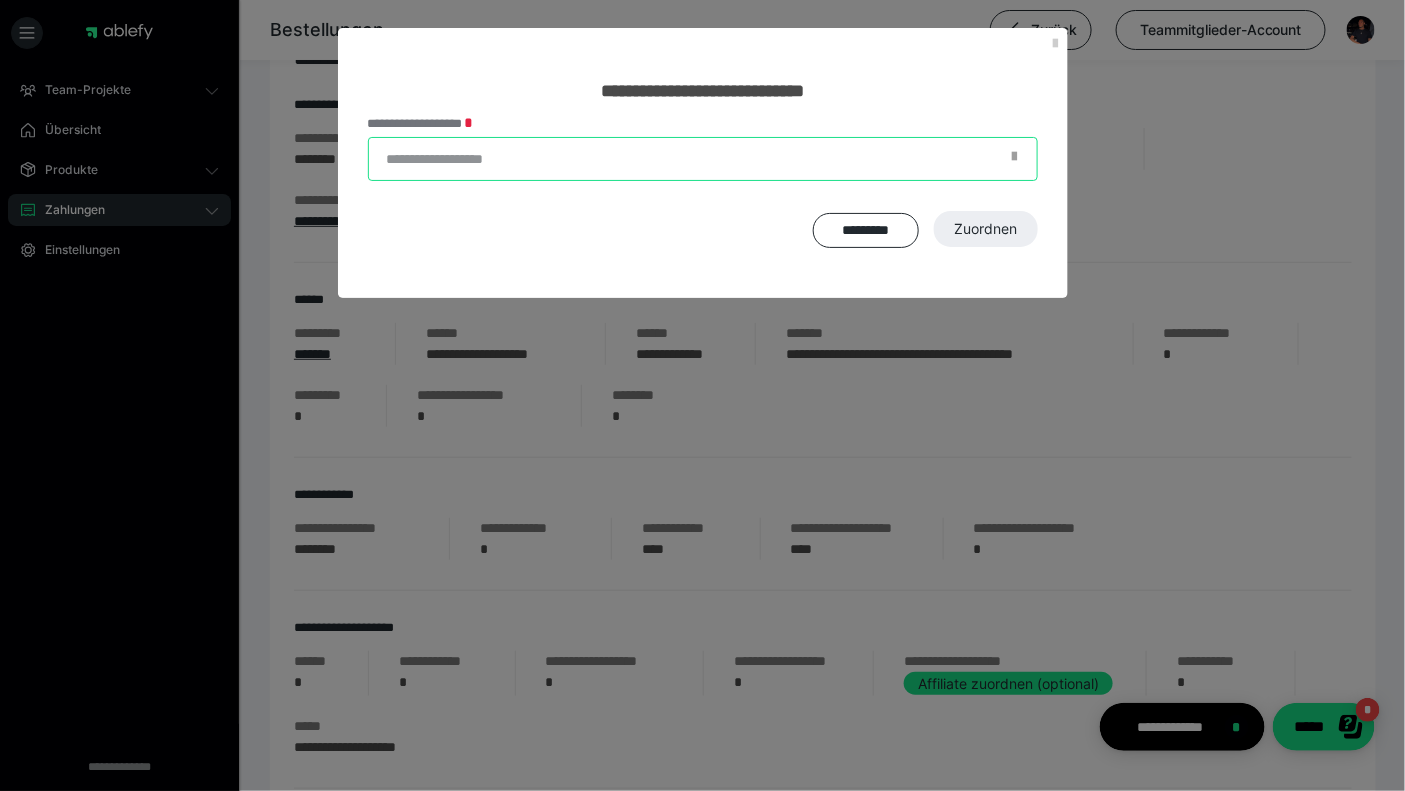 click on "**********" at bounding box center (703, 159) 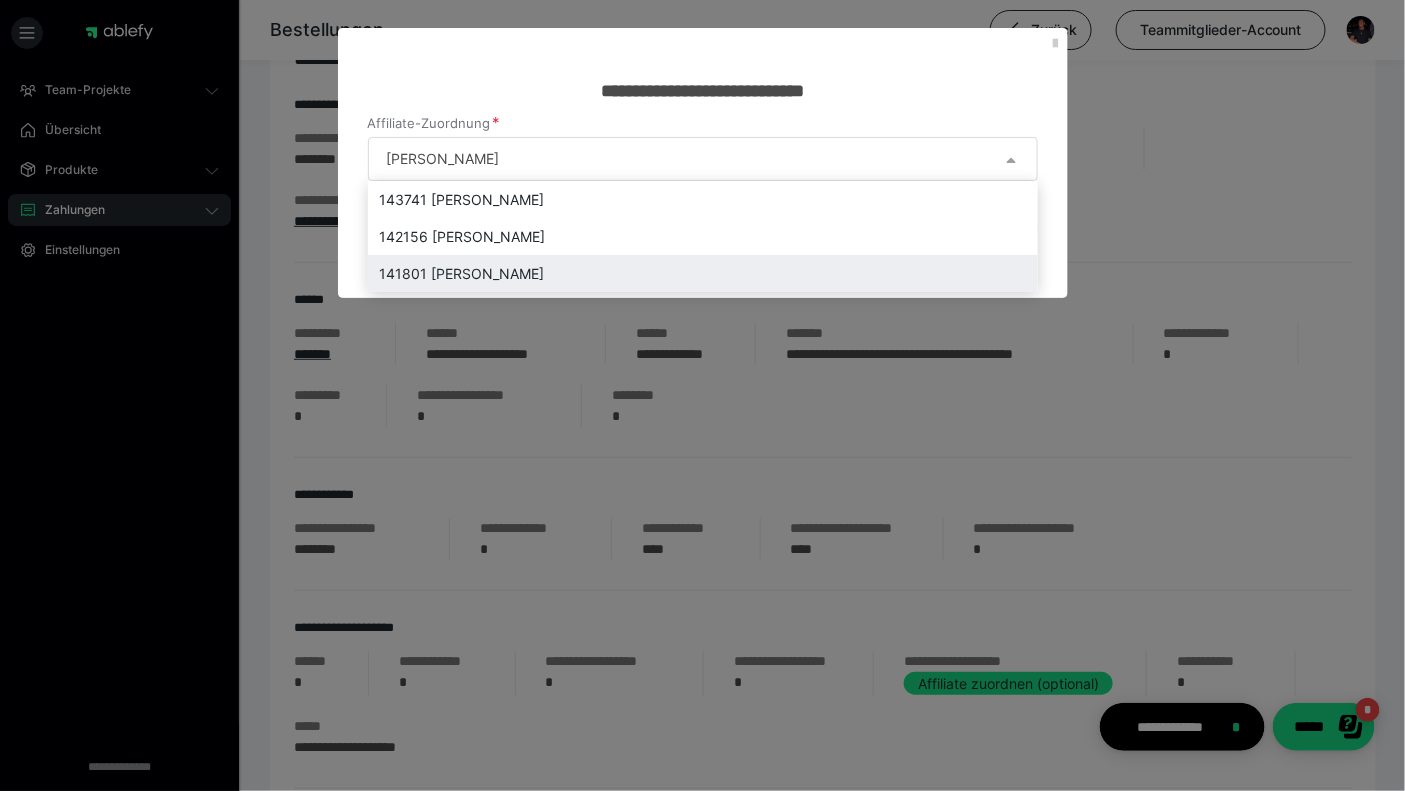 type on "daniel" 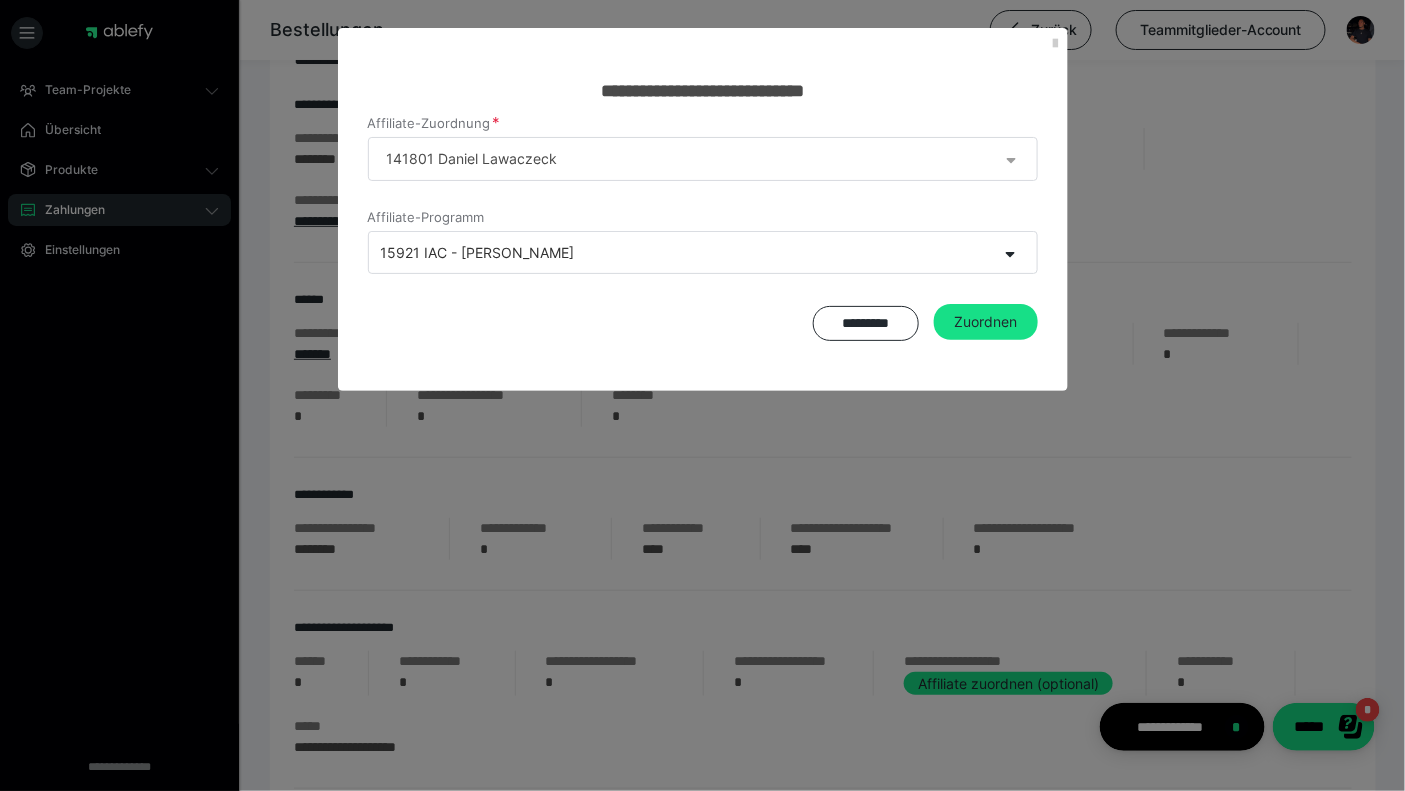 click on "15921 IAC - Federico Affiliates" at bounding box center [478, 252] 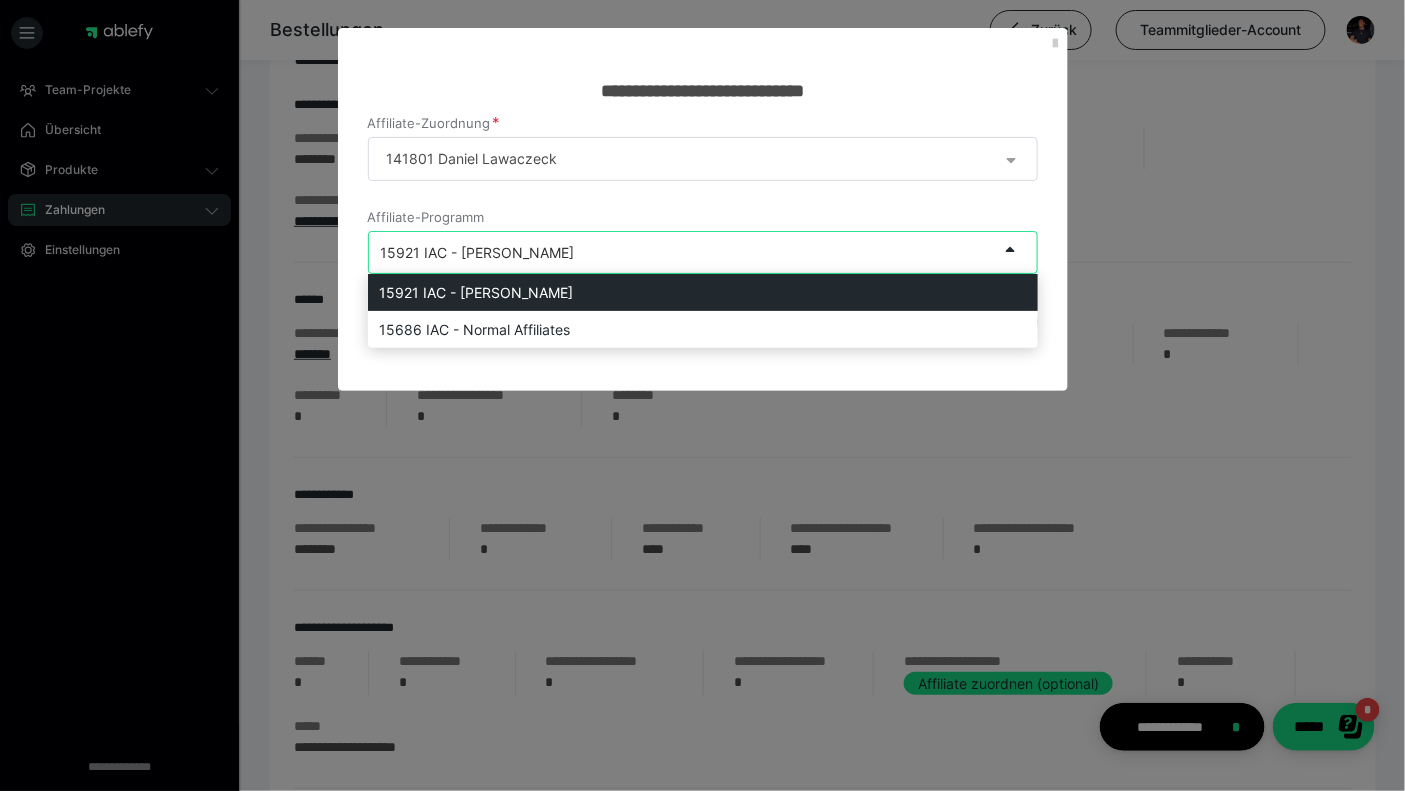 click on "15921 IAC - Federico Affiliates" at bounding box center [703, 292] 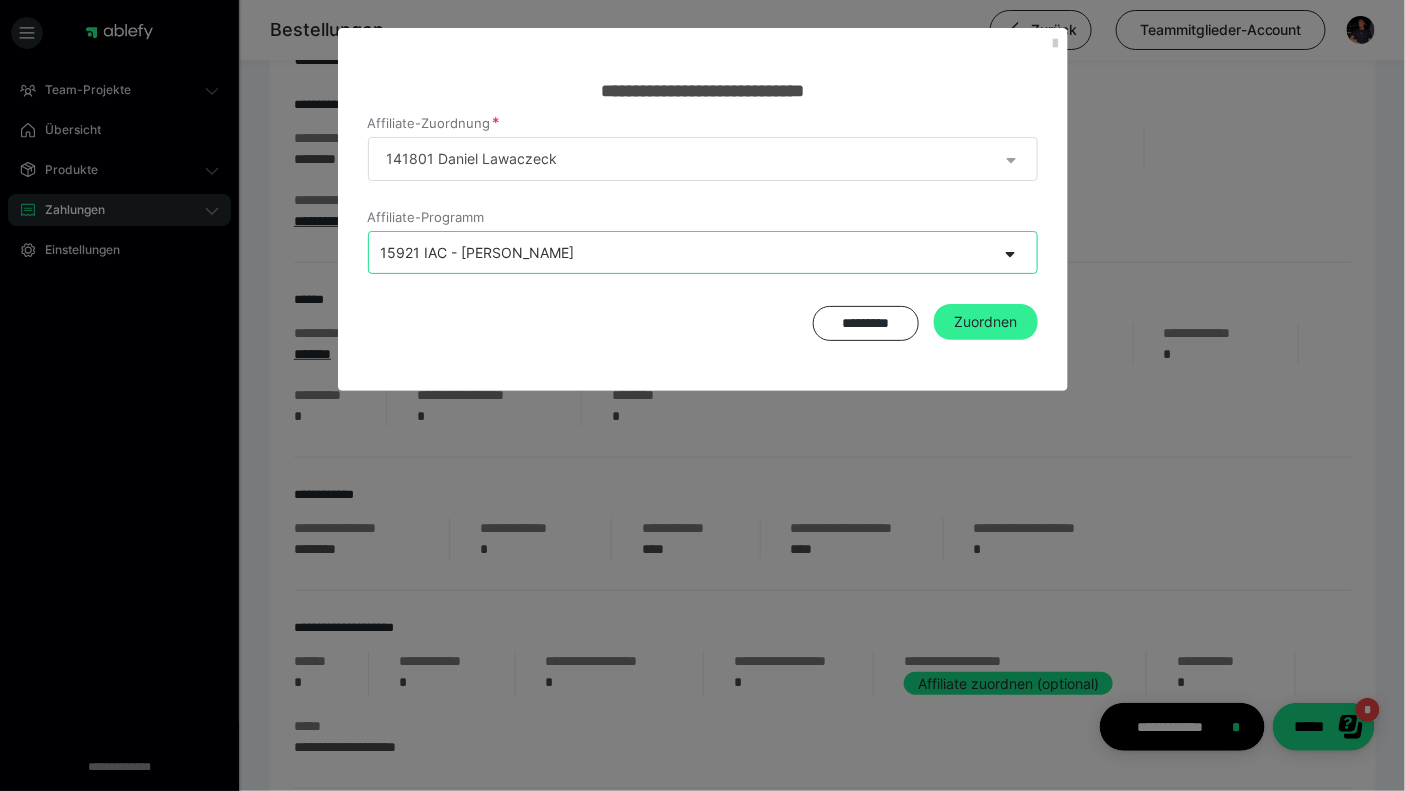 click on "Zuordnen" at bounding box center [986, 322] 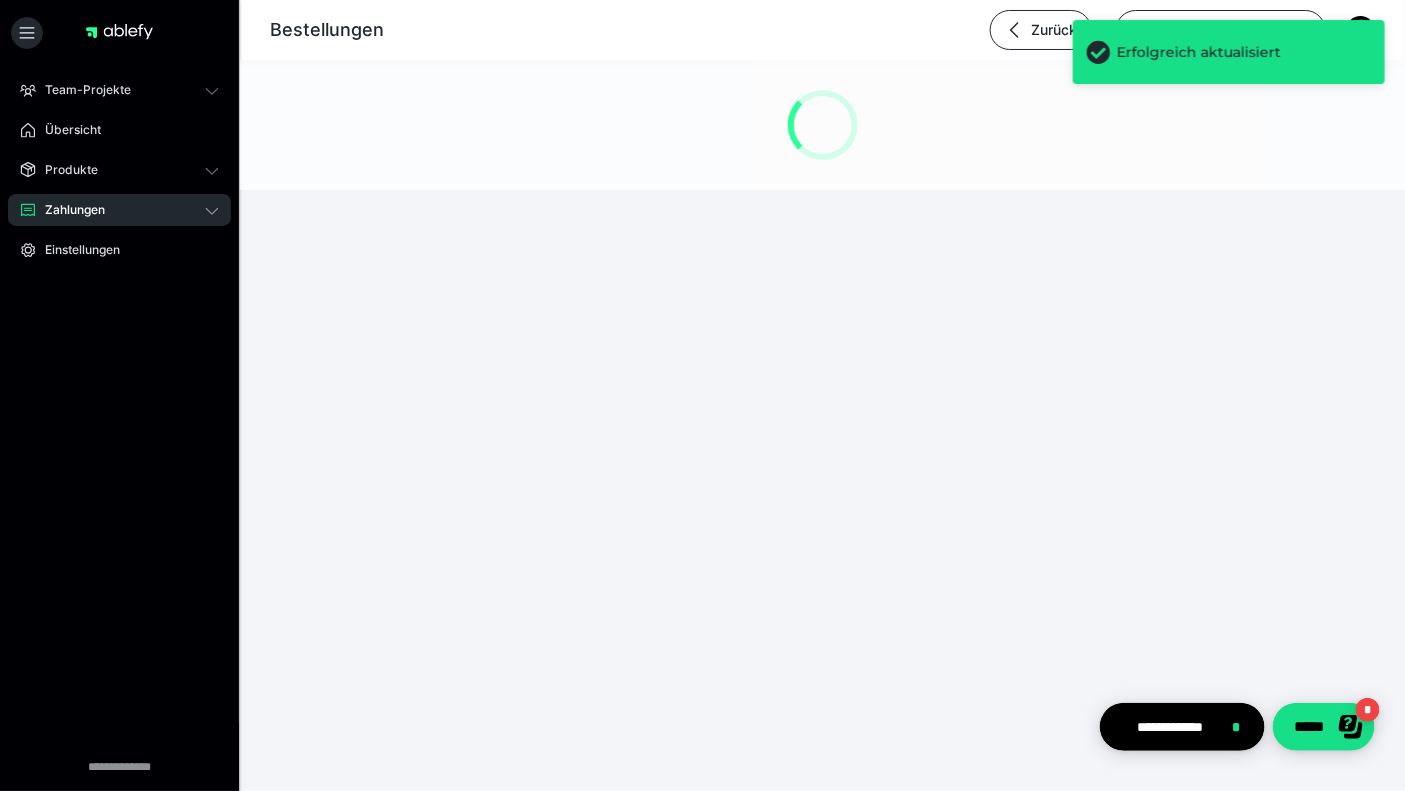 scroll, scrollTop: 0, scrollLeft: 0, axis: both 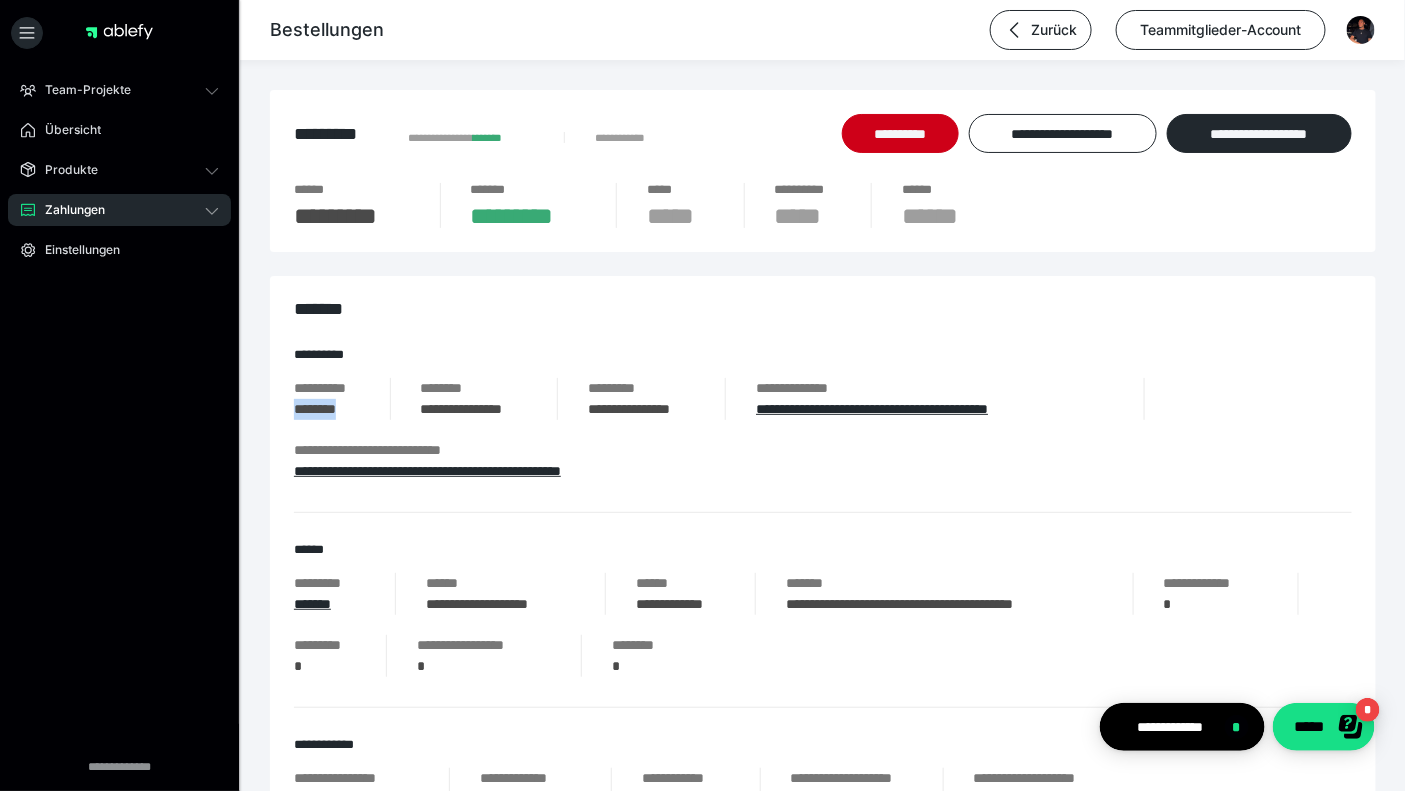 drag, startPoint x: 355, startPoint y: 413, endPoint x: 296, endPoint y: 415, distance: 59.03389 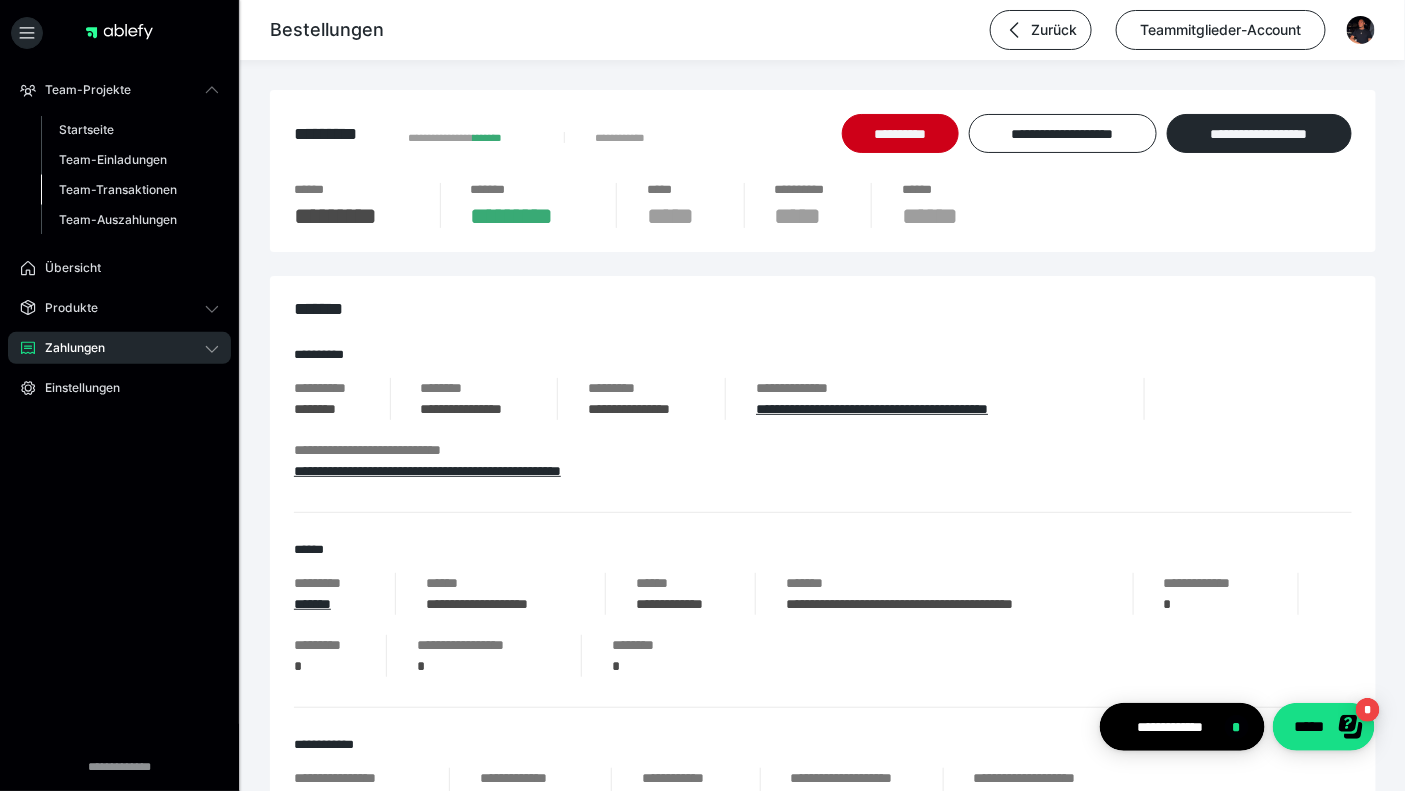 click on "Team-Transaktionen" at bounding box center (118, 189) 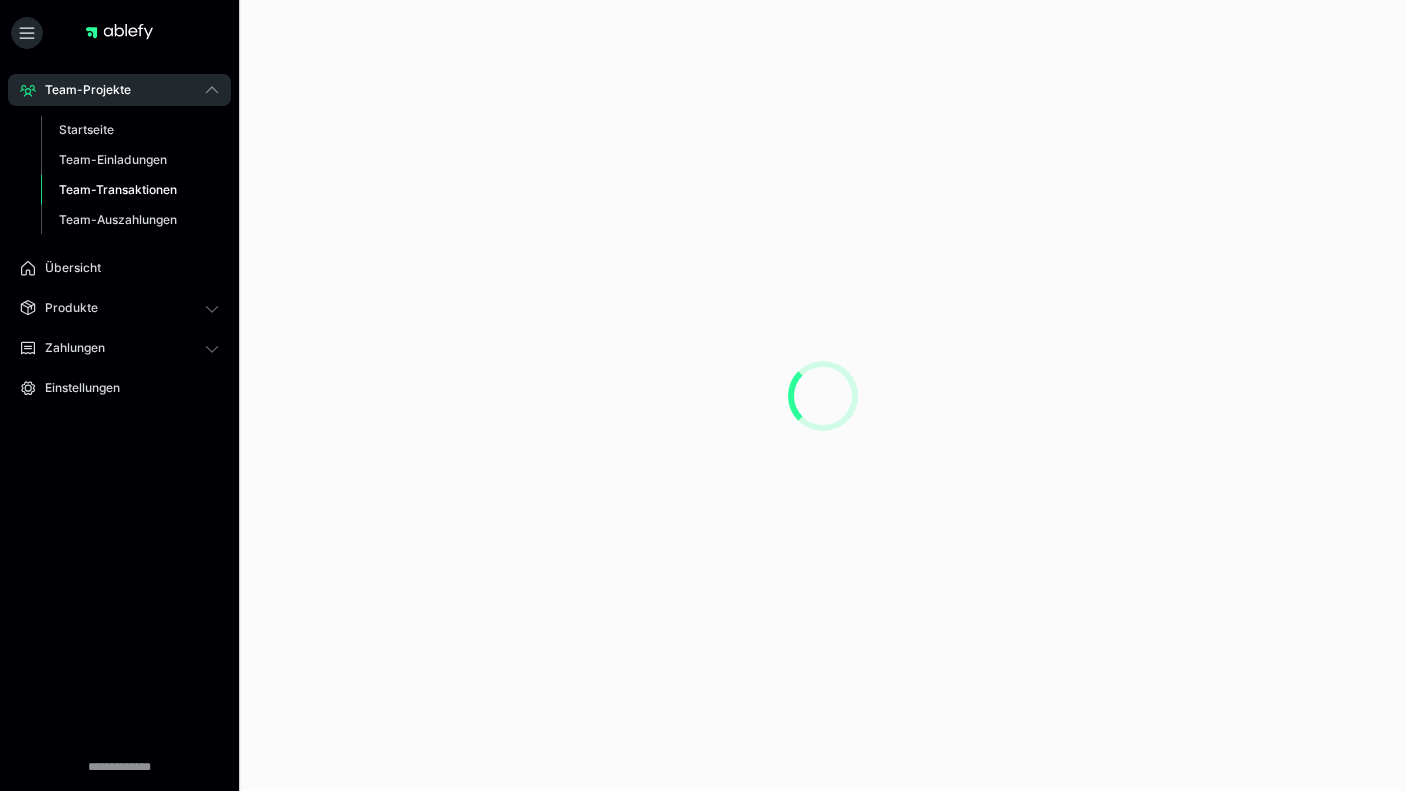 scroll, scrollTop: 0, scrollLeft: 0, axis: both 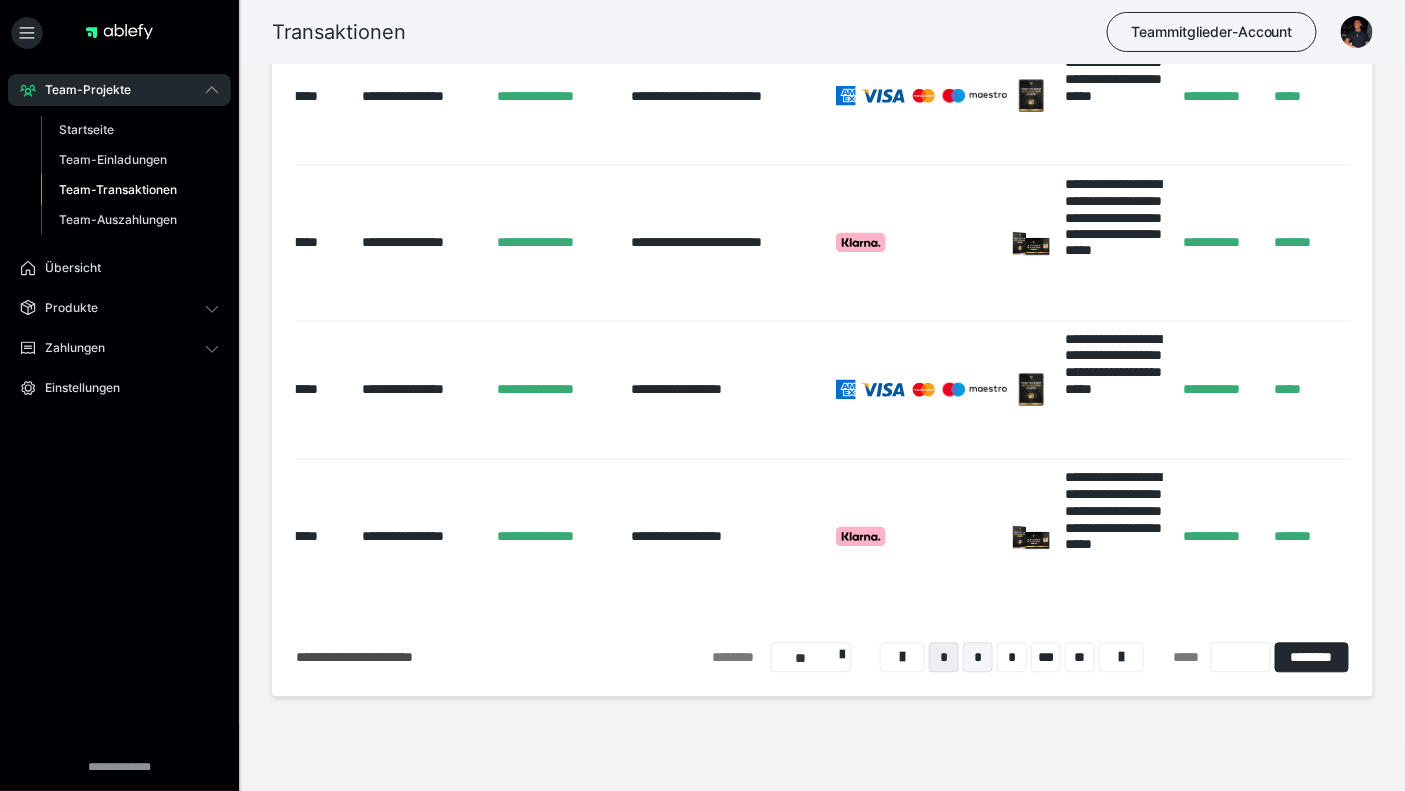 click on "*" at bounding box center (978, 658) 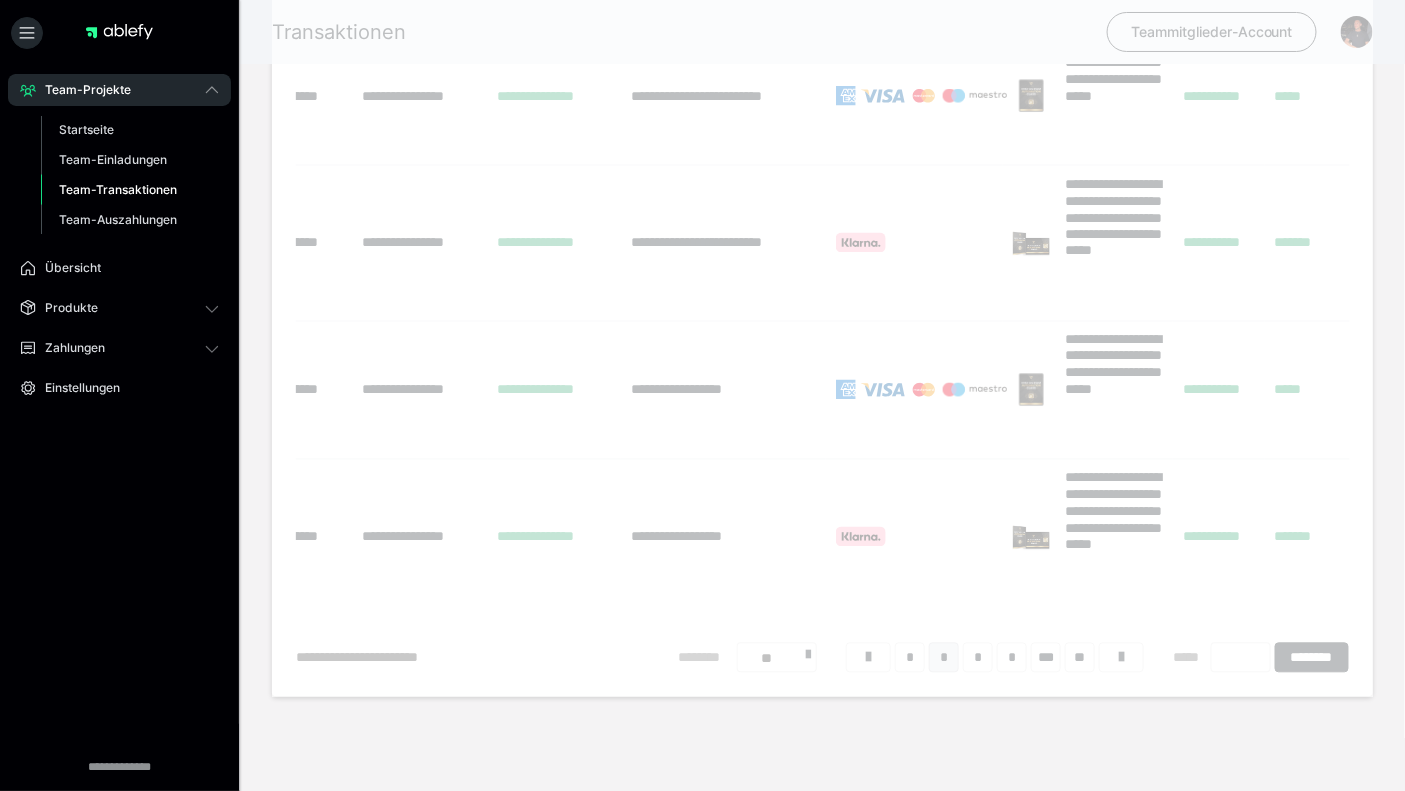 scroll, scrollTop: 16, scrollLeft: 0, axis: vertical 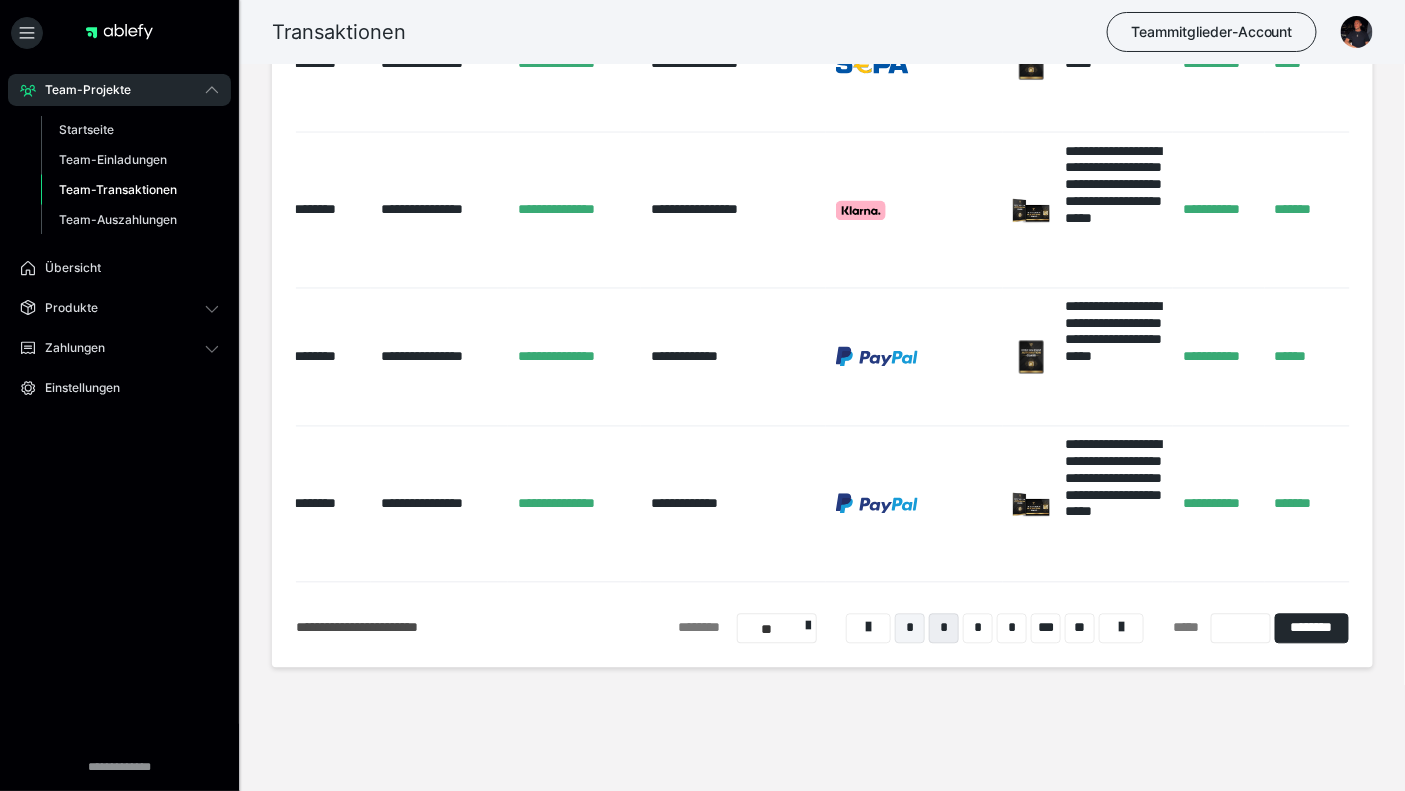 click on "*" at bounding box center [910, 629] 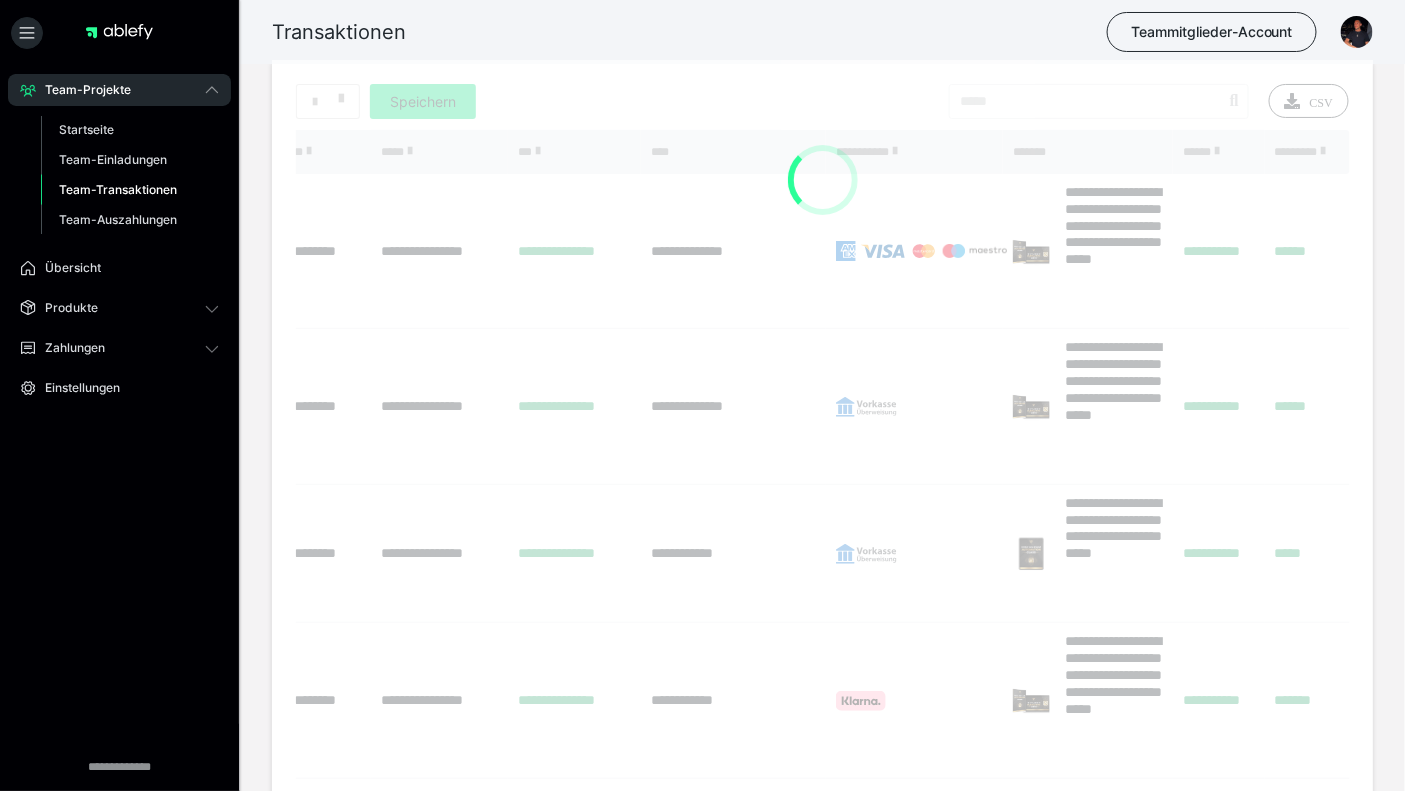 scroll, scrollTop: 0, scrollLeft: 0, axis: both 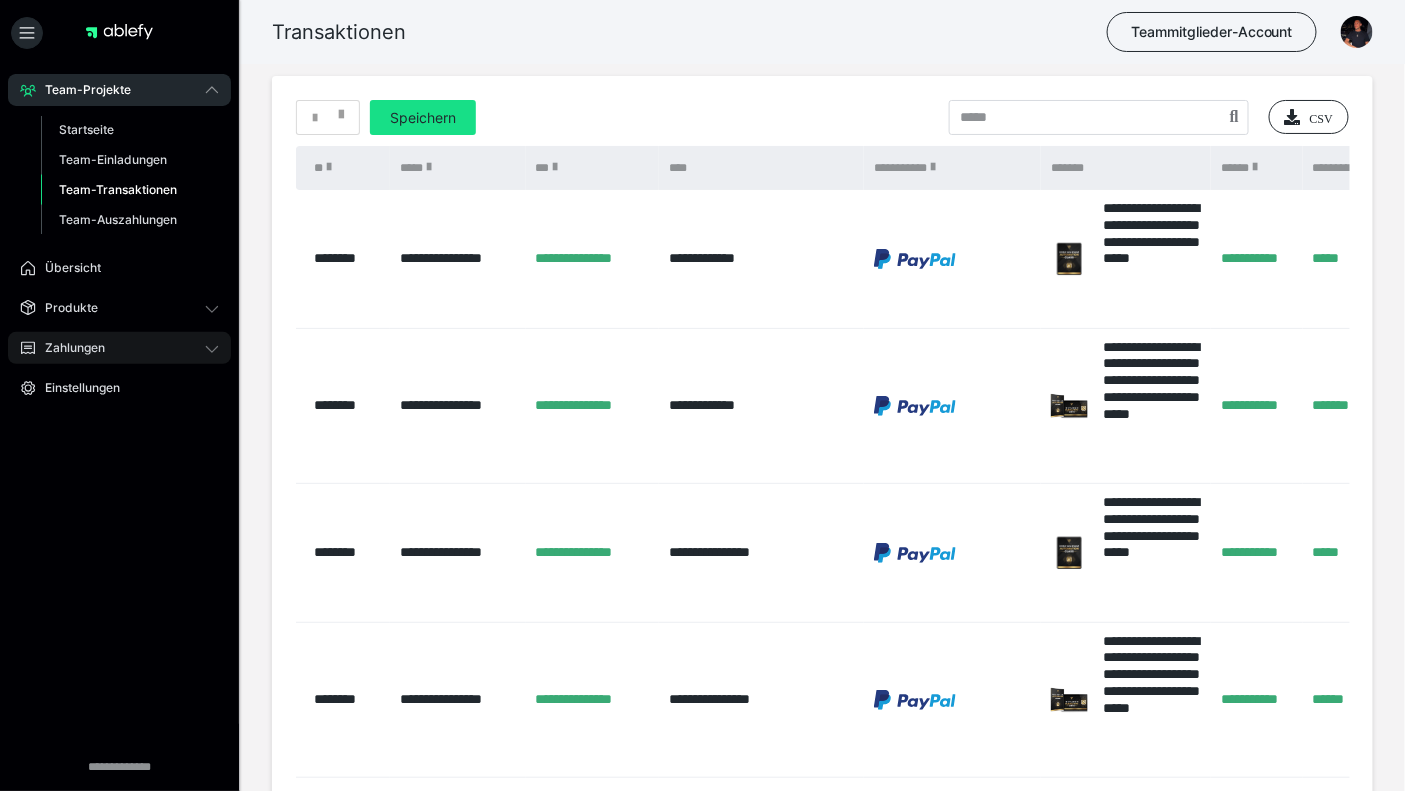 click on "Zahlungen" at bounding box center [119, 348] 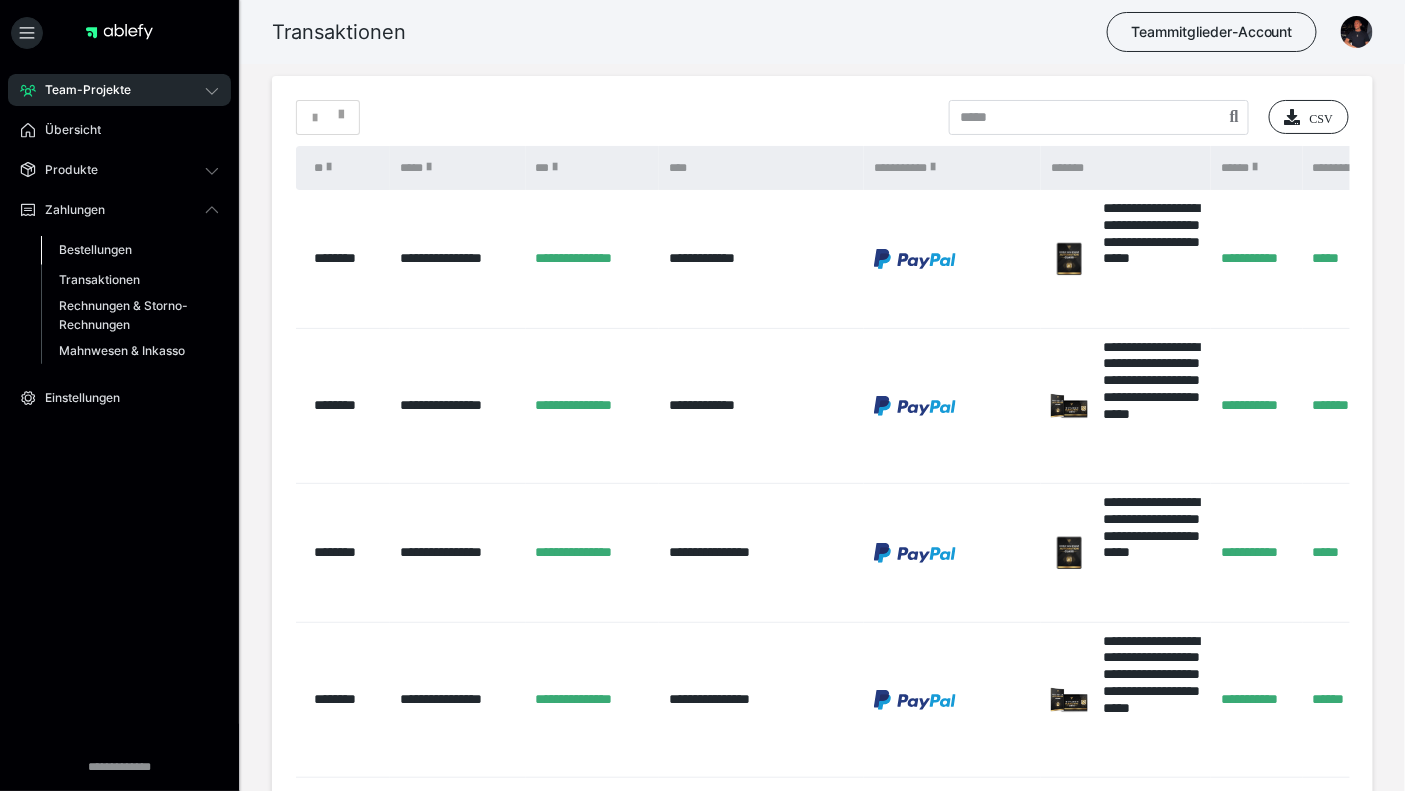 click on "Bestellungen" at bounding box center [130, 250] 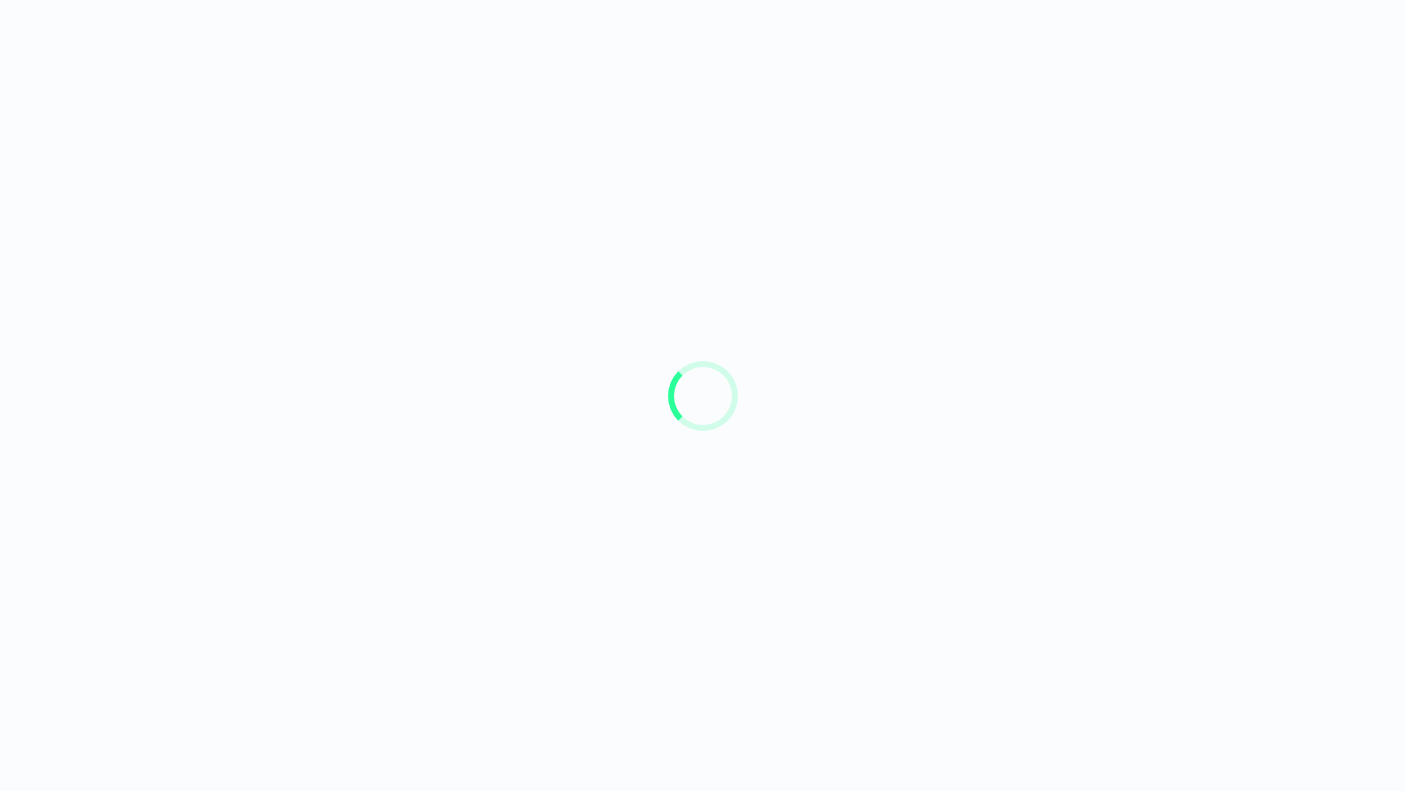 scroll, scrollTop: 0, scrollLeft: 0, axis: both 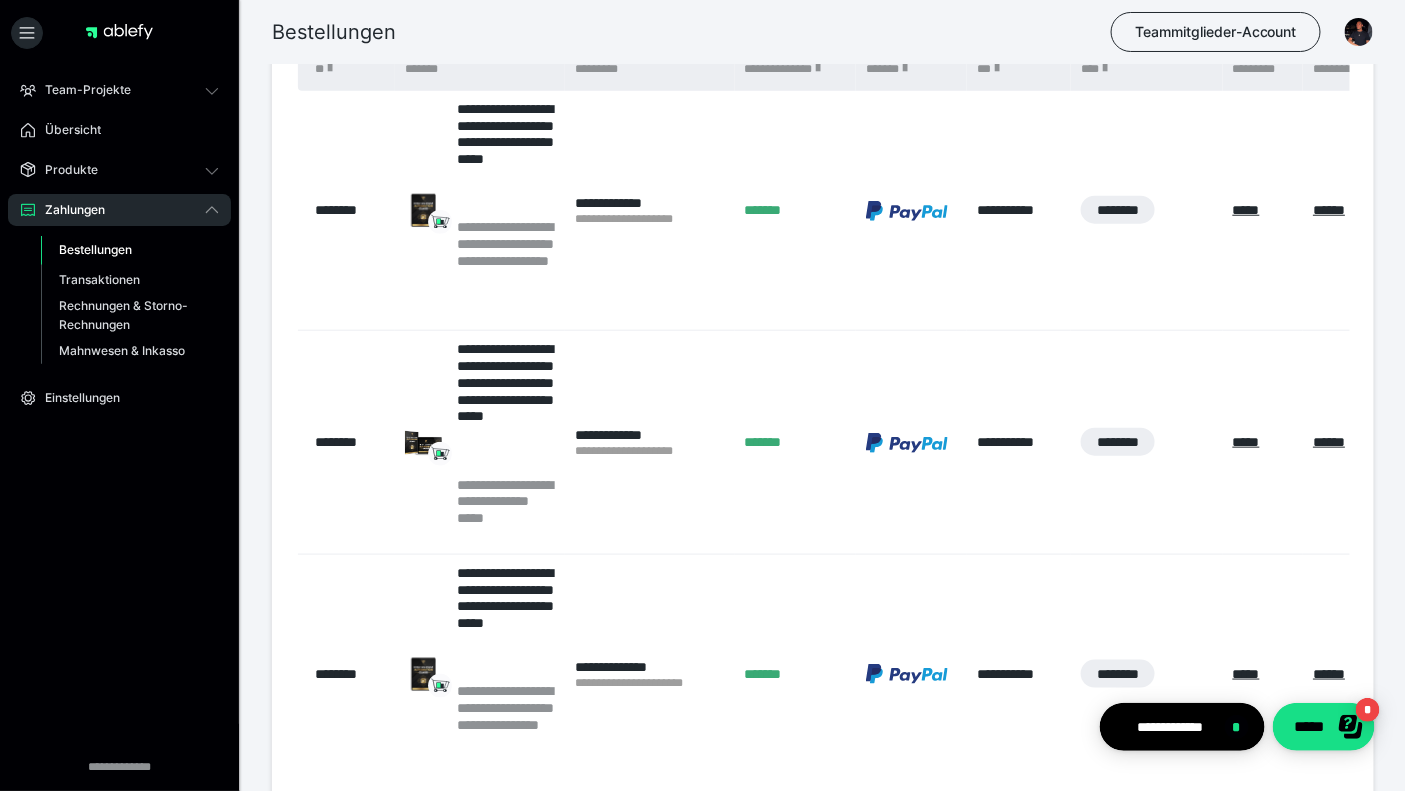 click on "Team-Projekte" at bounding box center [81, 90] 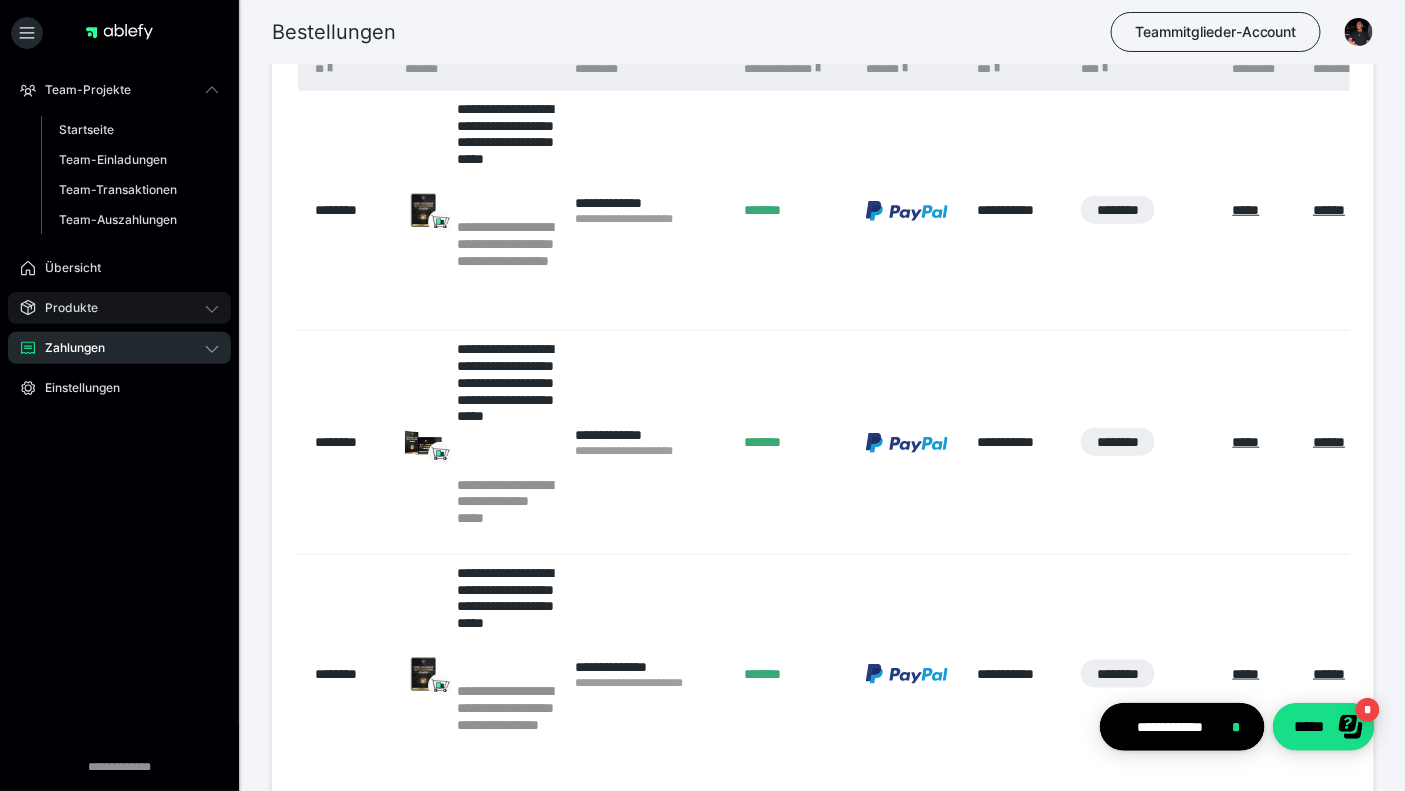click on "Team-Projekte" at bounding box center (81, 90) 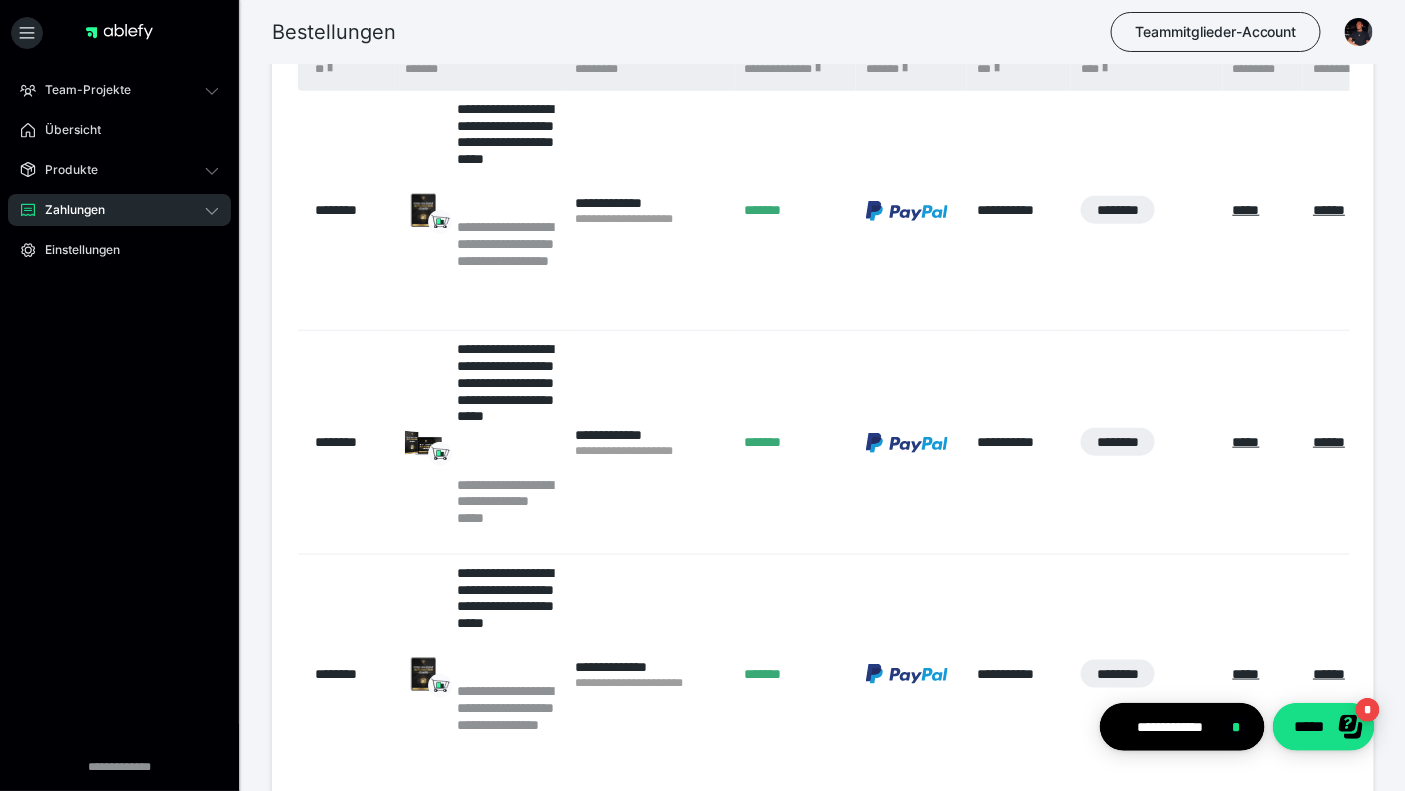 click on "Zahlungen" at bounding box center [68, 210] 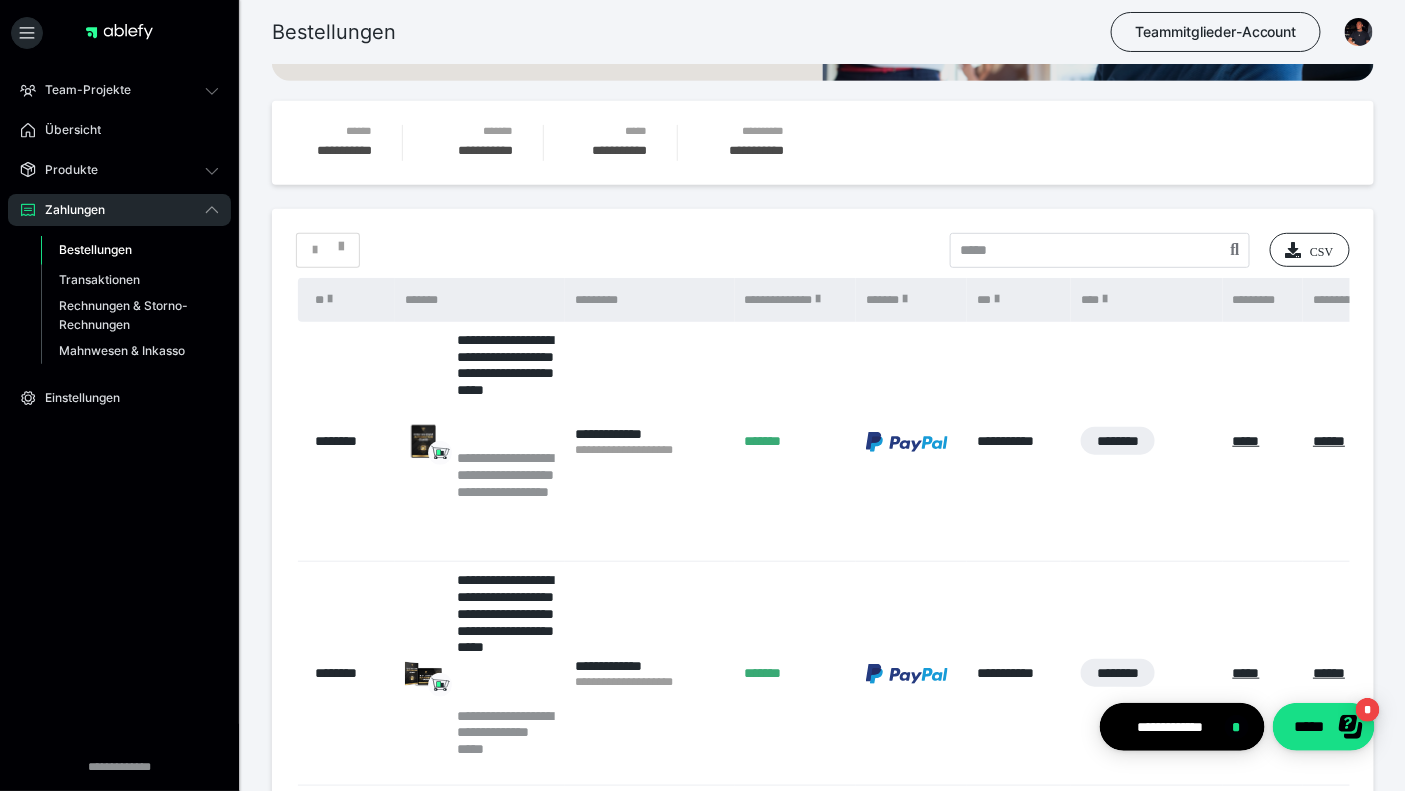 scroll, scrollTop: 236, scrollLeft: 0, axis: vertical 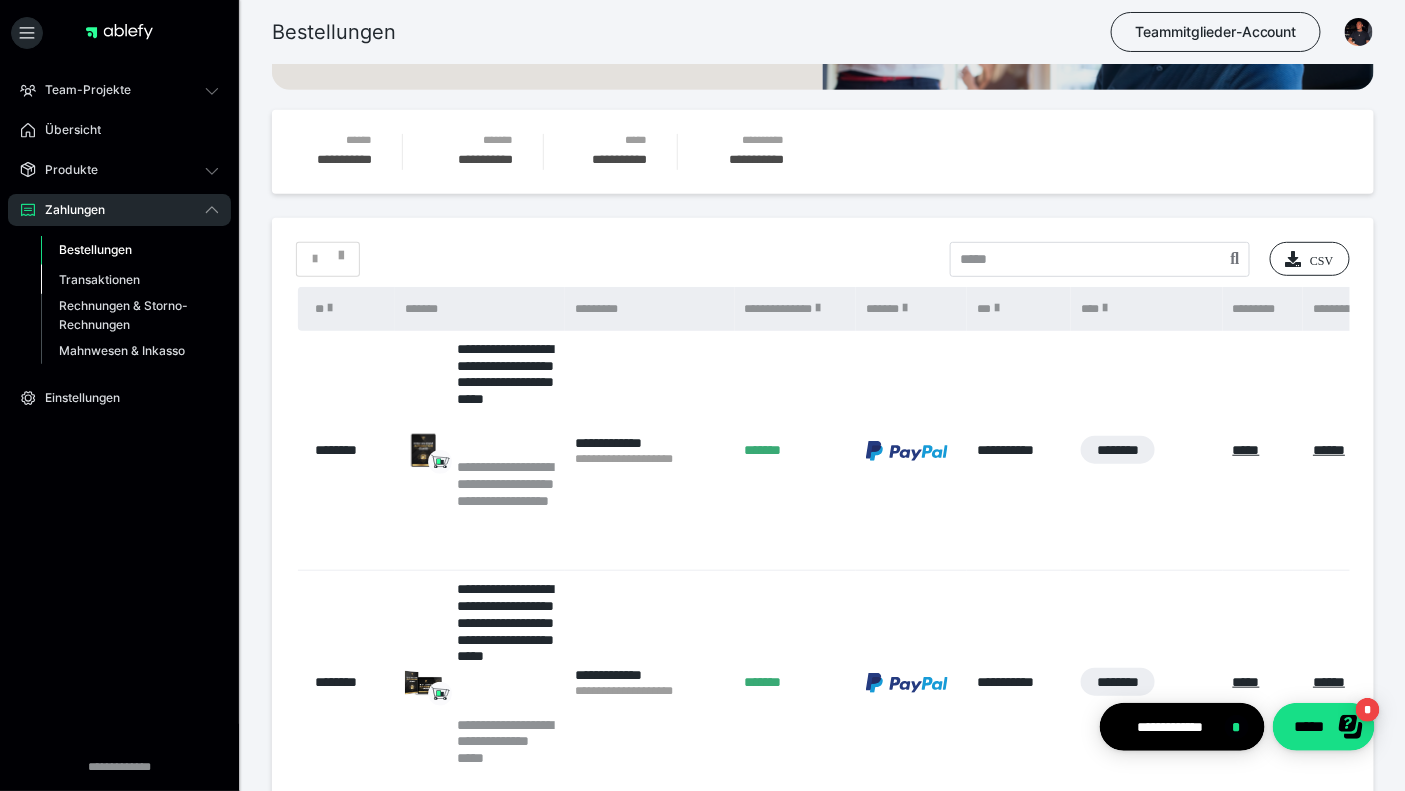 click on "Transaktionen" at bounding box center [130, 280] 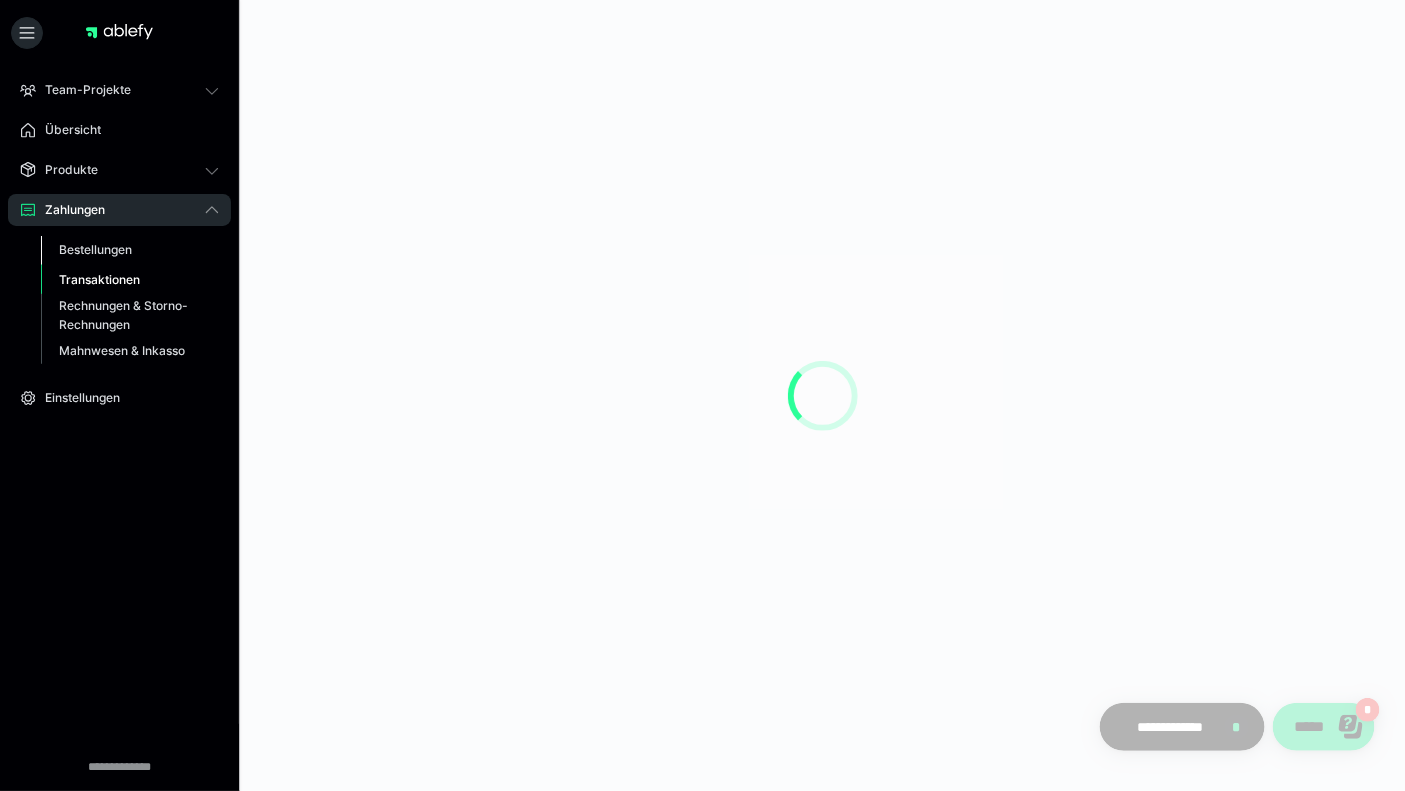 scroll, scrollTop: 0, scrollLeft: 0, axis: both 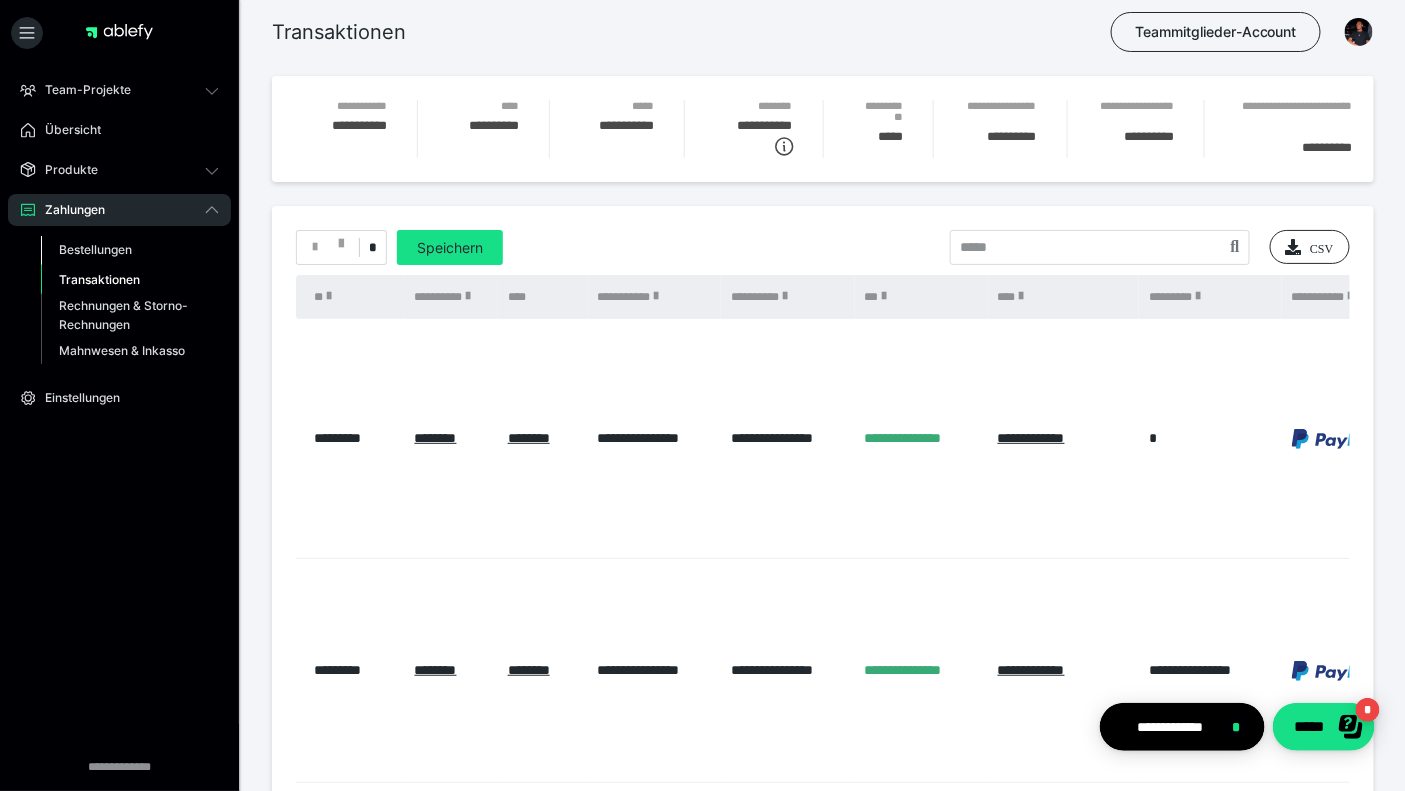 click on "Bestellungen" at bounding box center [95, 249] 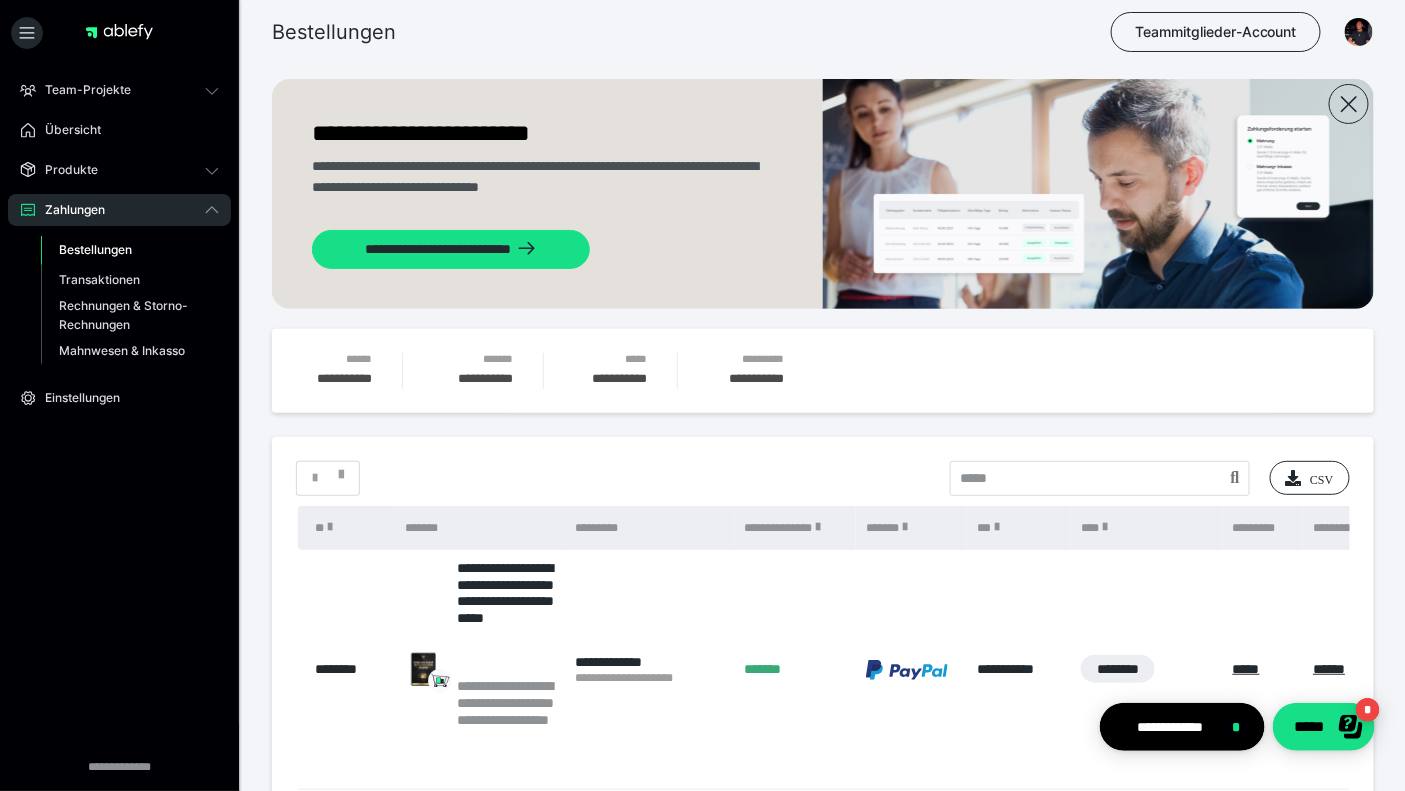 scroll, scrollTop: 8, scrollLeft: 0, axis: vertical 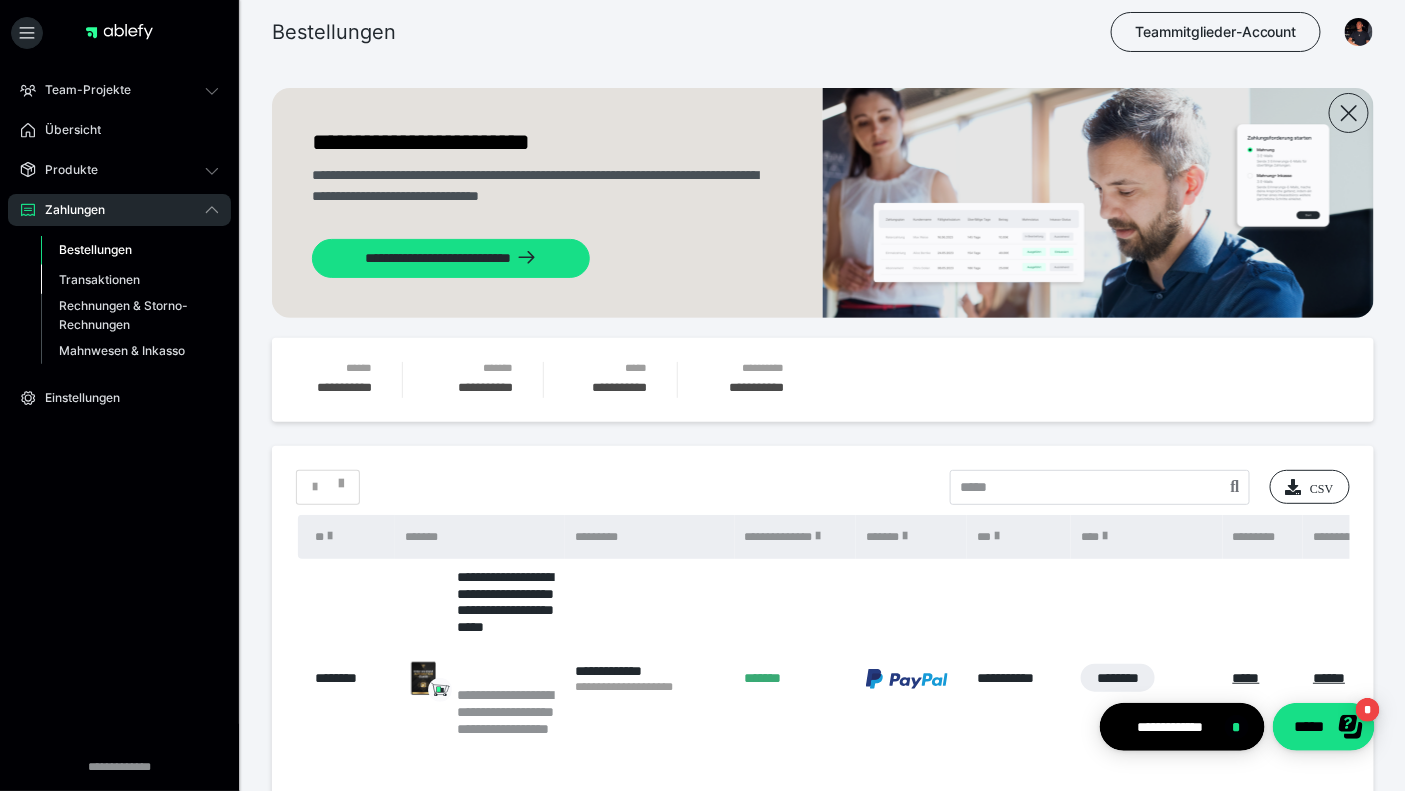 click on "Transaktionen" at bounding box center (99, 279) 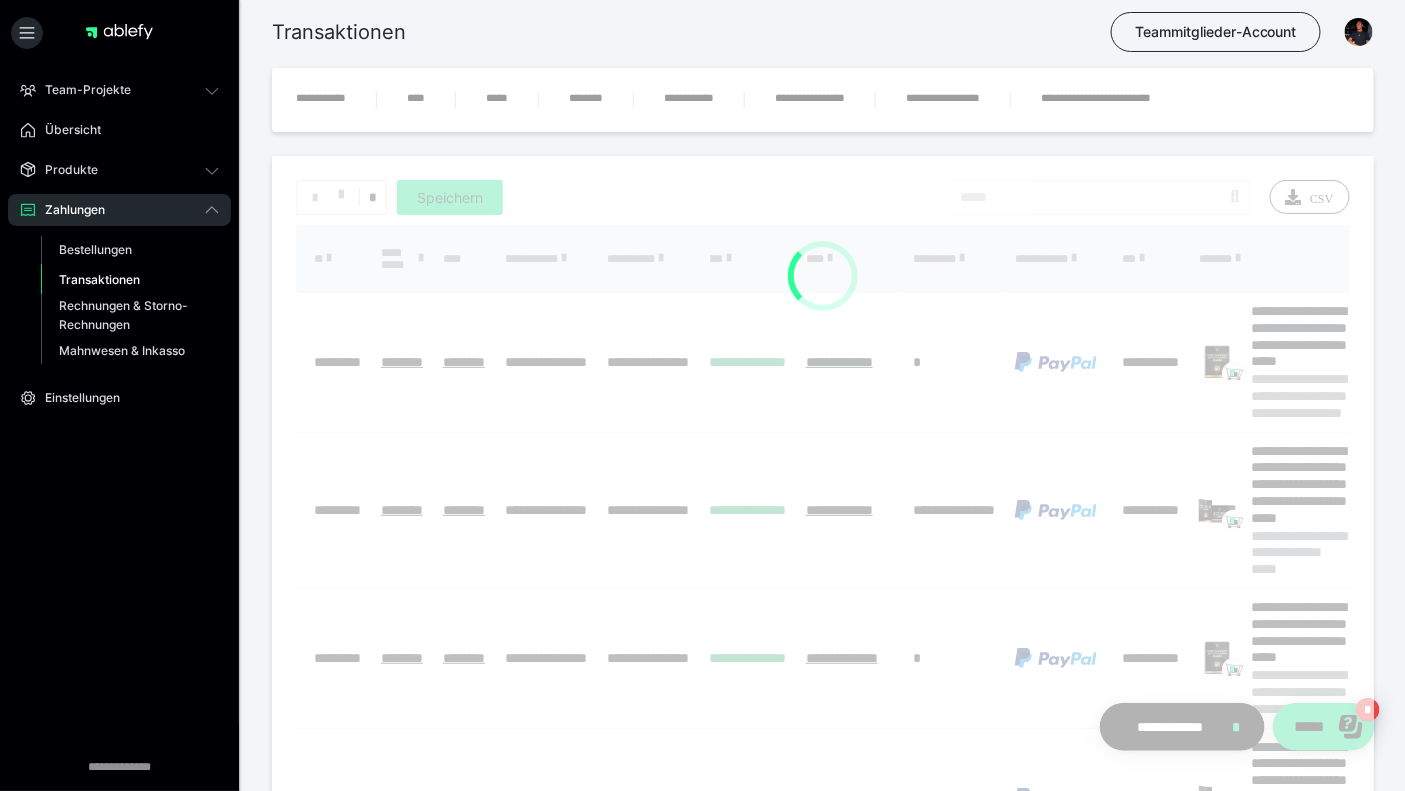 scroll, scrollTop: 0, scrollLeft: 0, axis: both 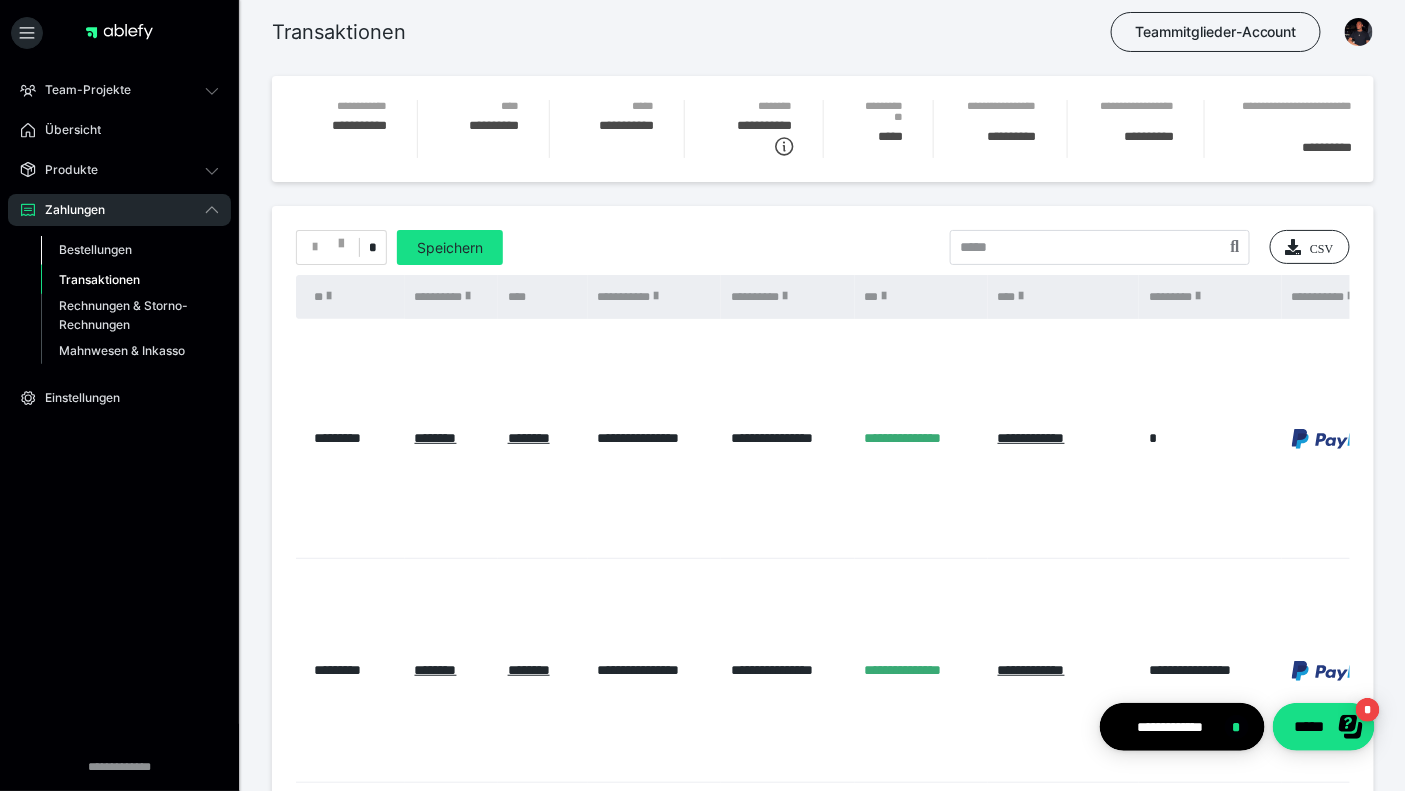 click on "Bestellungen" at bounding box center [95, 249] 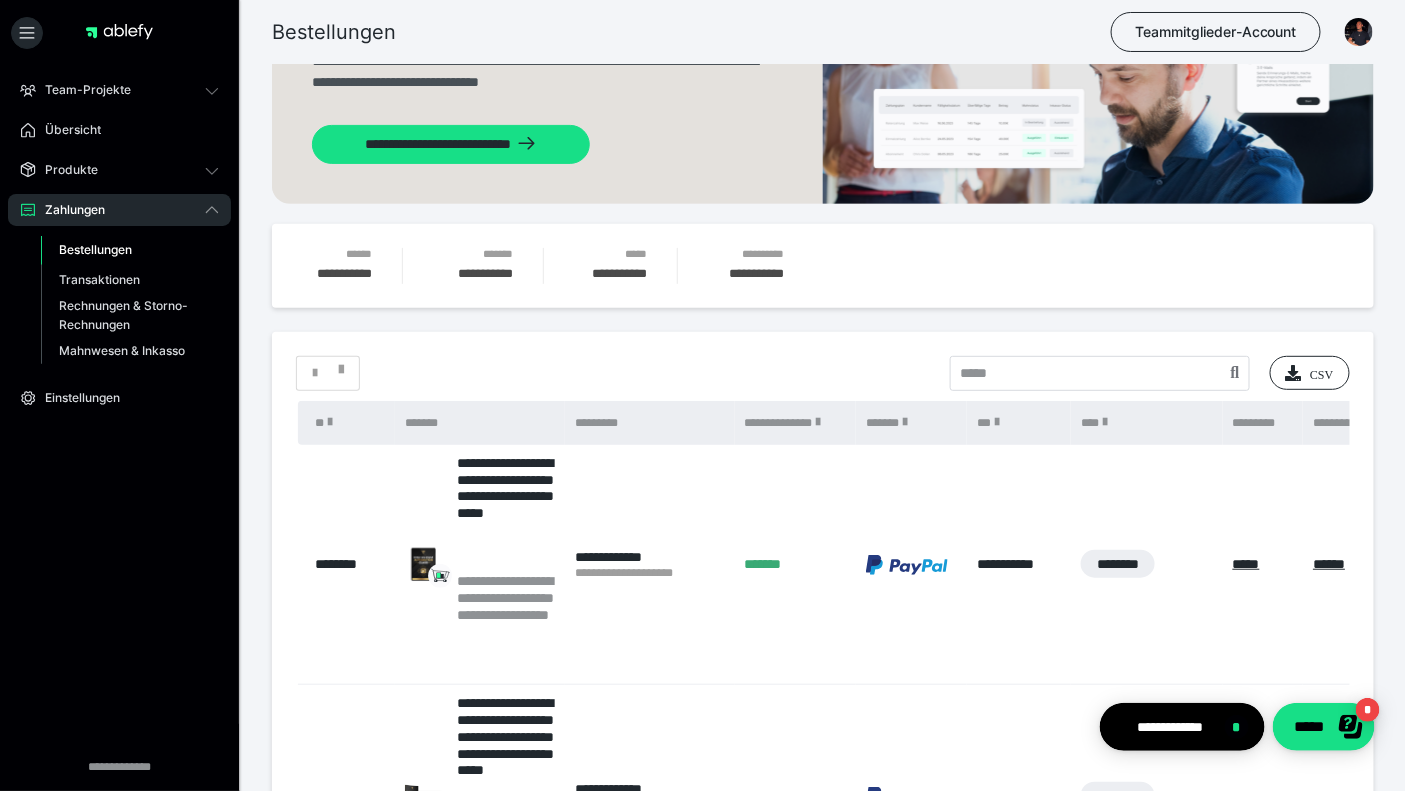 scroll, scrollTop: 293, scrollLeft: 0, axis: vertical 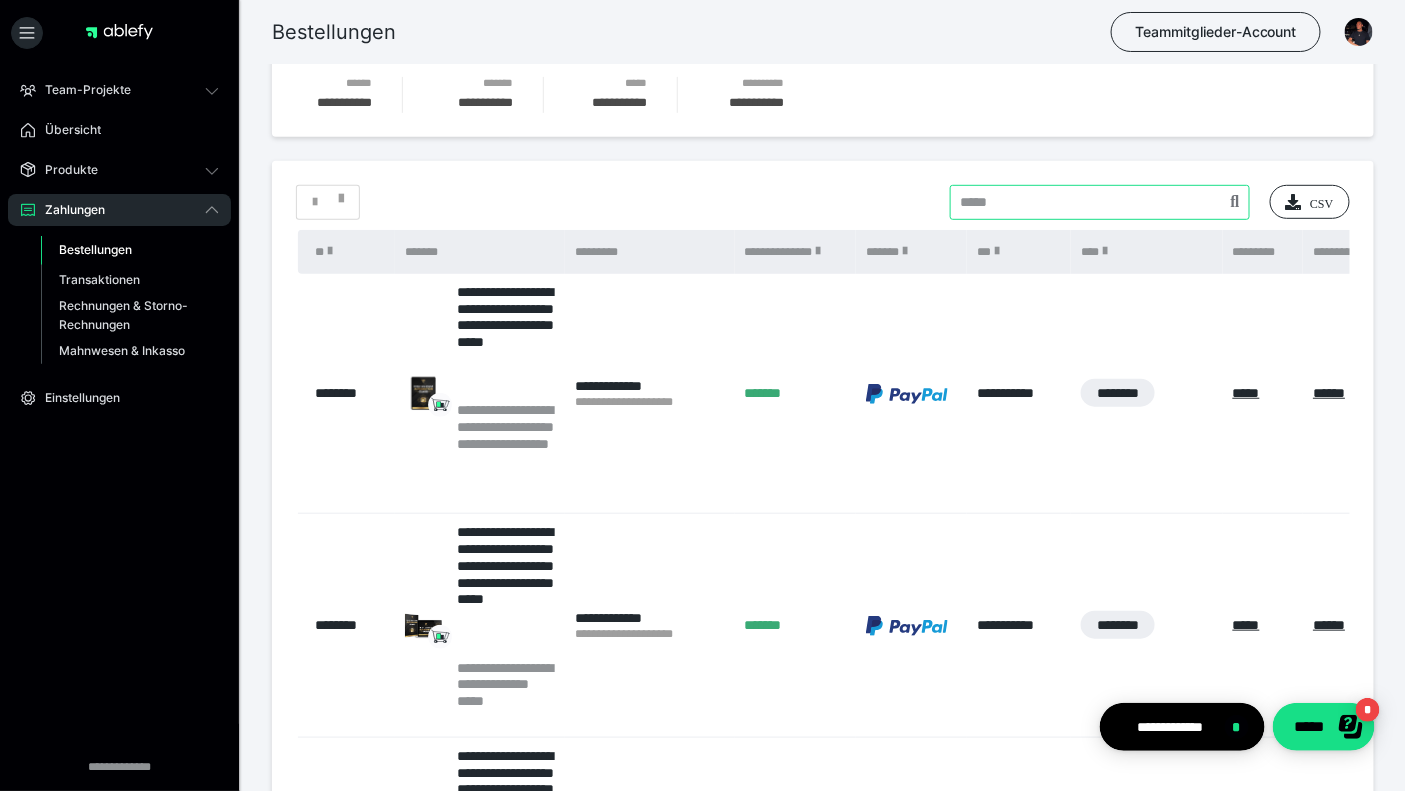 click at bounding box center [1100, 202] 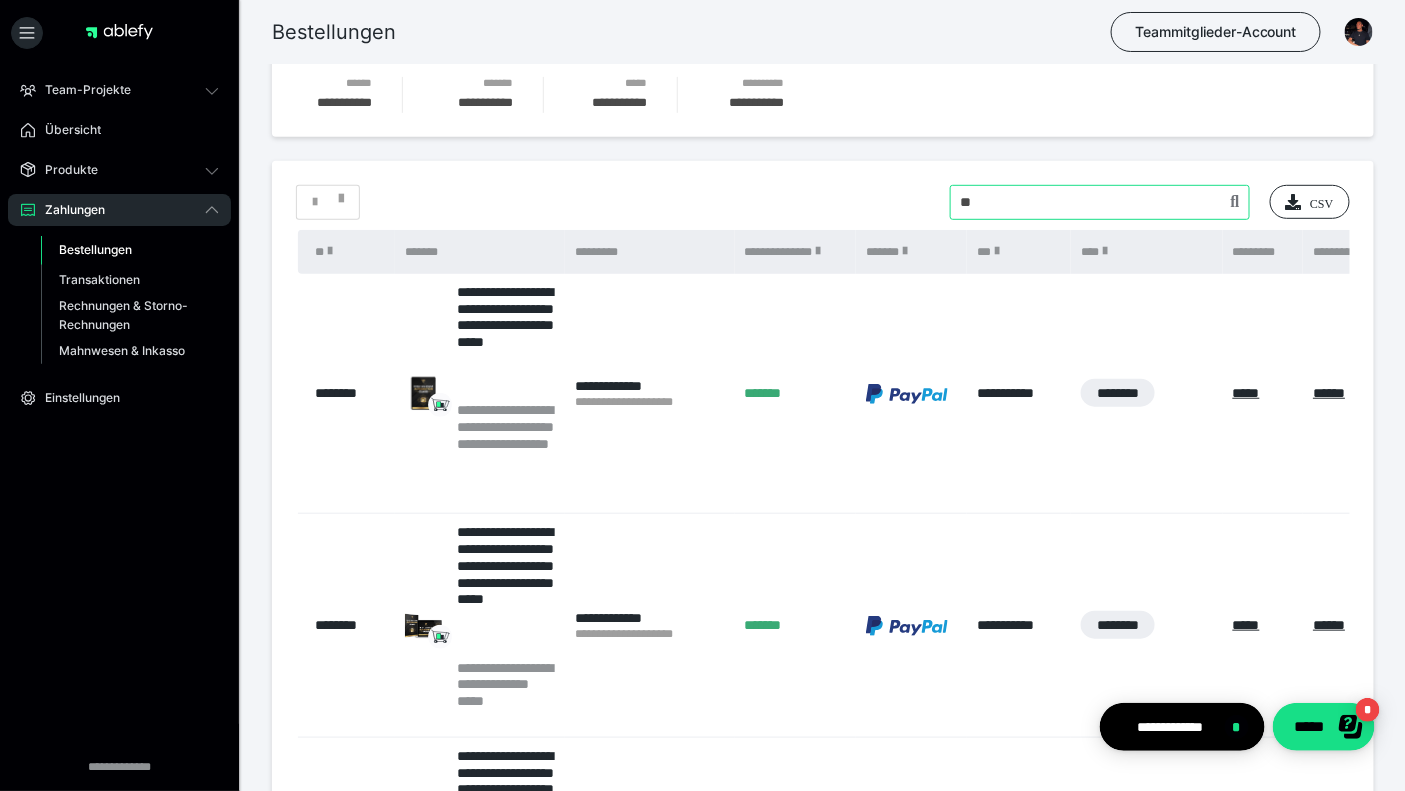 type on "*" 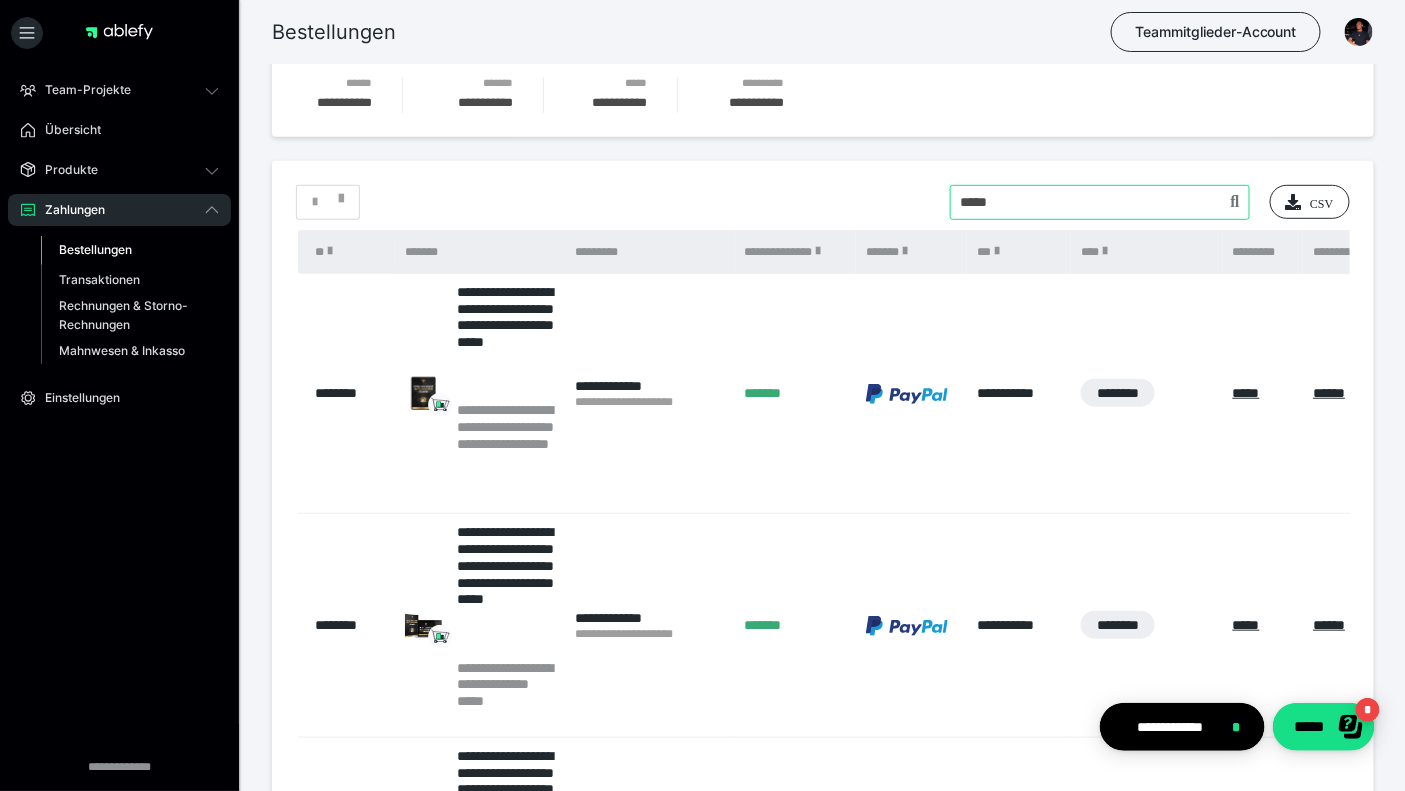 type on "*****" 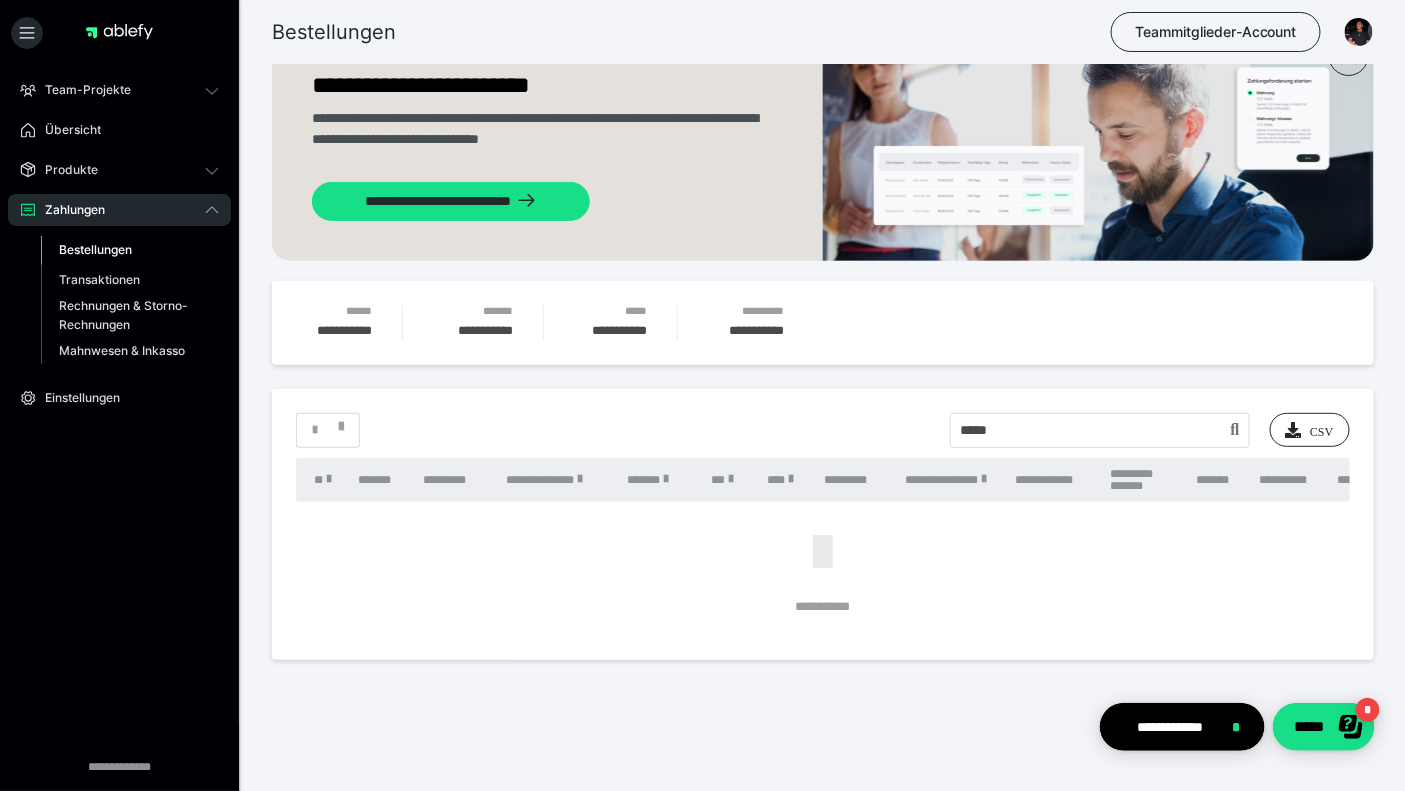 scroll, scrollTop: 65, scrollLeft: 0, axis: vertical 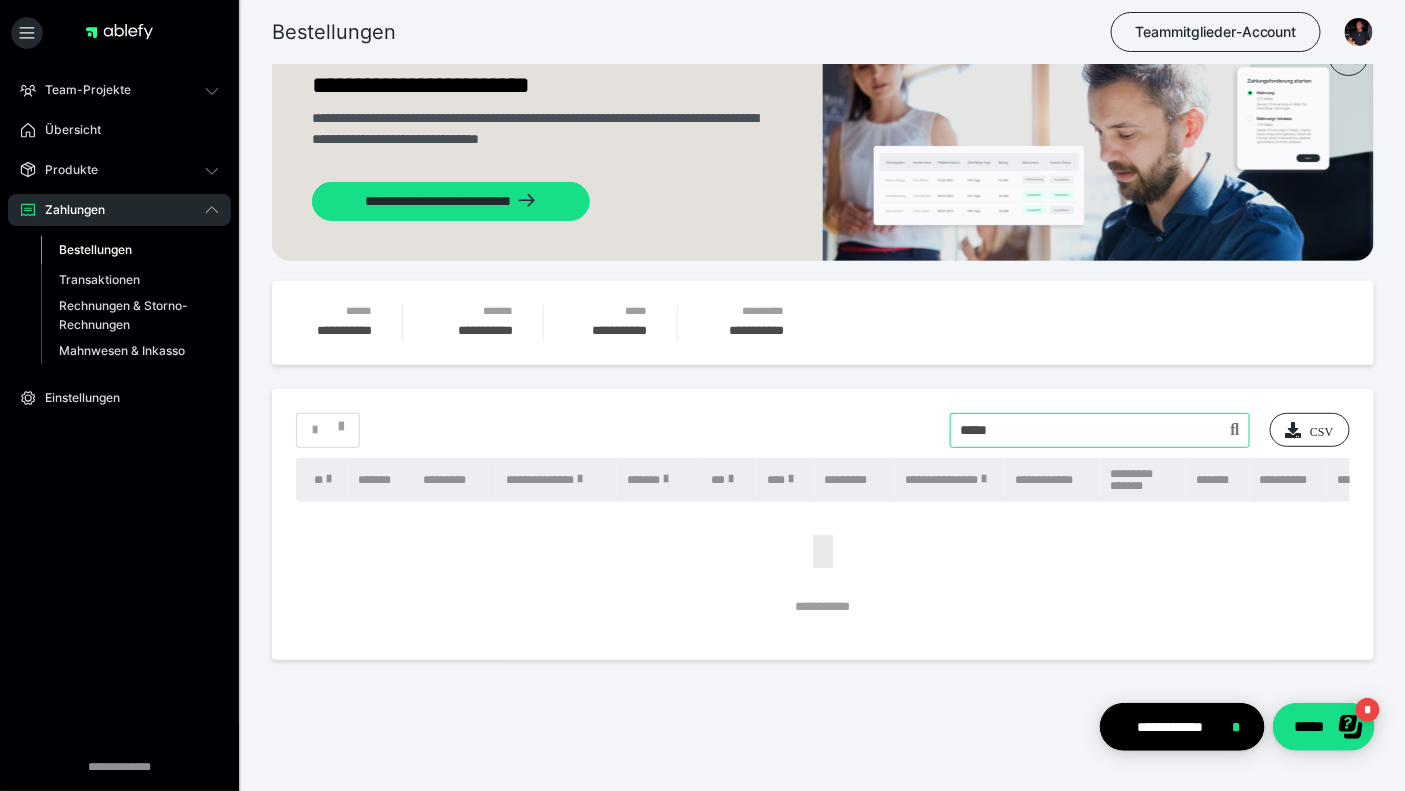 drag, startPoint x: 1000, startPoint y: 429, endPoint x: 955, endPoint y: 429, distance: 45 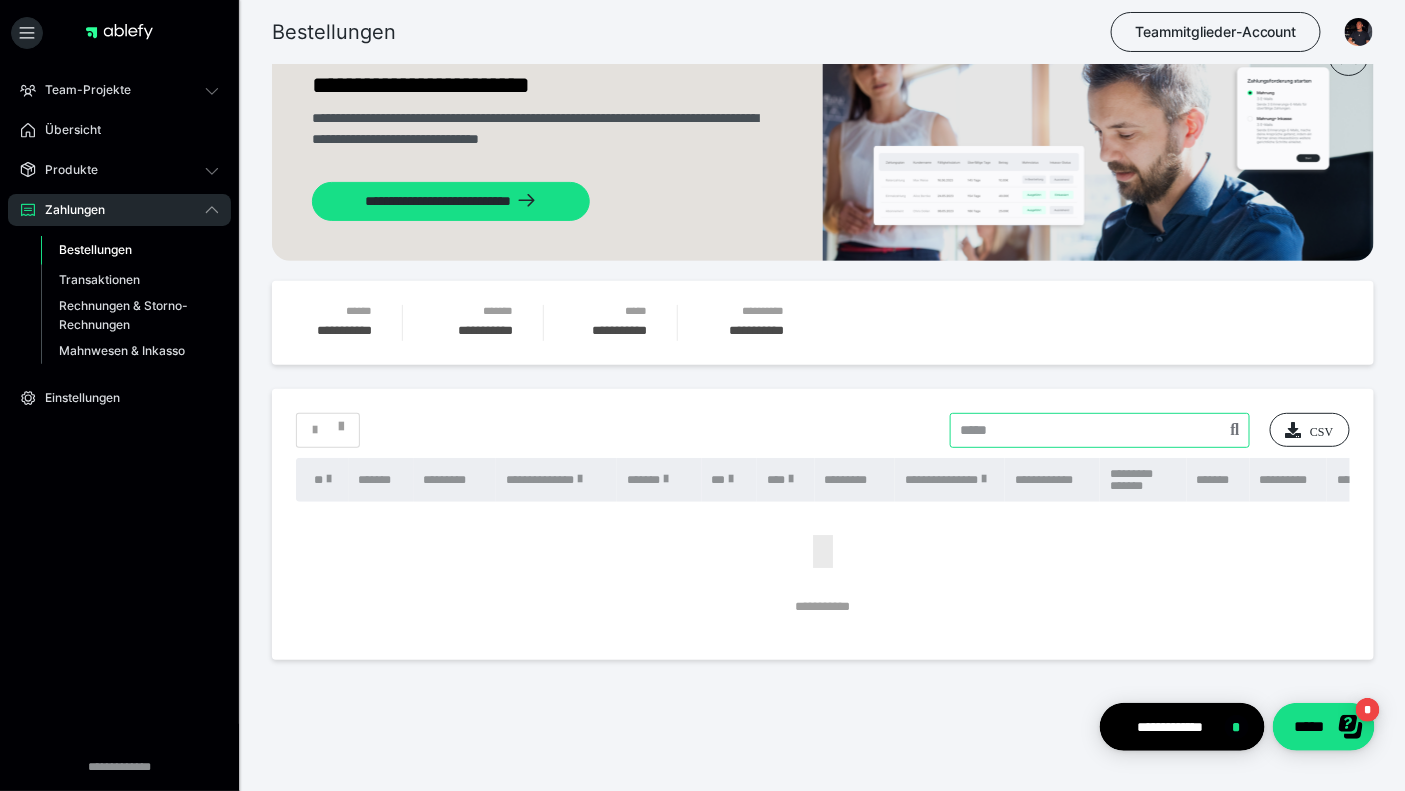 type 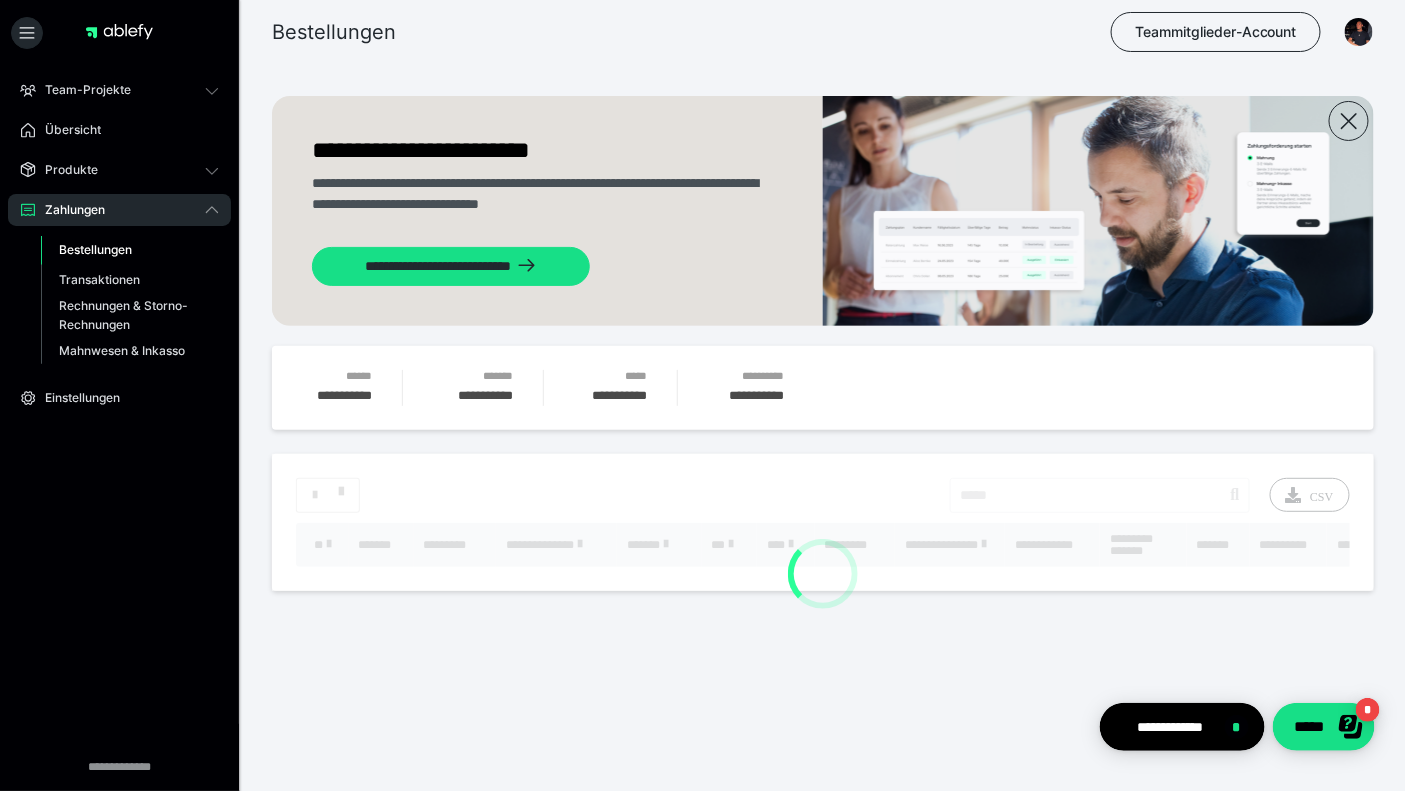 scroll, scrollTop: 0, scrollLeft: 0, axis: both 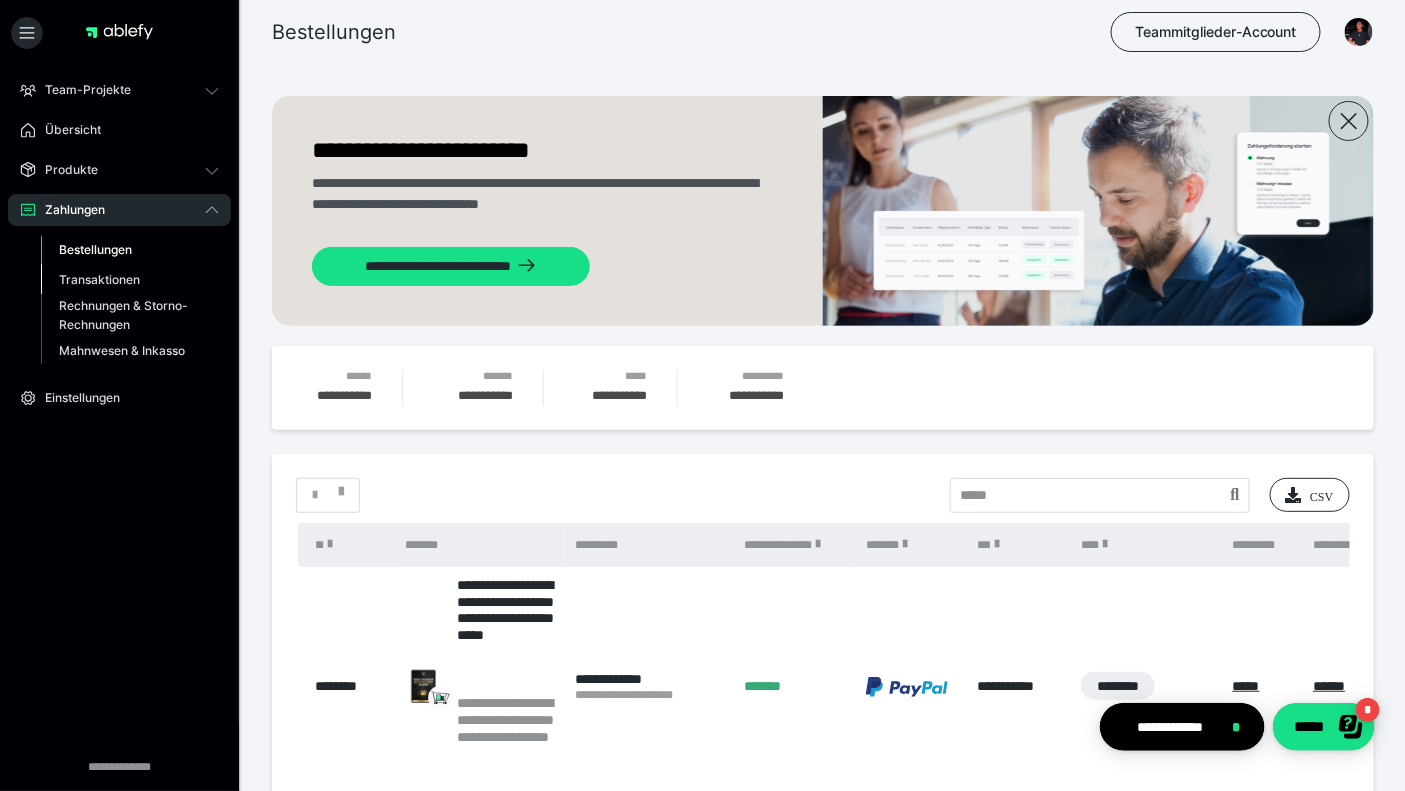 click on "Transaktionen" at bounding box center [130, 280] 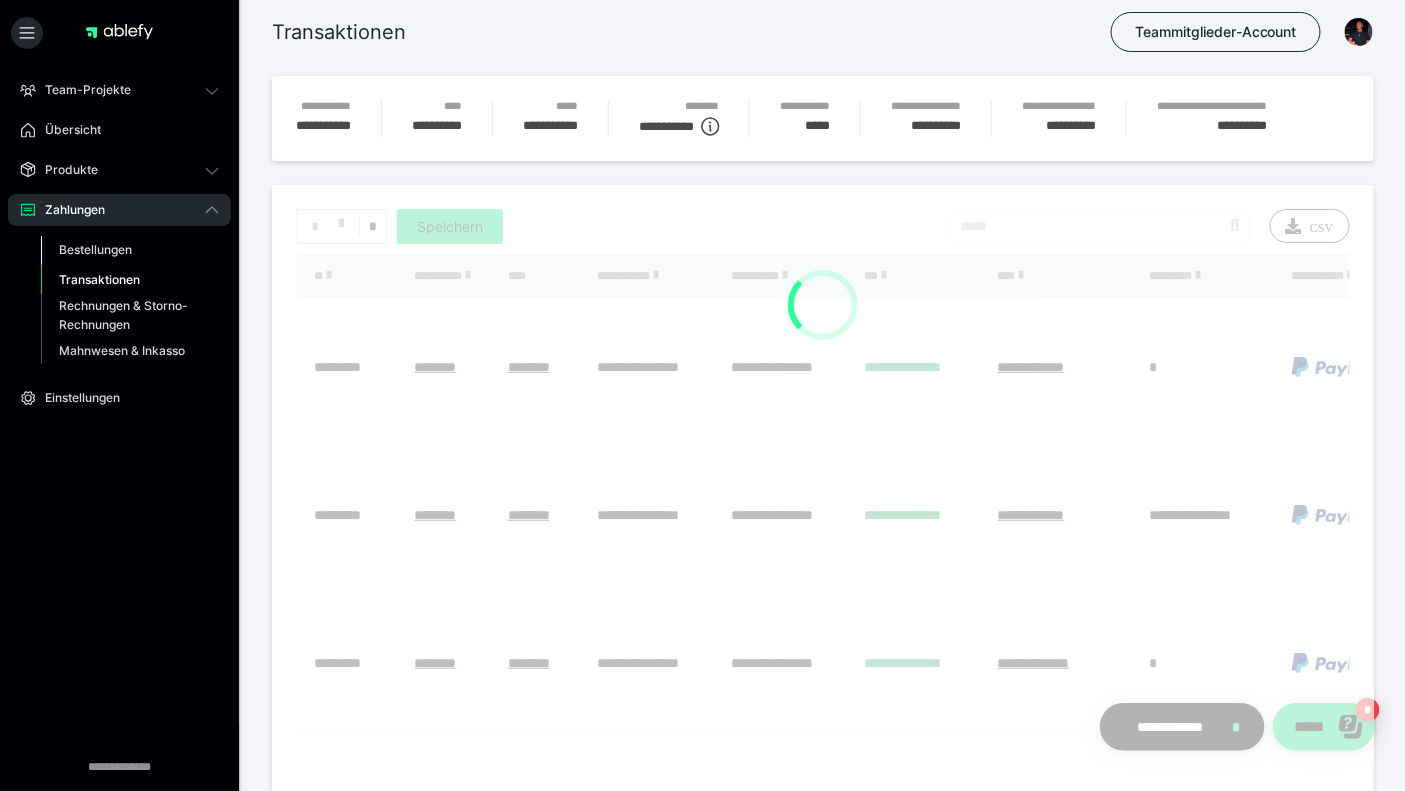 click on "Bestellungen" at bounding box center [95, 249] 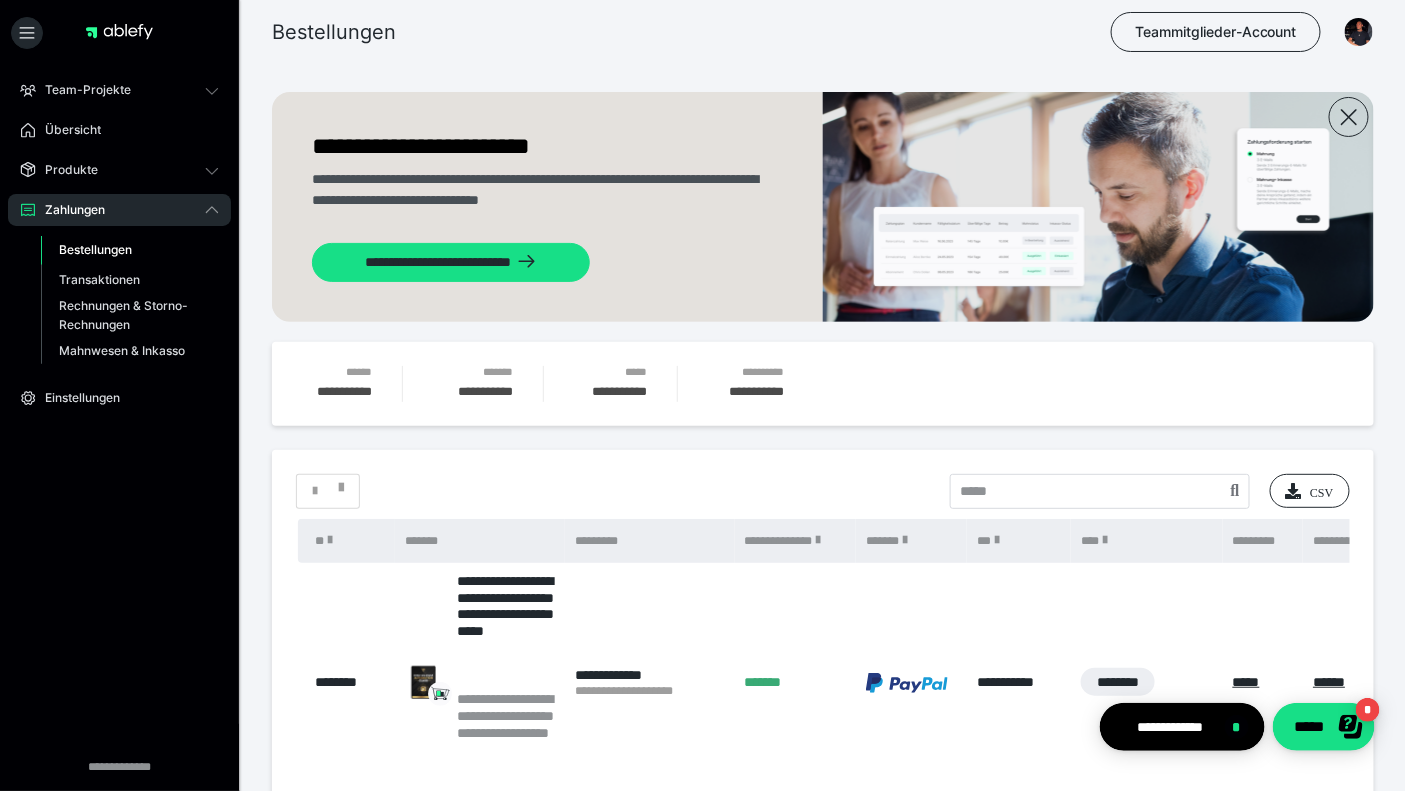 scroll, scrollTop: 0, scrollLeft: 0, axis: both 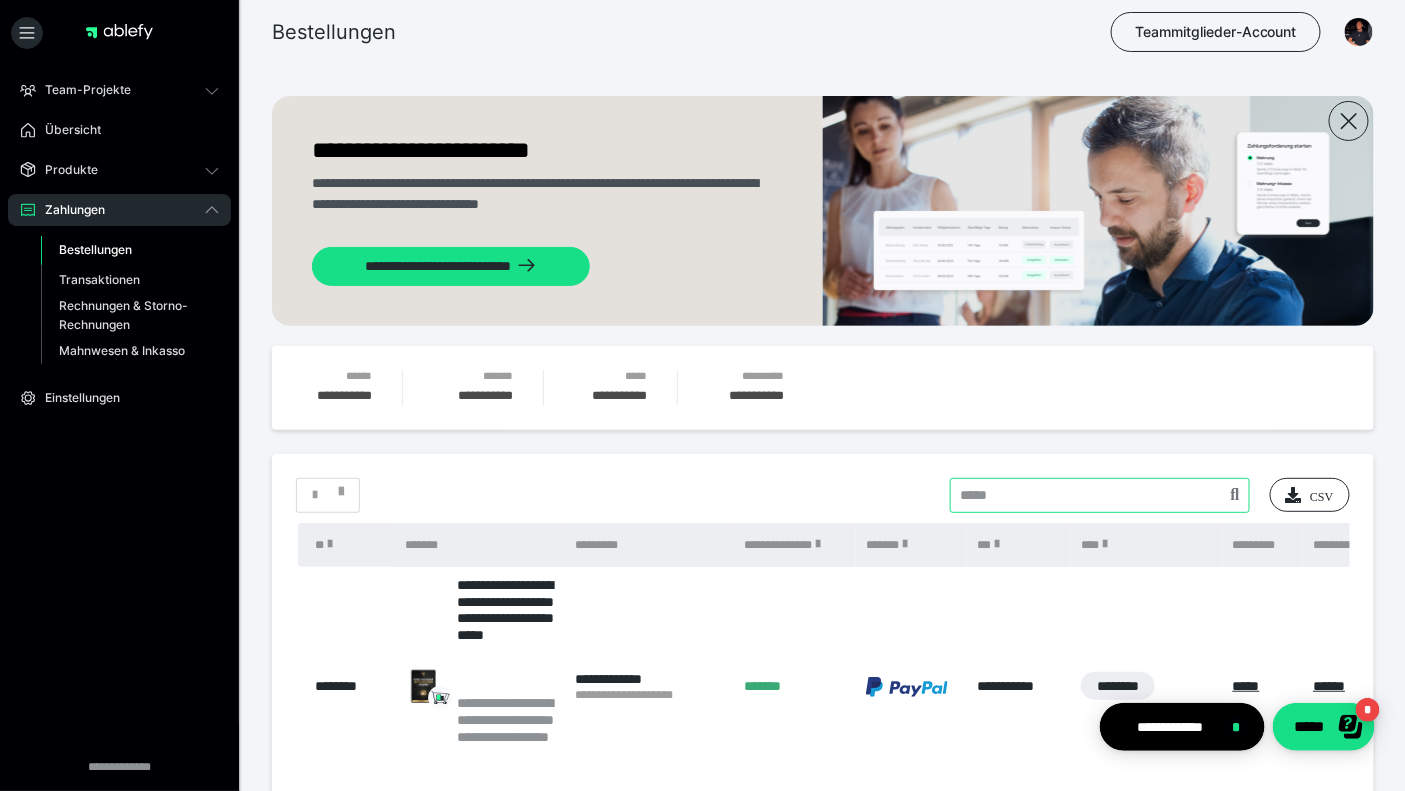click at bounding box center [1100, 495] 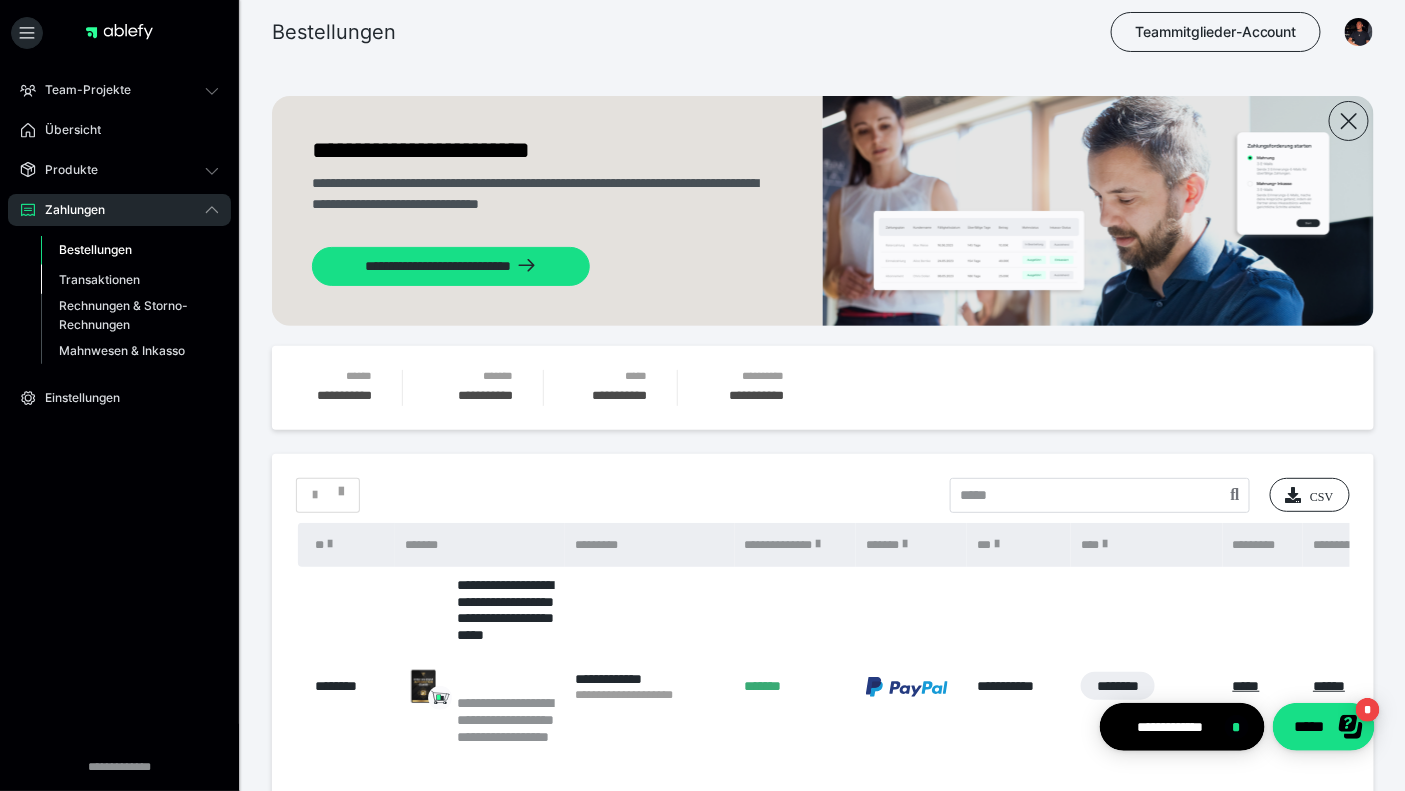 click on "Transaktionen" at bounding box center [99, 279] 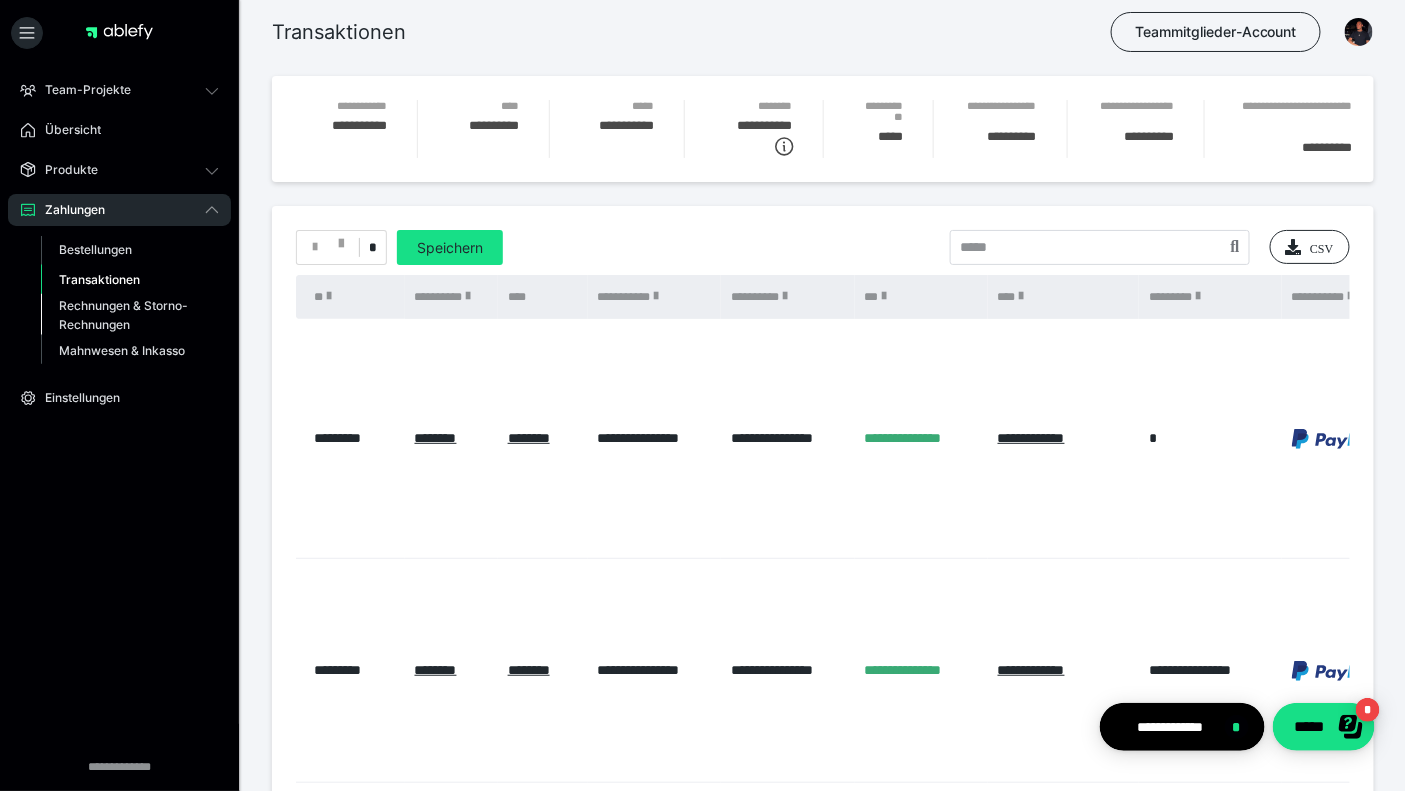 click on "Rechnungen & Storno-Rechnungen" at bounding box center [126, 315] 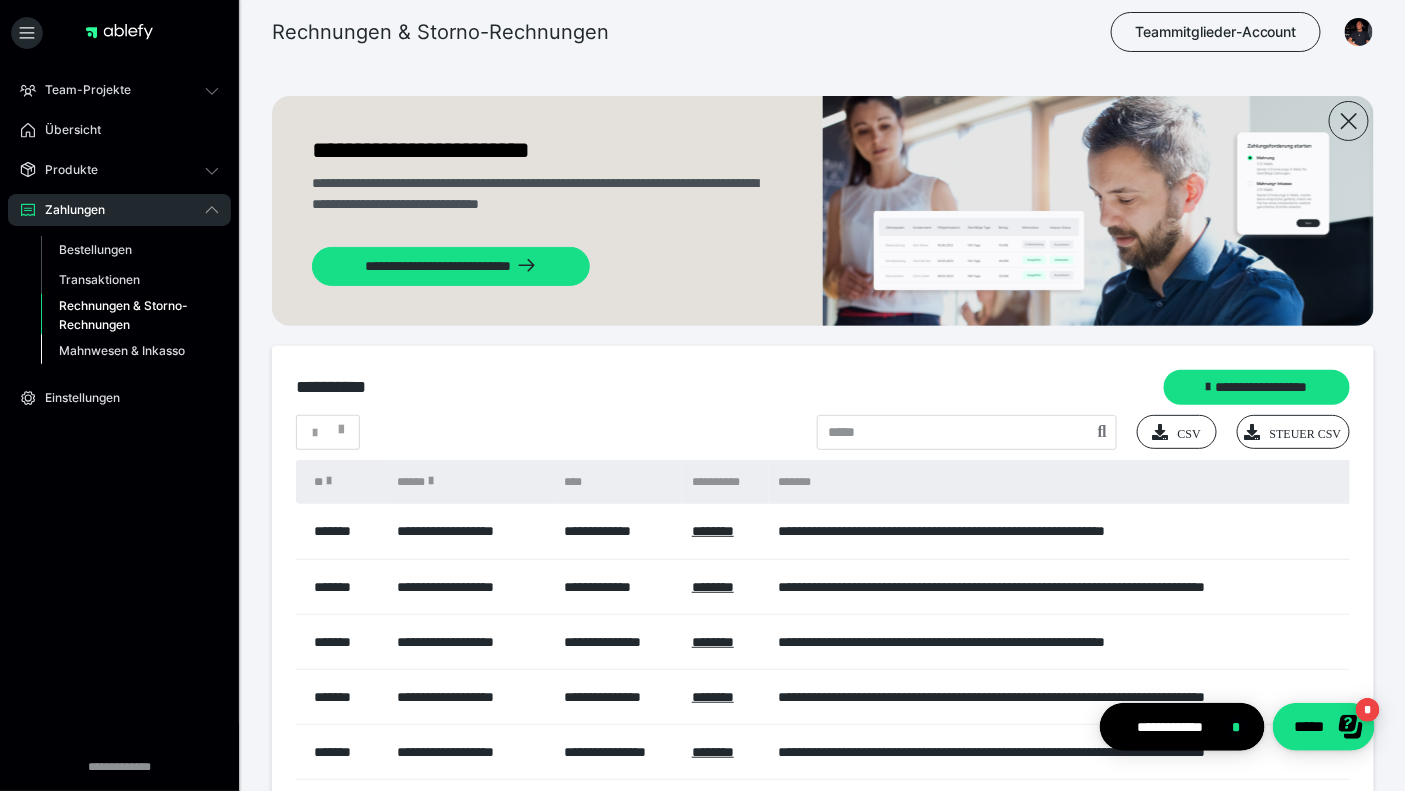 click on "Mahnwesen & Inkasso" at bounding box center (122, 350) 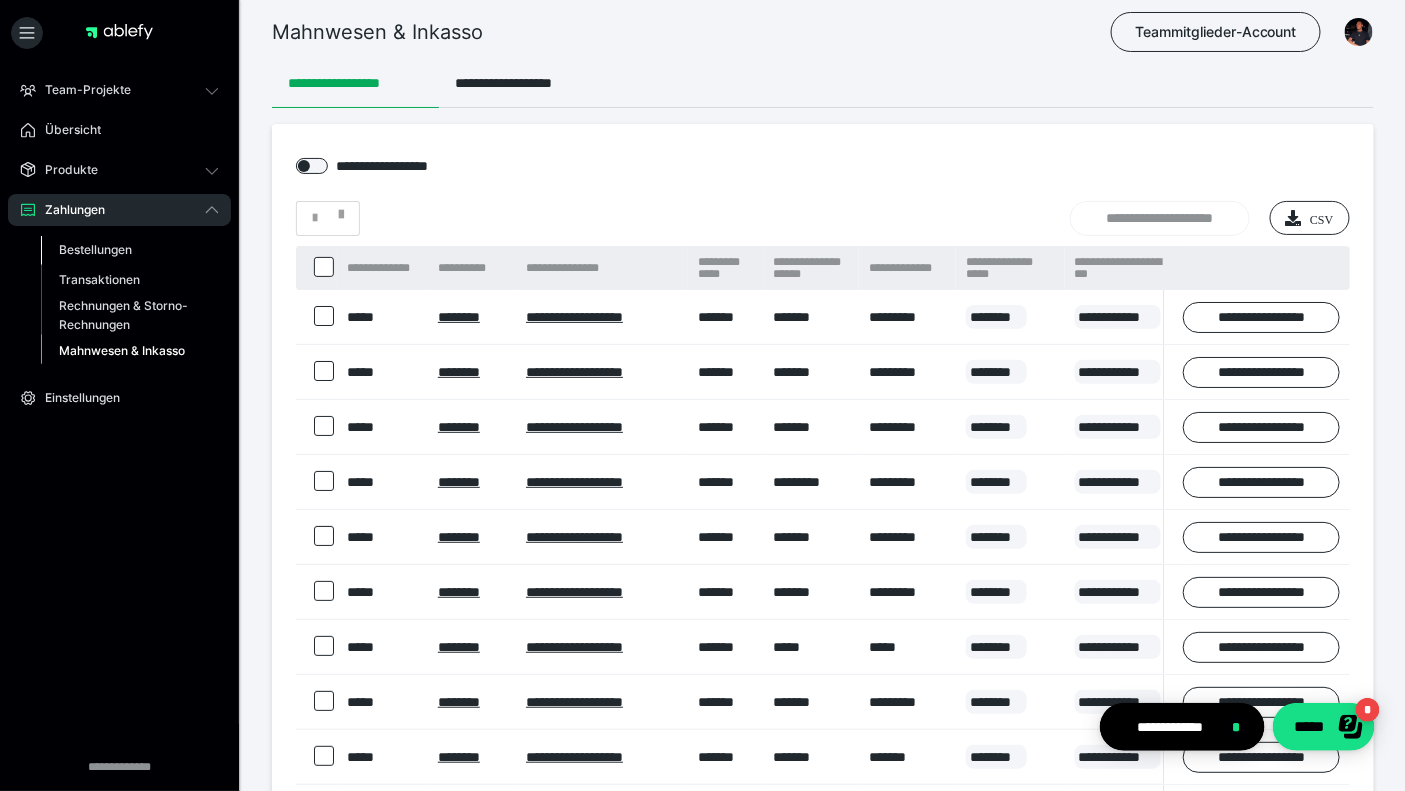 click on "Bestellungen" at bounding box center (95, 249) 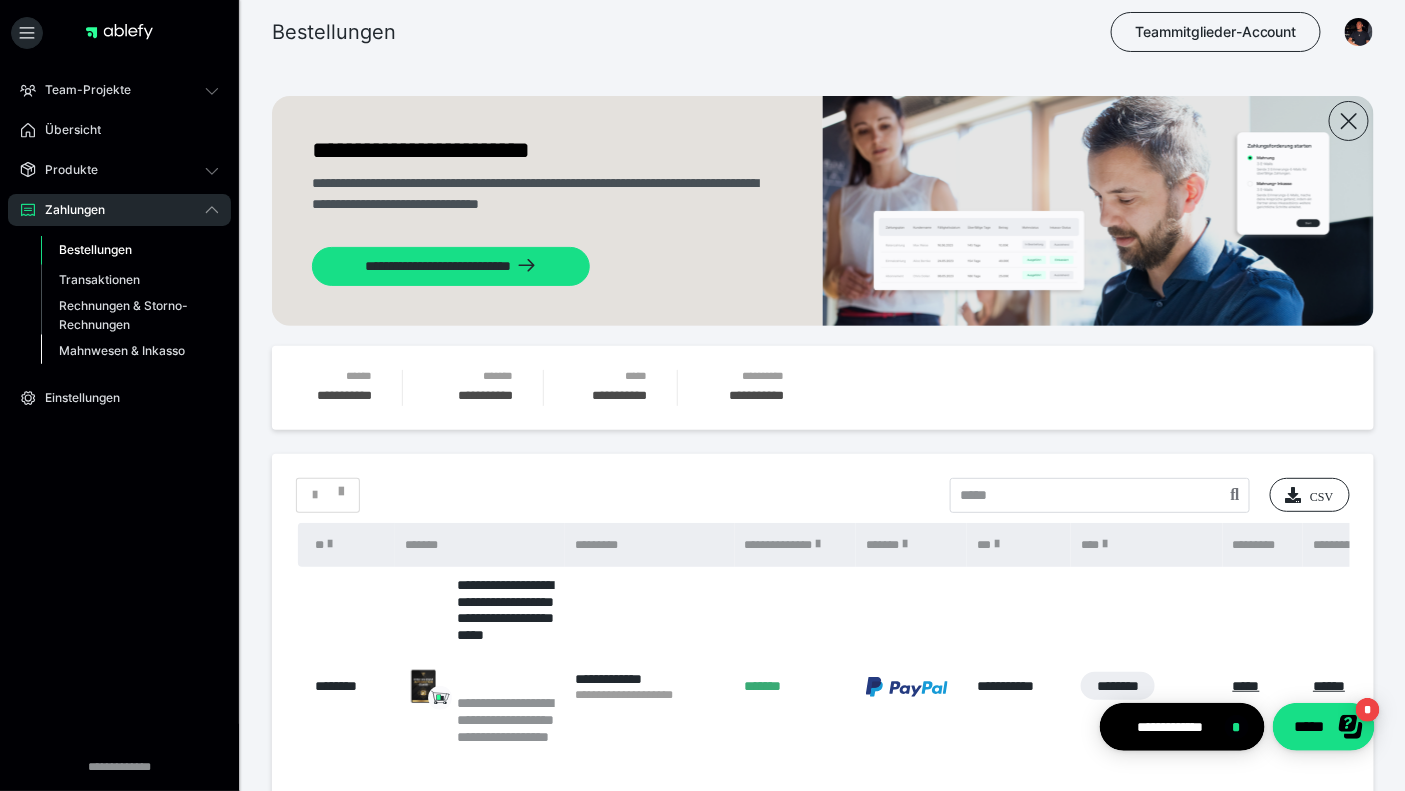 click on "Mahnwesen & Inkasso" at bounding box center (122, 350) 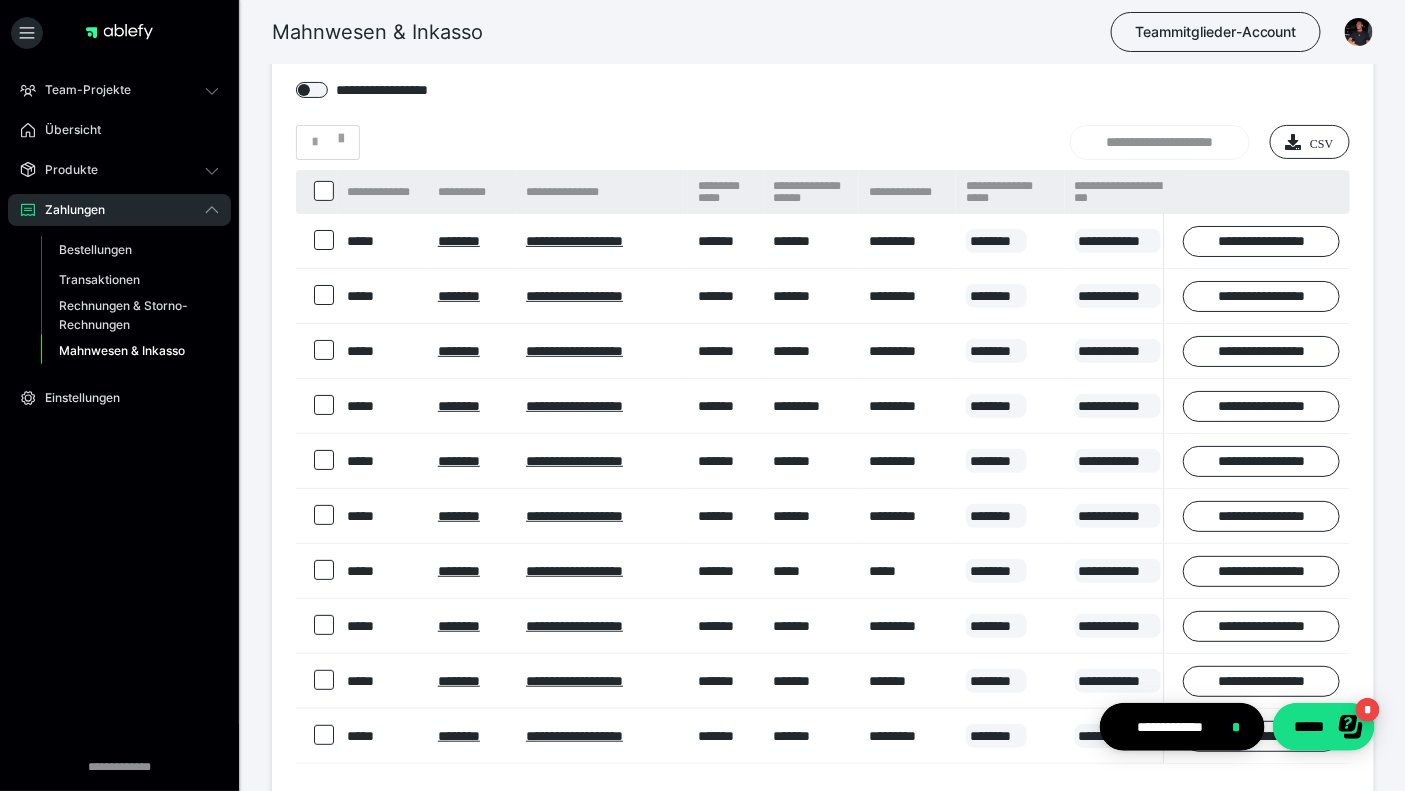 scroll, scrollTop: 77, scrollLeft: 0, axis: vertical 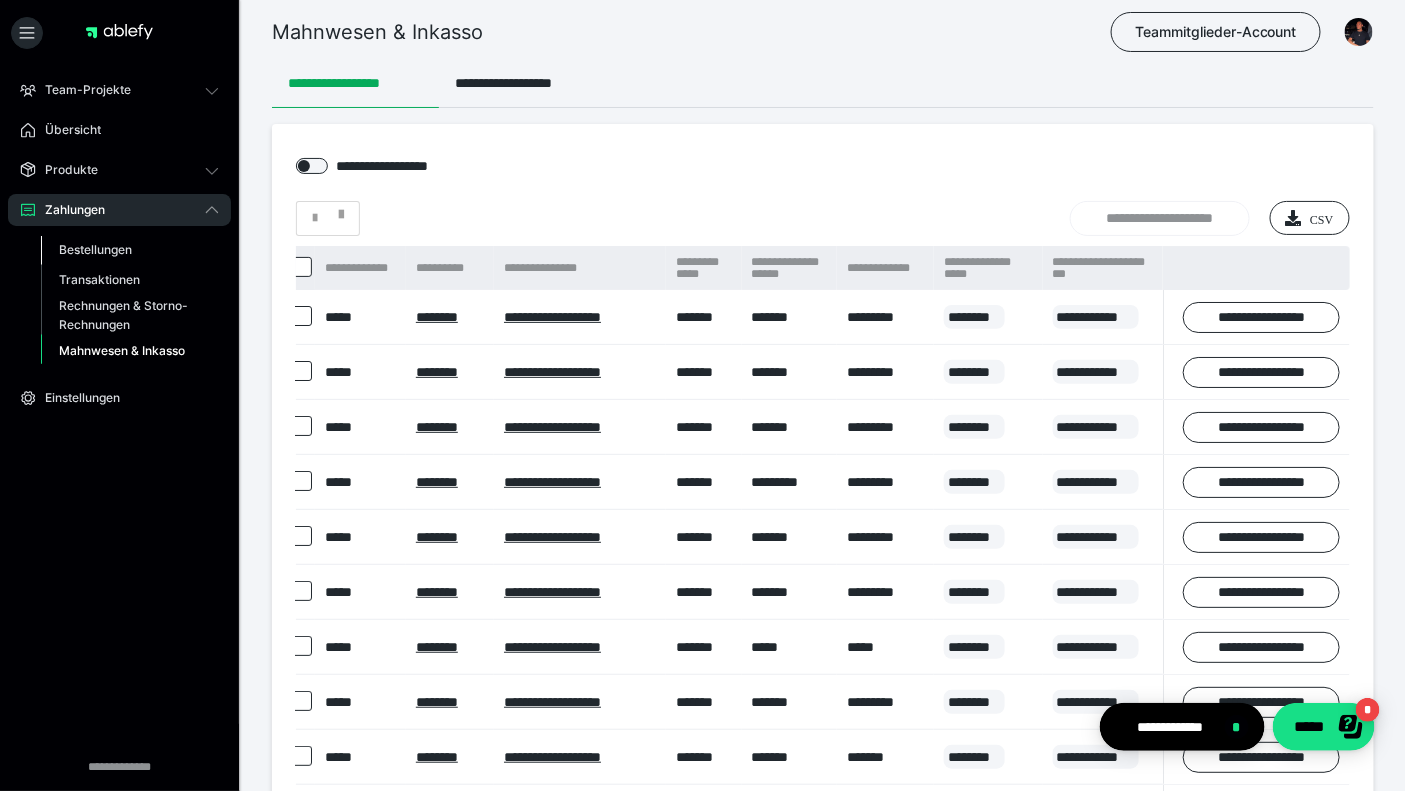 click on "Bestellungen" at bounding box center (95, 249) 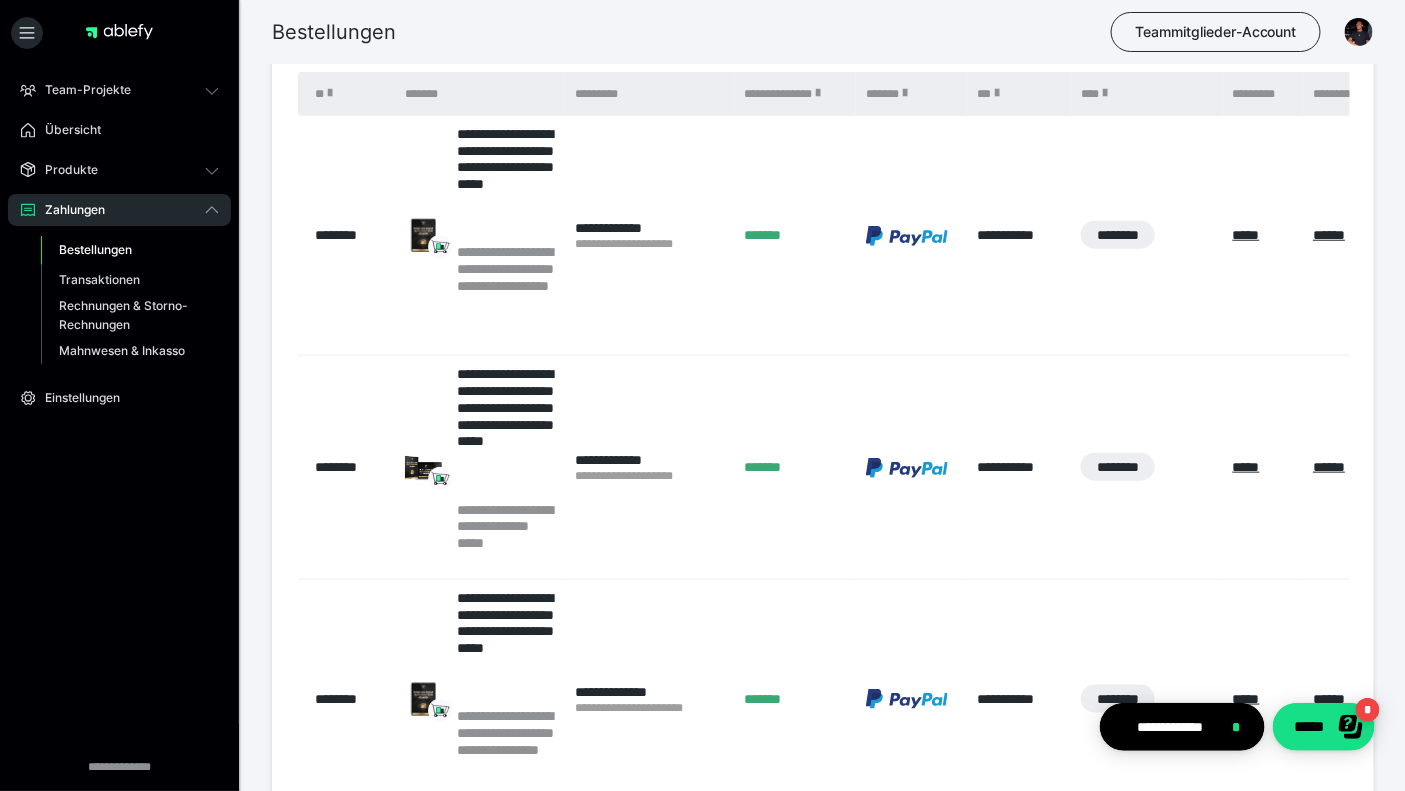 scroll, scrollTop: 457, scrollLeft: 0, axis: vertical 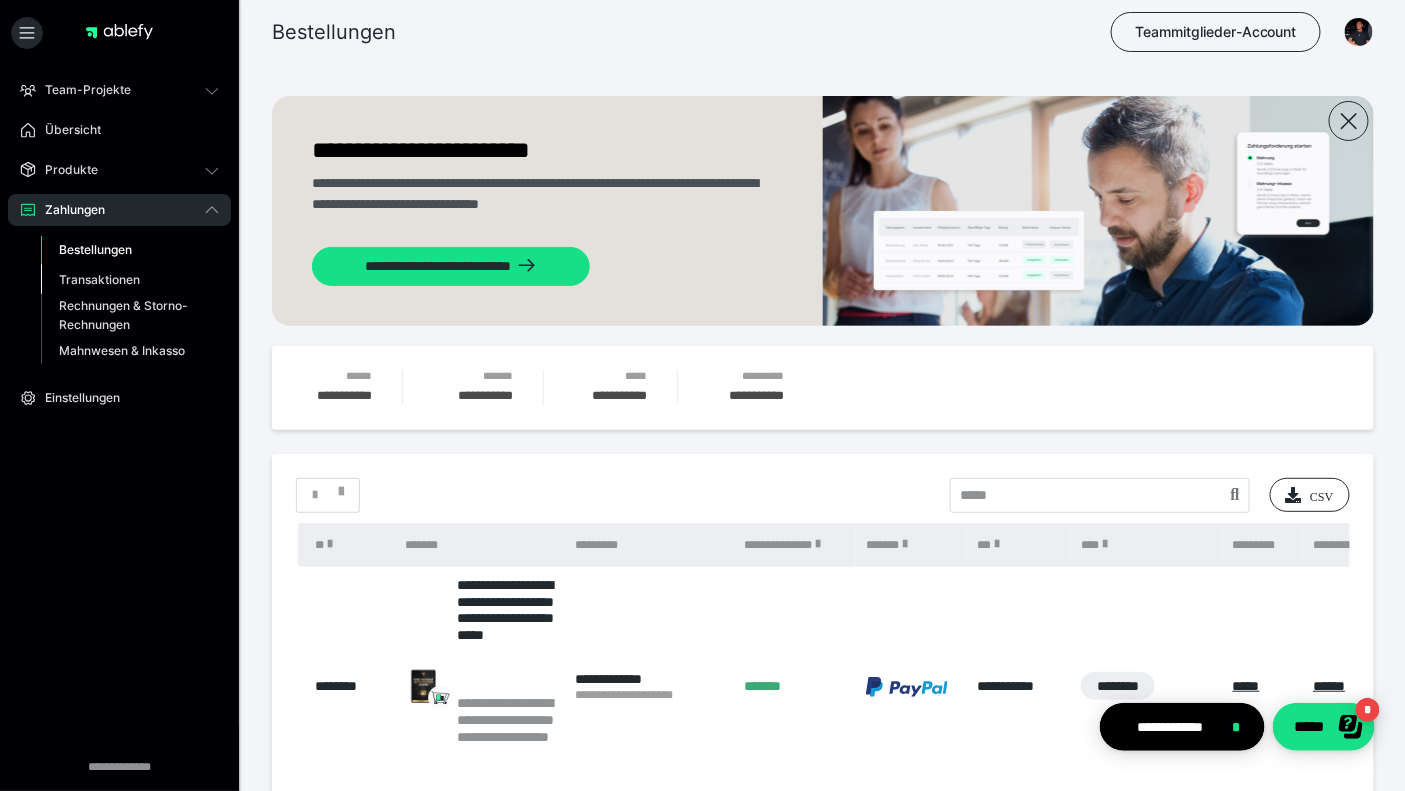 click on "Transaktionen" at bounding box center [130, 280] 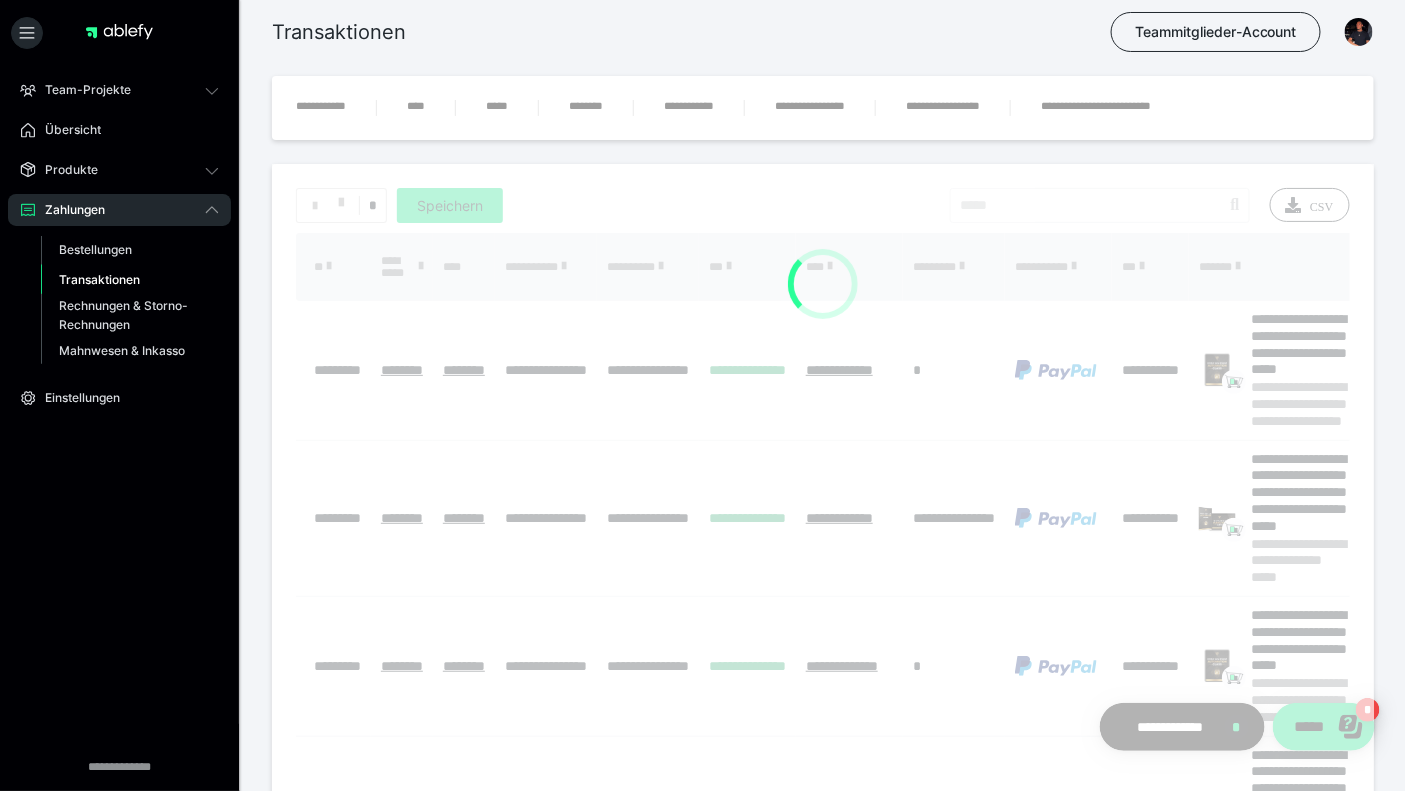 click on "Transaktionen" at bounding box center (99, 279) 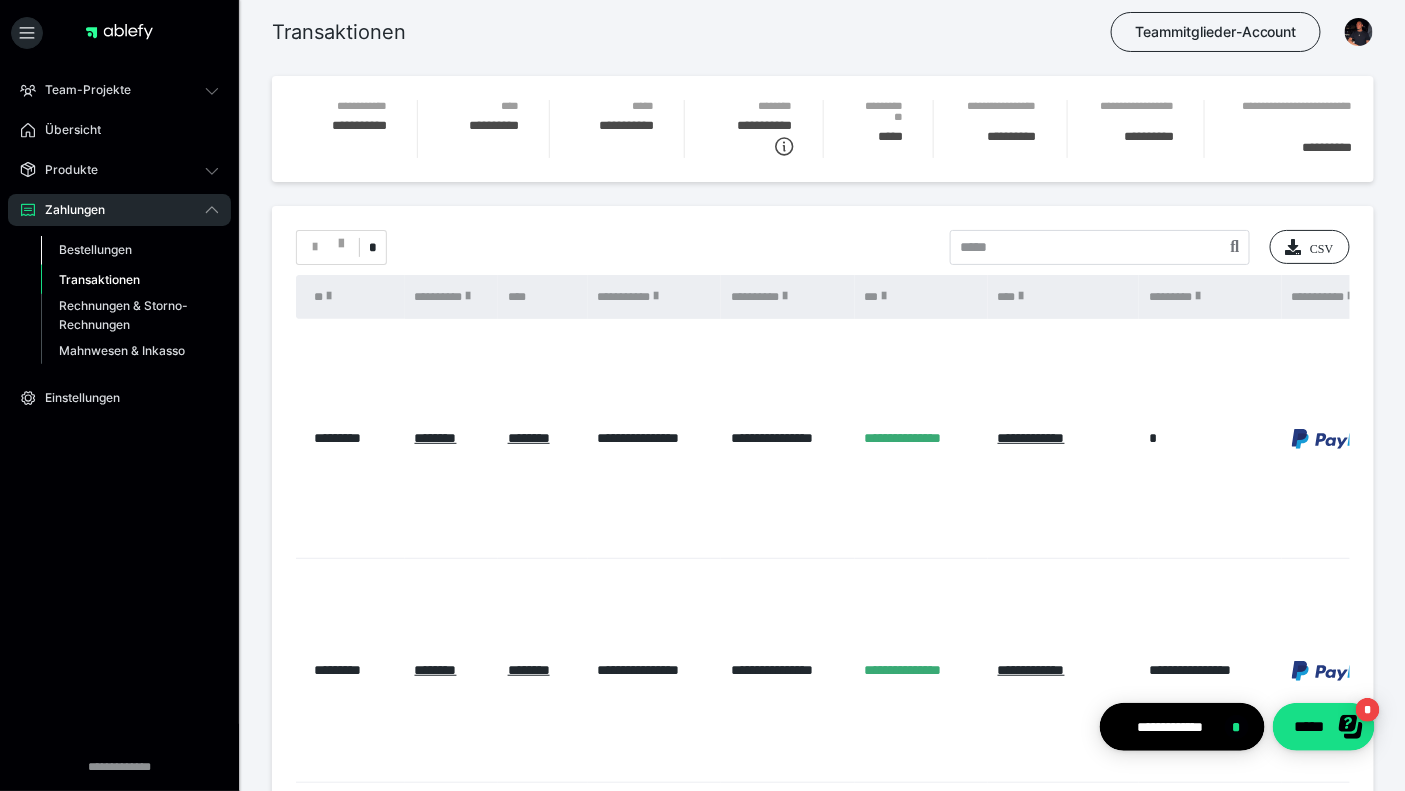 click on "Bestellungen" at bounding box center (95, 249) 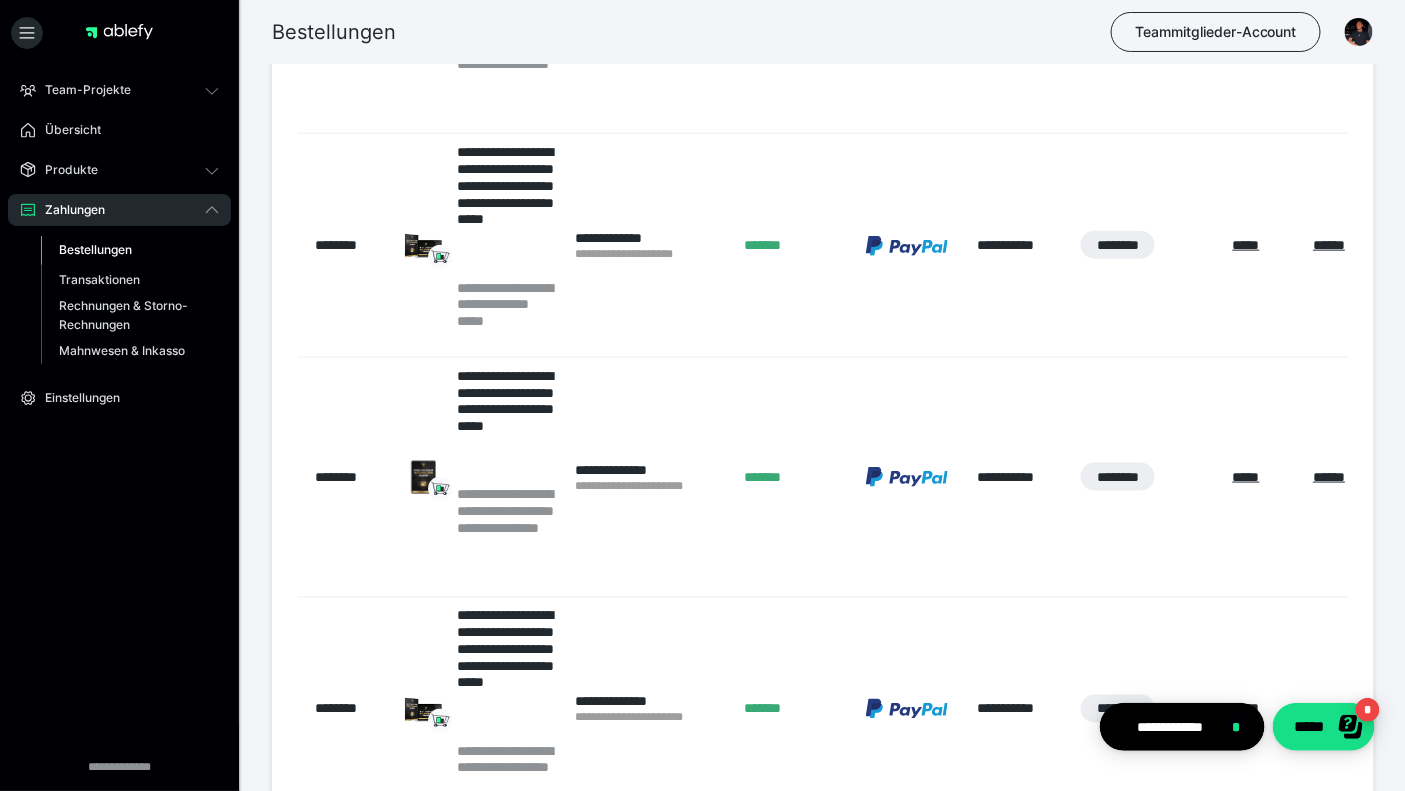 scroll, scrollTop: 0, scrollLeft: 0, axis: both 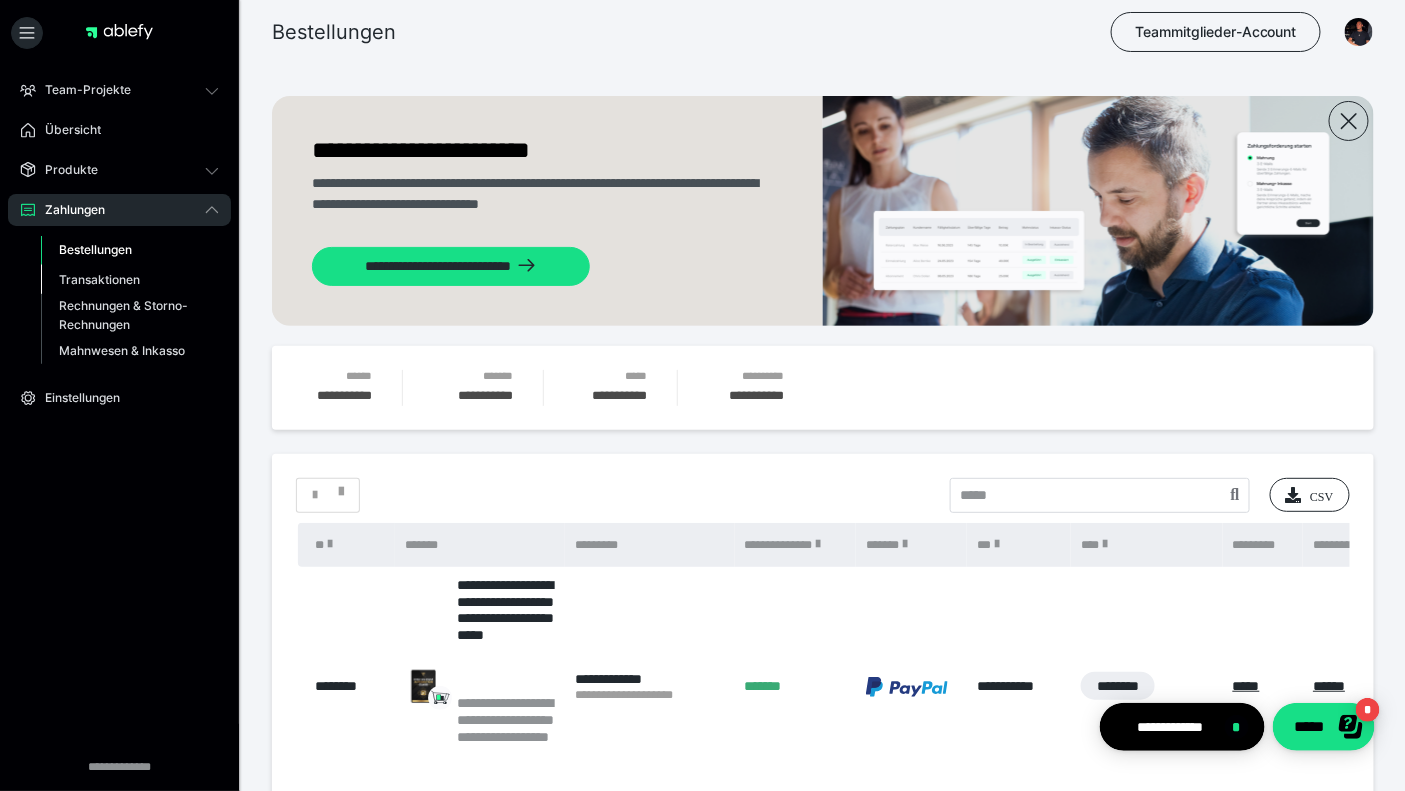 click on "Transaktionen" at bounding box center [99, 279] 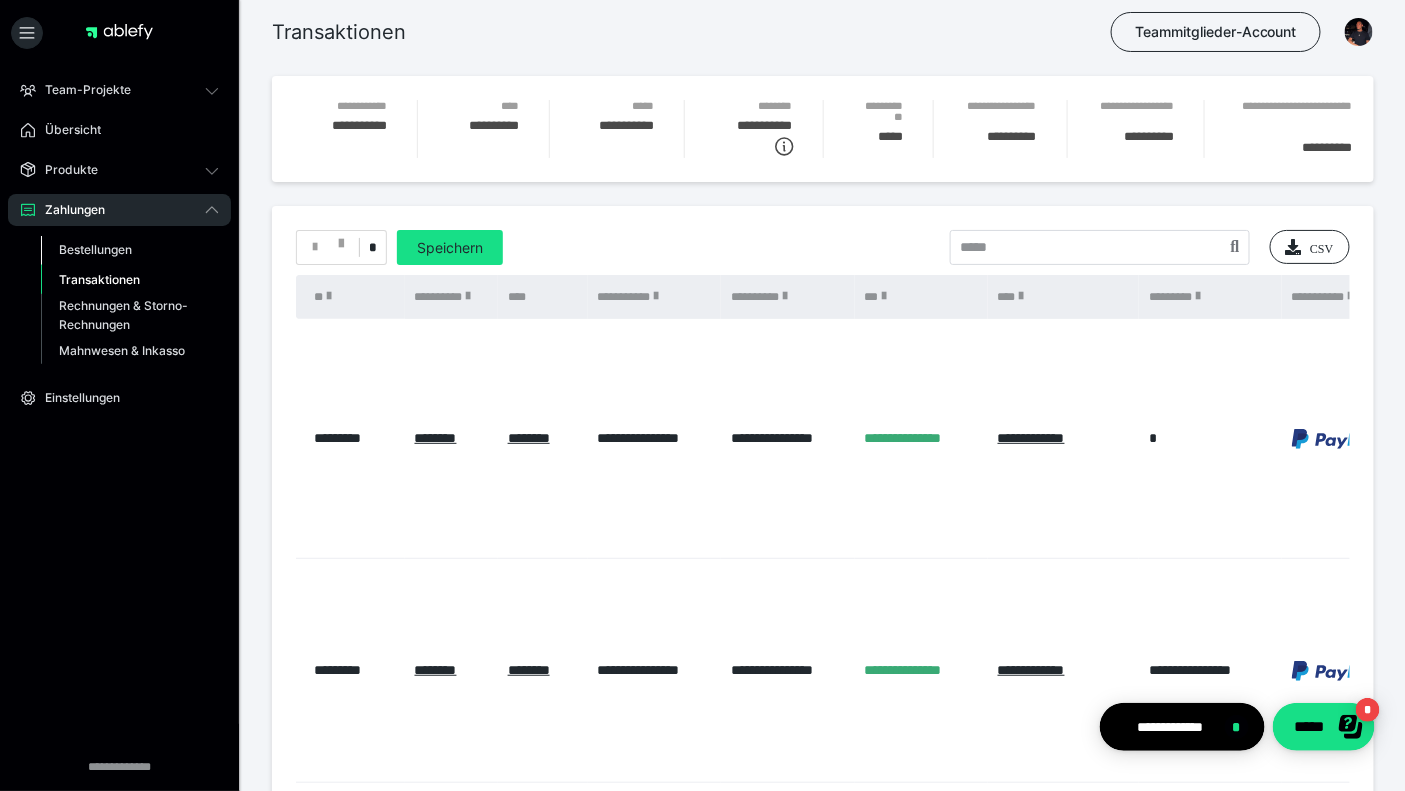 click on "Bestellungen" at bounding box center [130, 250] 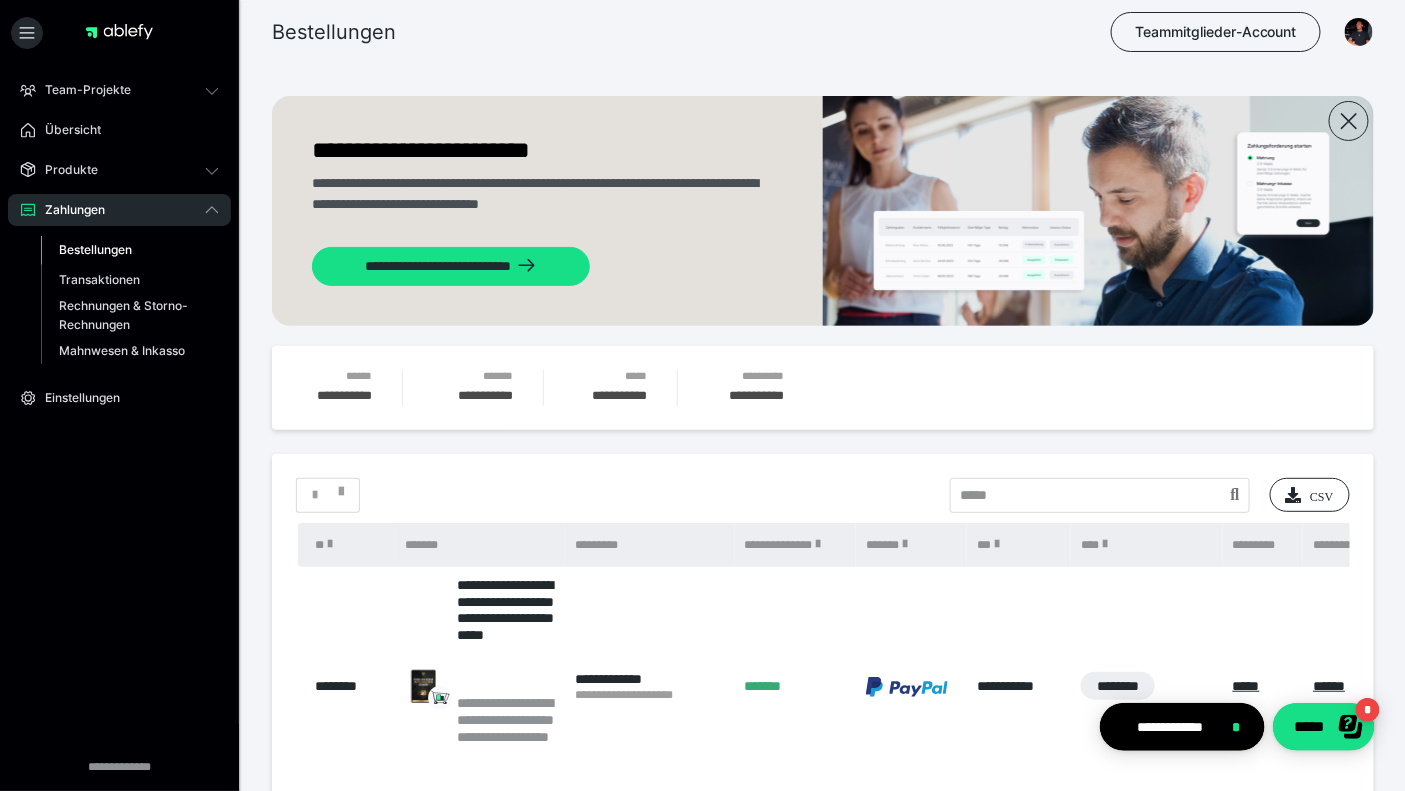 click on "Bestellungen Transaktionen Rechnungen & Storno-Rechnungen Mahnwesen & Inkasso" at bounding box center [119, 300] 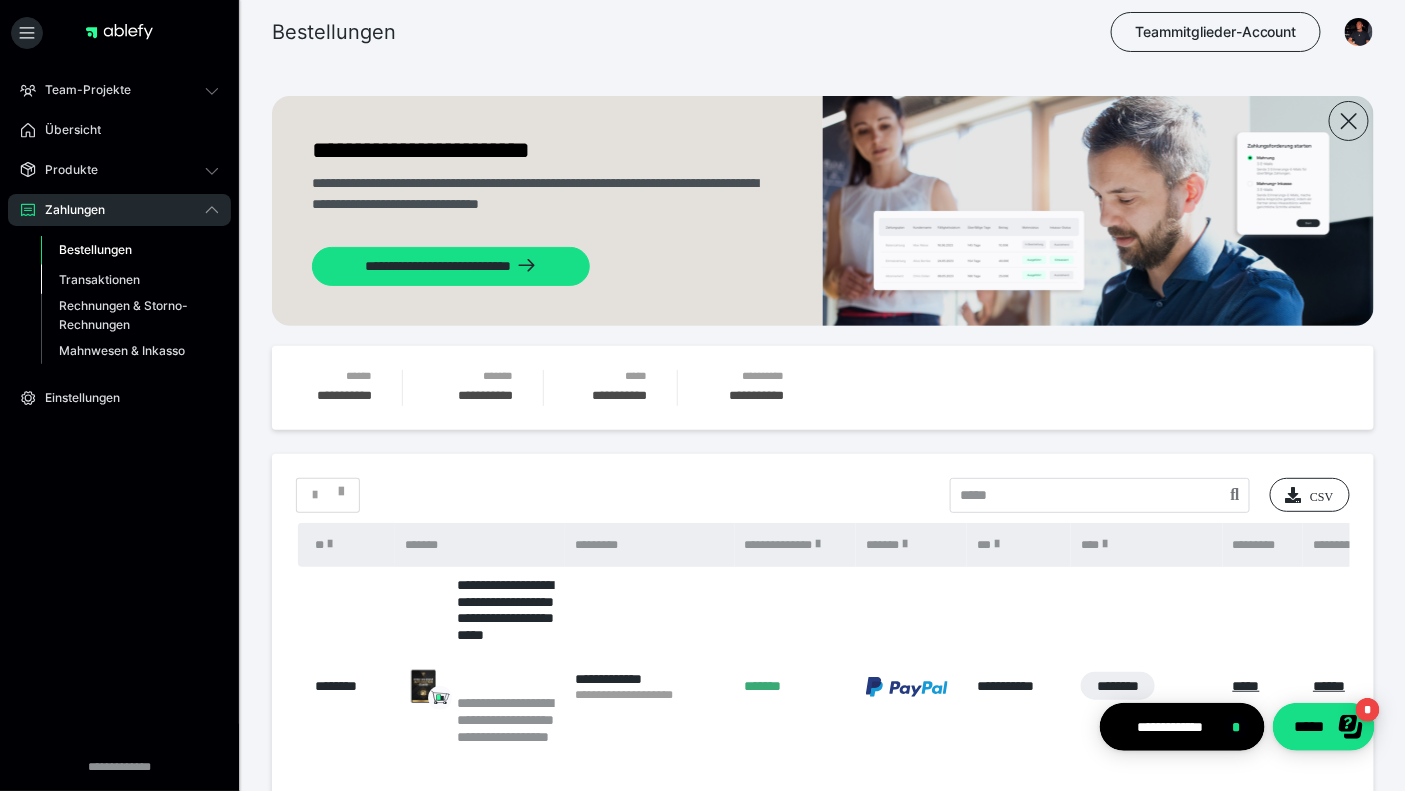 click on "Transaktionen" at bounding box center (99, 279) 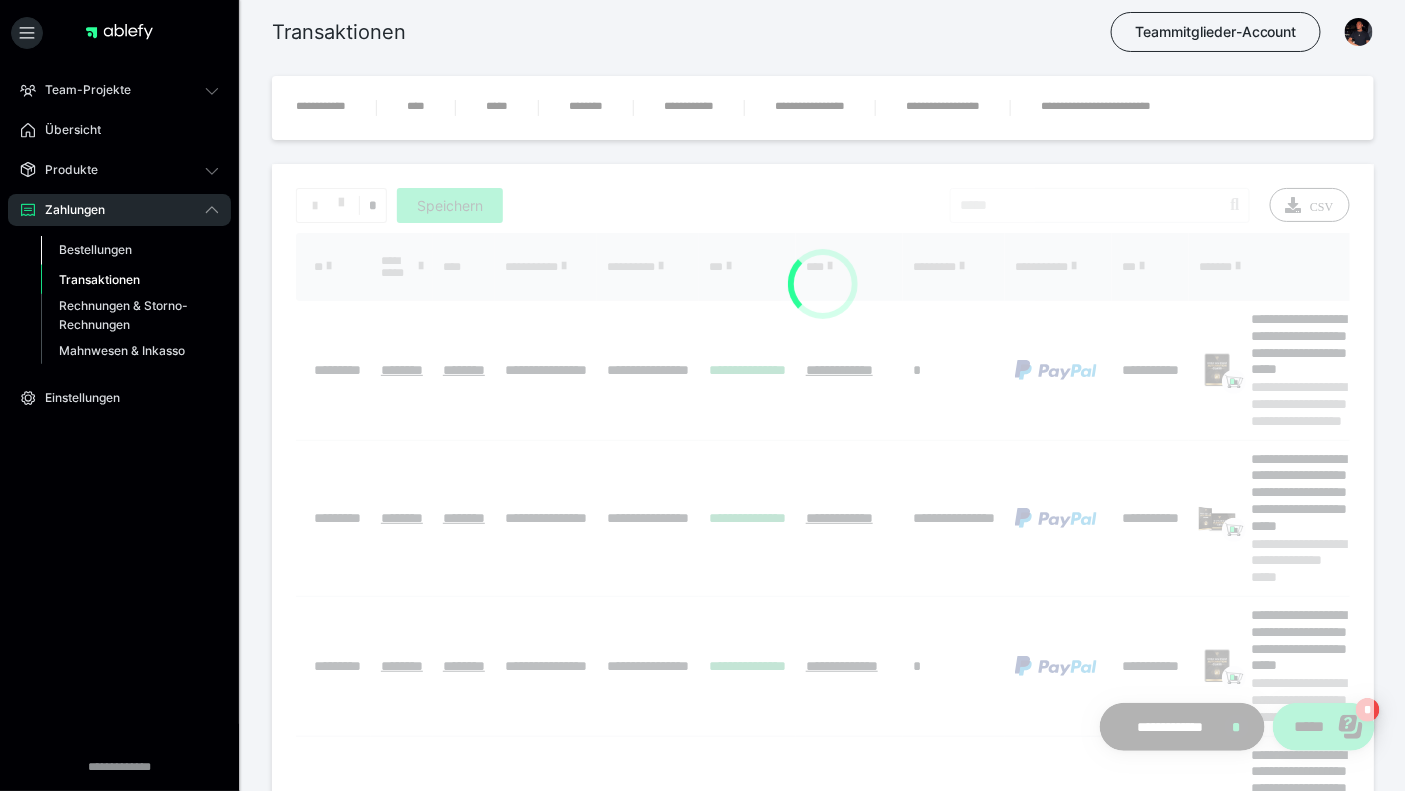 click on "Bestellungen" at bounding box center [95, 249] 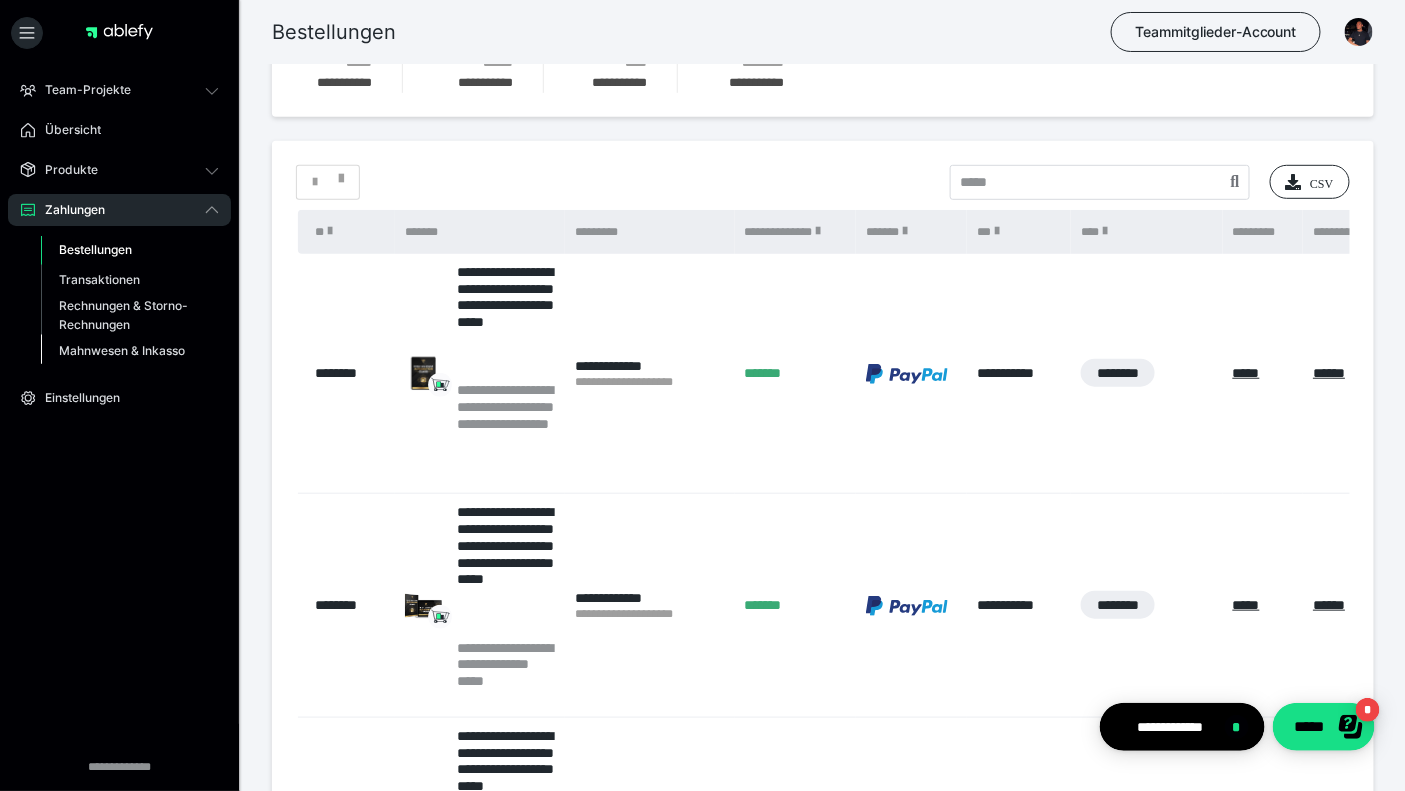 scroll, scrollTop: 316, scrollLeft: 0, axis: vertical 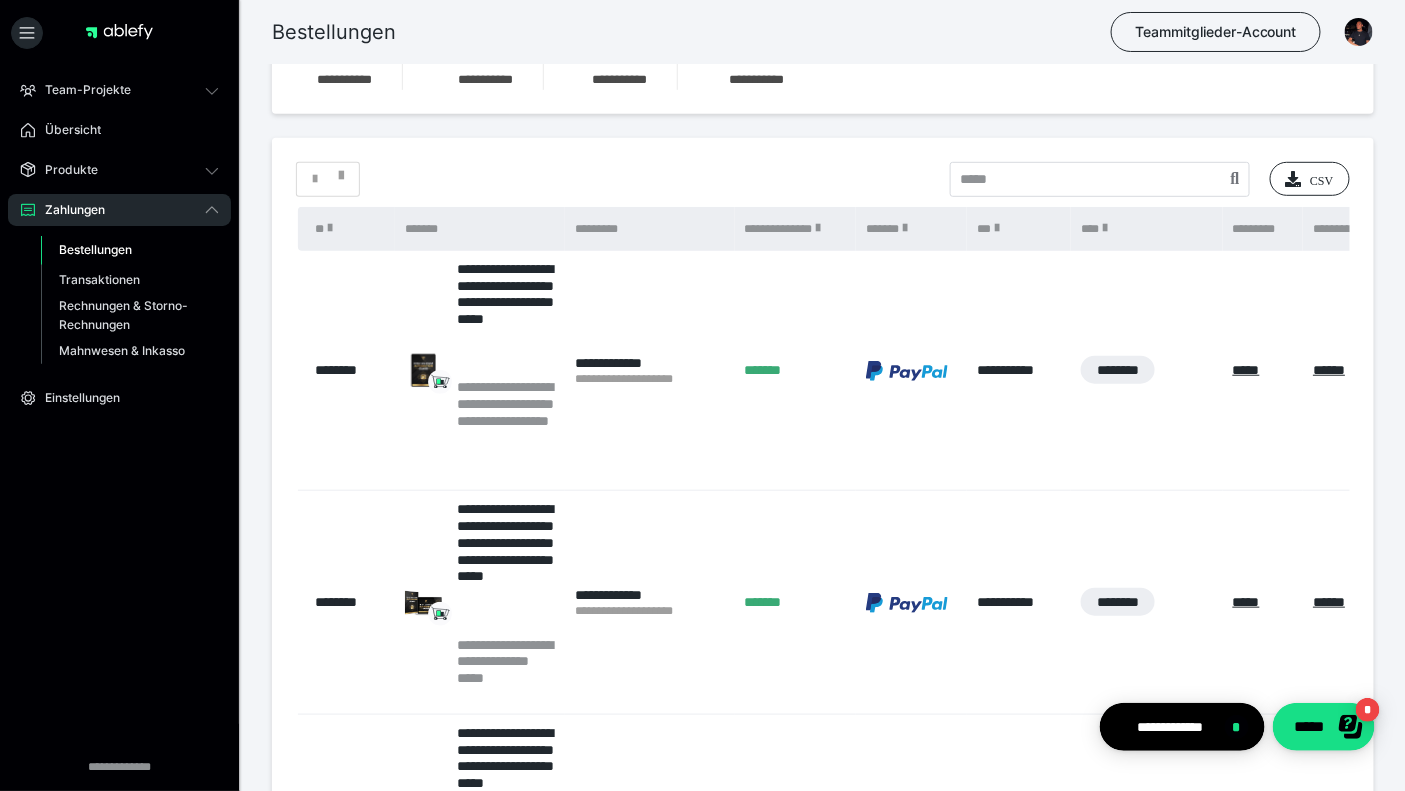 drag, startPoint x: 112, startPoint y: 289, endPoint x: 112, endPoint y: 252, distance: 37 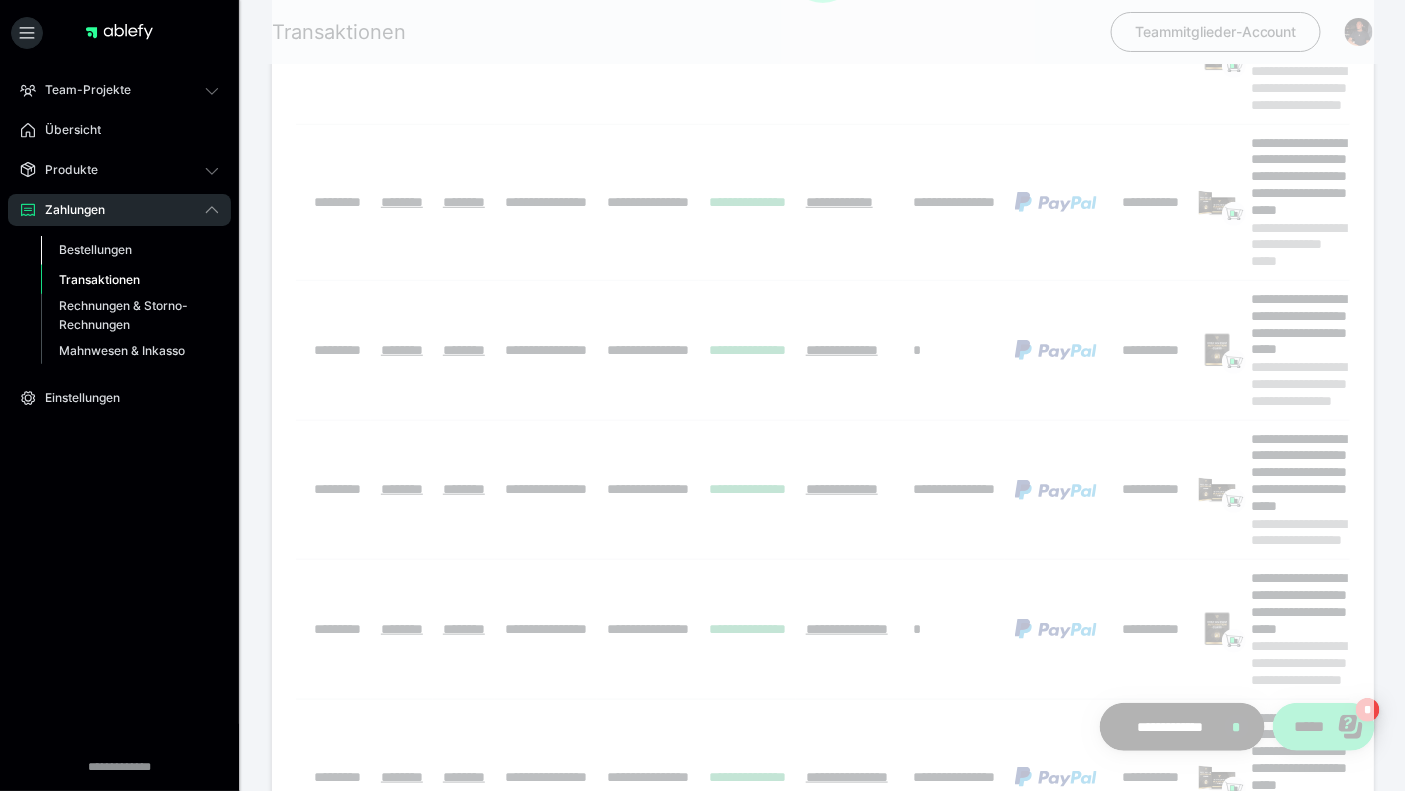 scroll, scrollTop: 0, scrollLeft: 0, axis: both 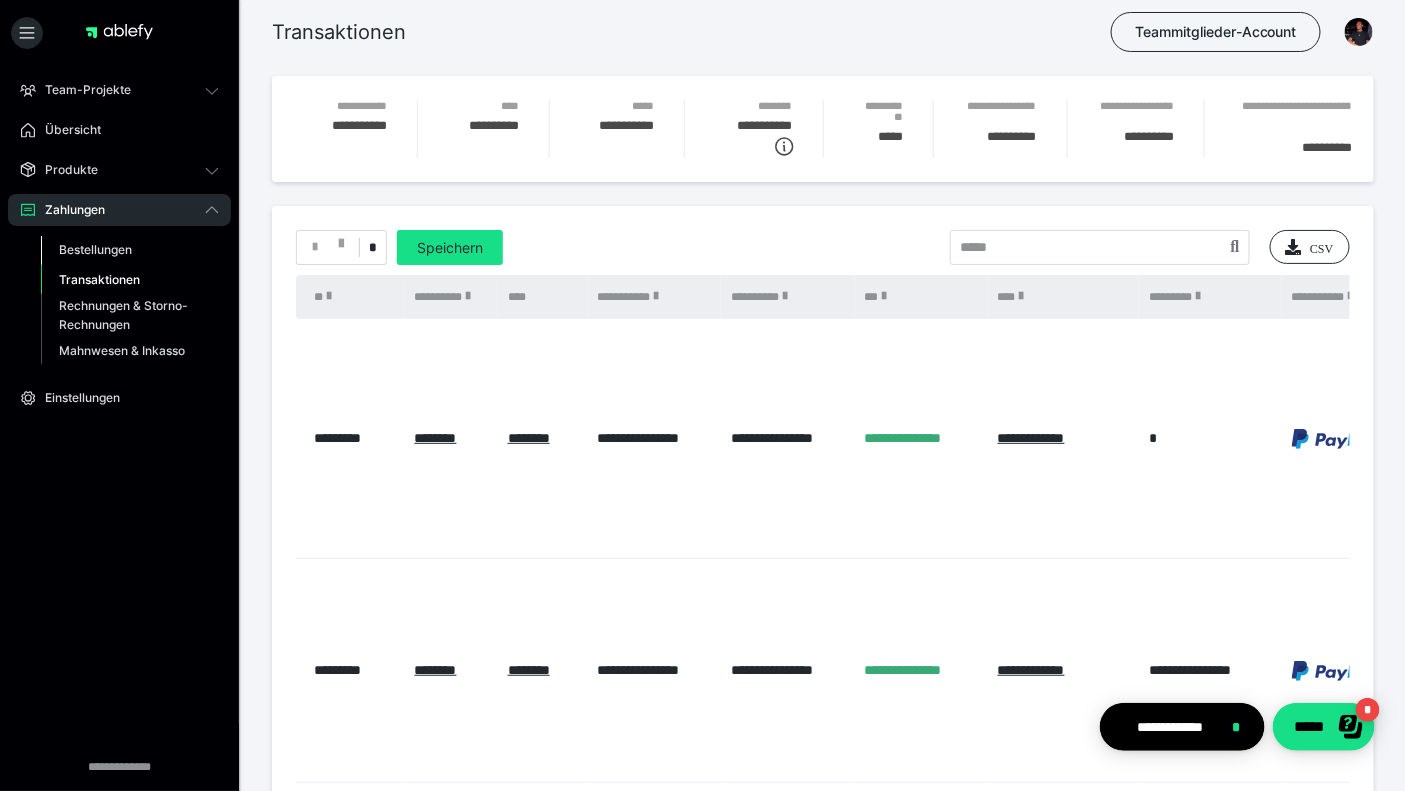 click on "Bestellungen" at bounding box center [95, 249] 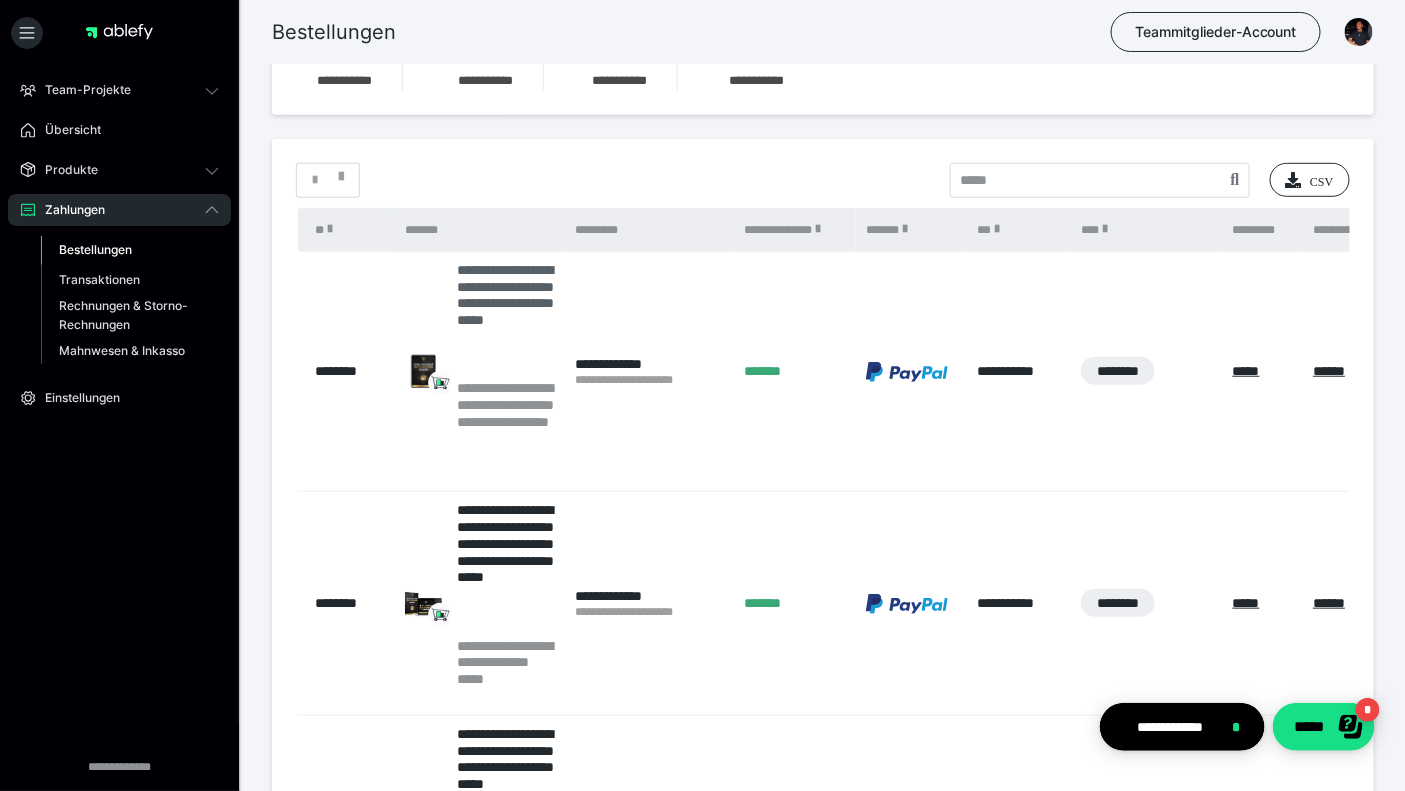 scroll, scrollTop: 314, scrollLeft: 0, axis: vertical 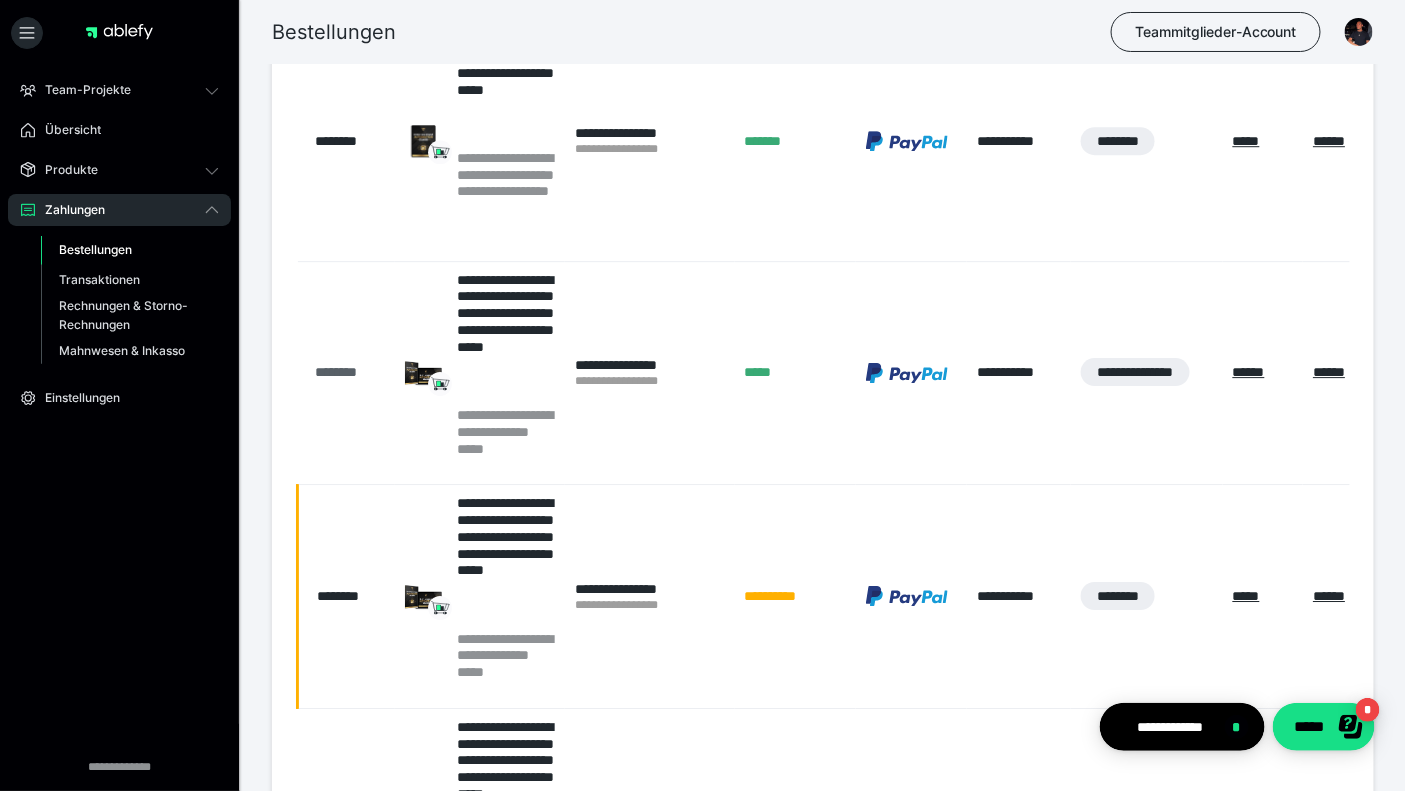 click on "********" at bounding box center (351, 372) 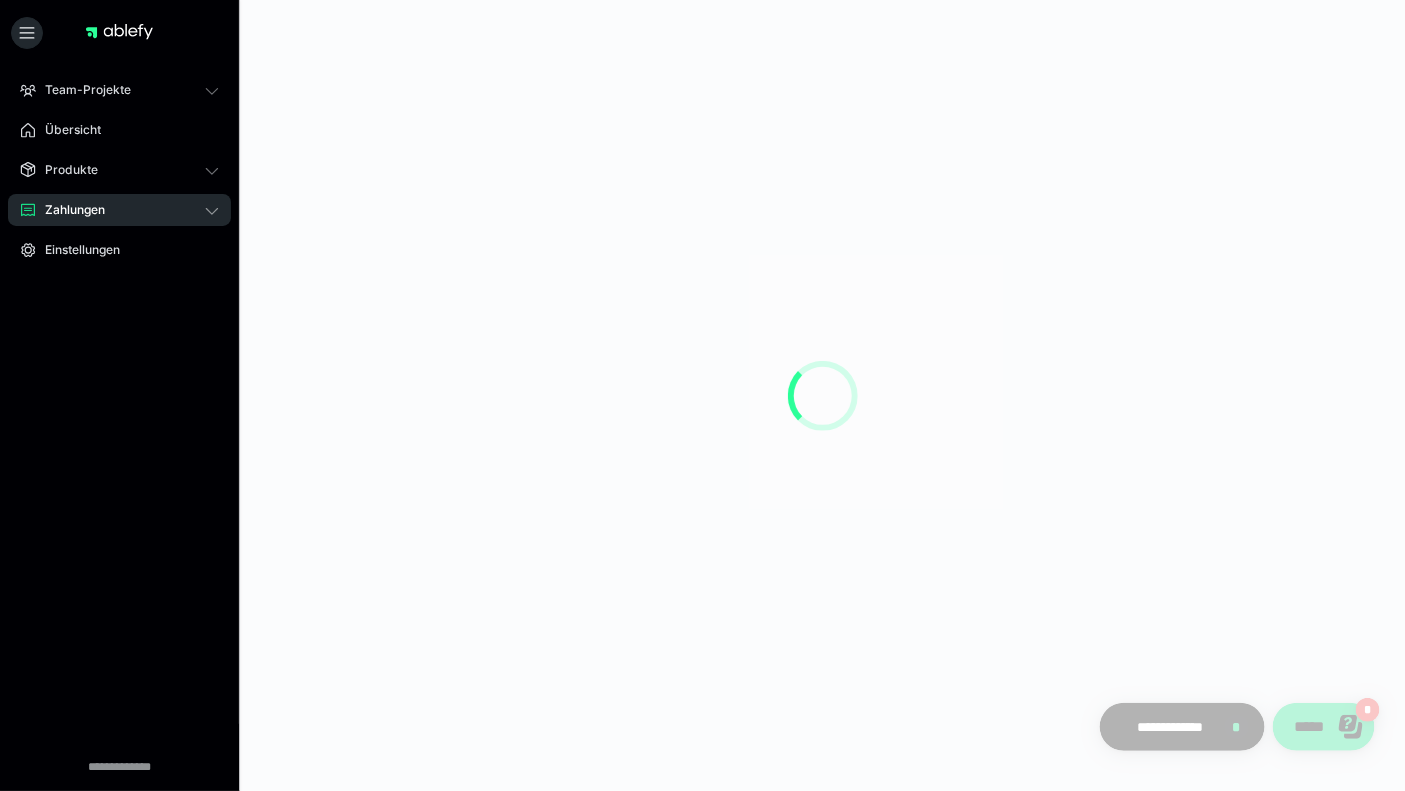 scroll, scrollTop: 0, scrollLeft: 0, axis: both 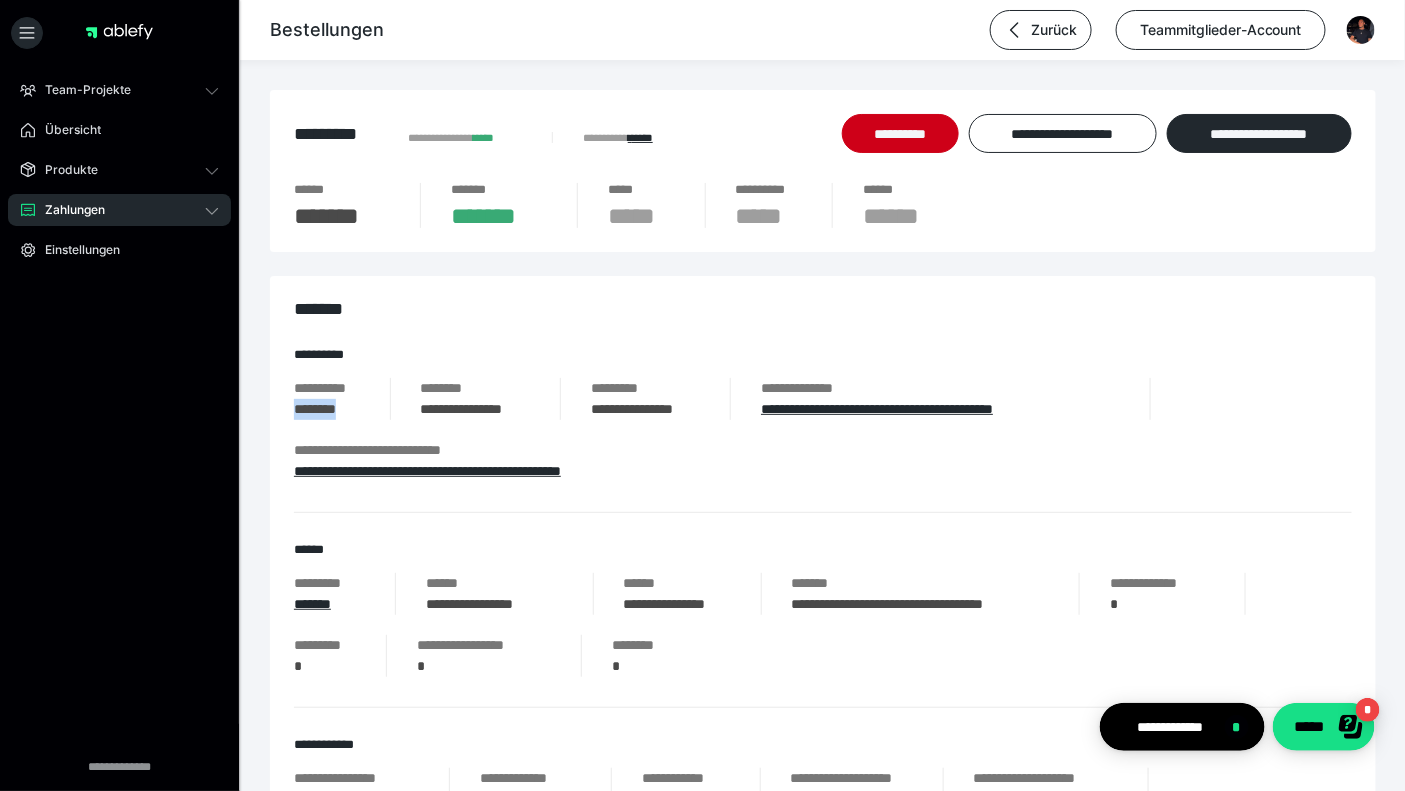 drag, startPoint x: 361, startPoint y: 410, endPoint x: 296, endPoint y: 407, distance: 65.06919 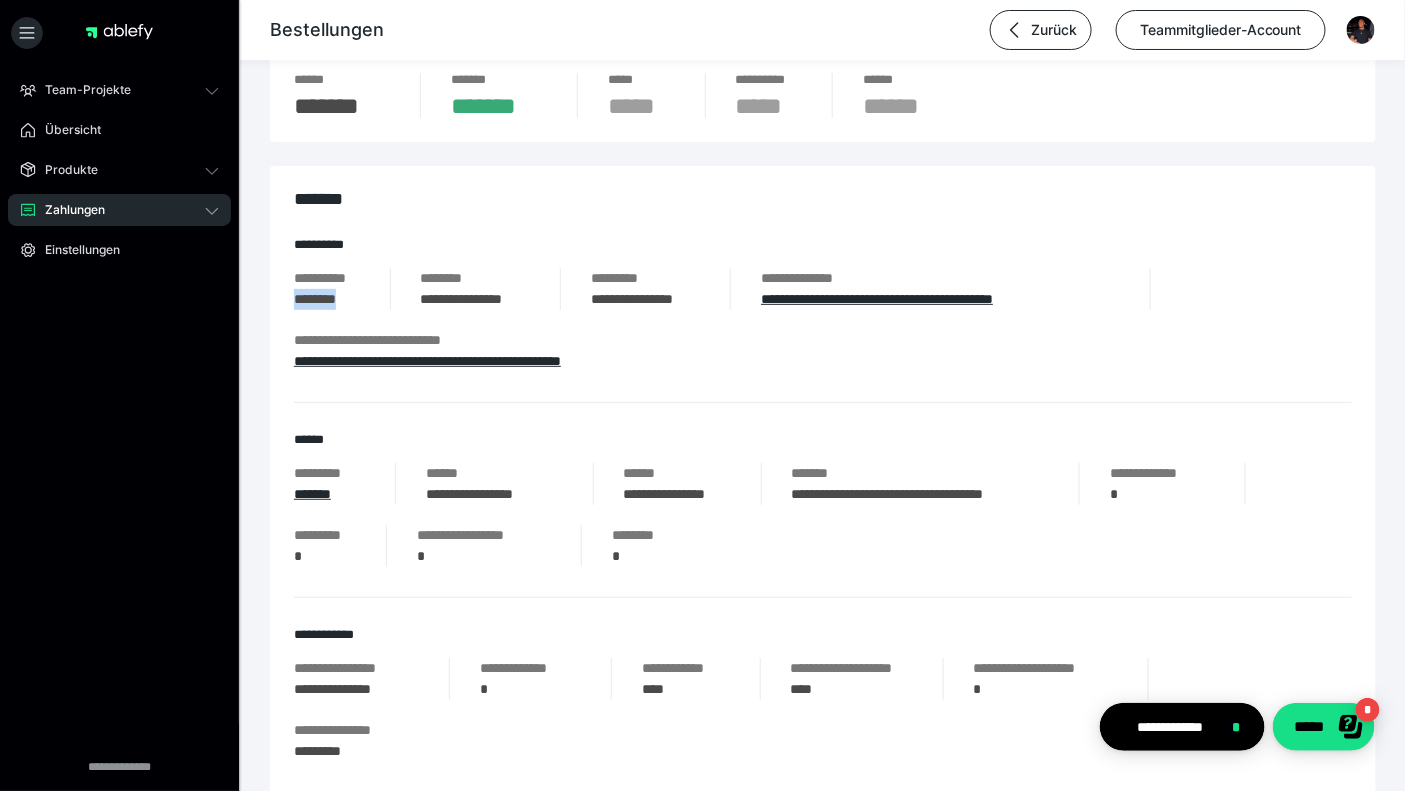 scroll, scrollTop: 286, scrollLeft: 0, axis: vertical 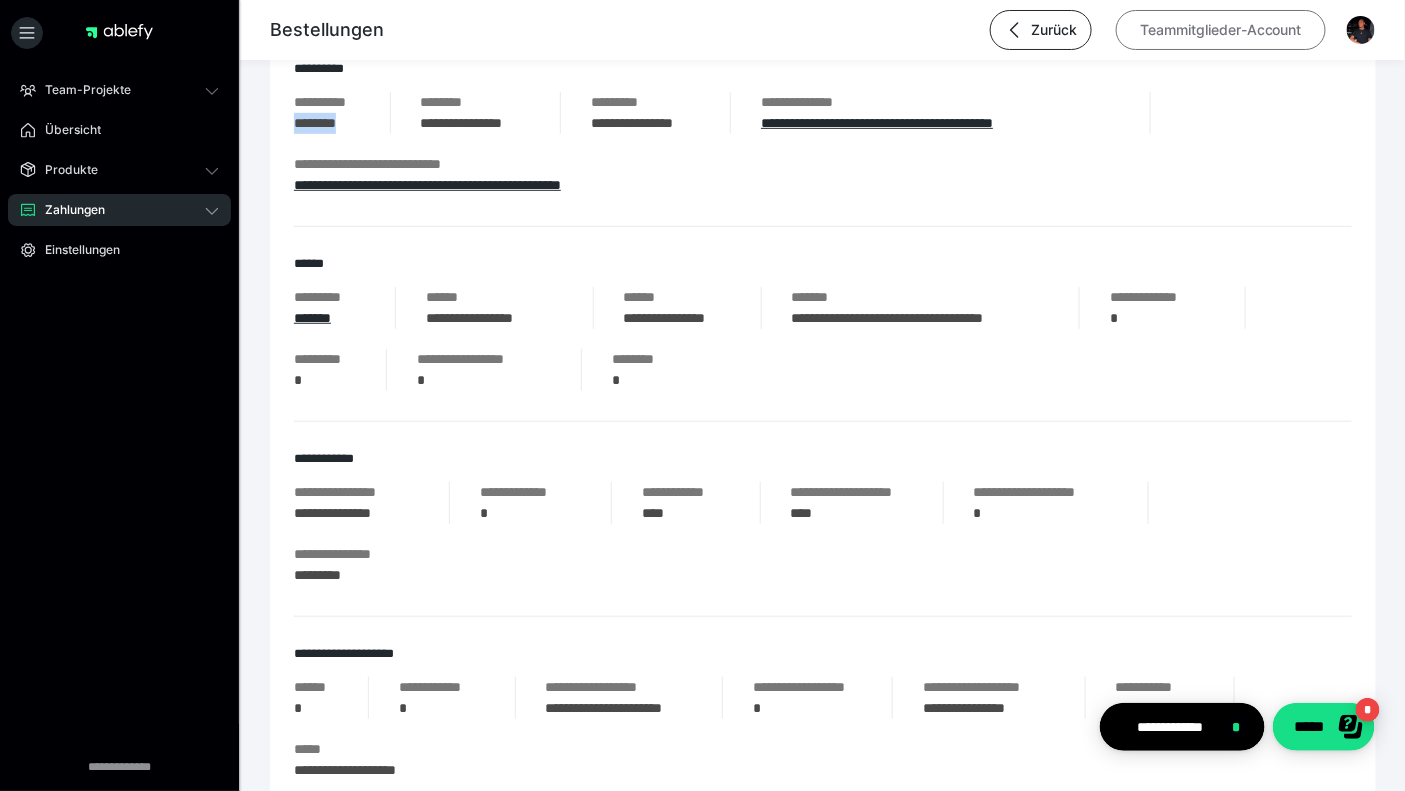 click on "Teammitglieder-Account" at bounding box center (1221, 30) 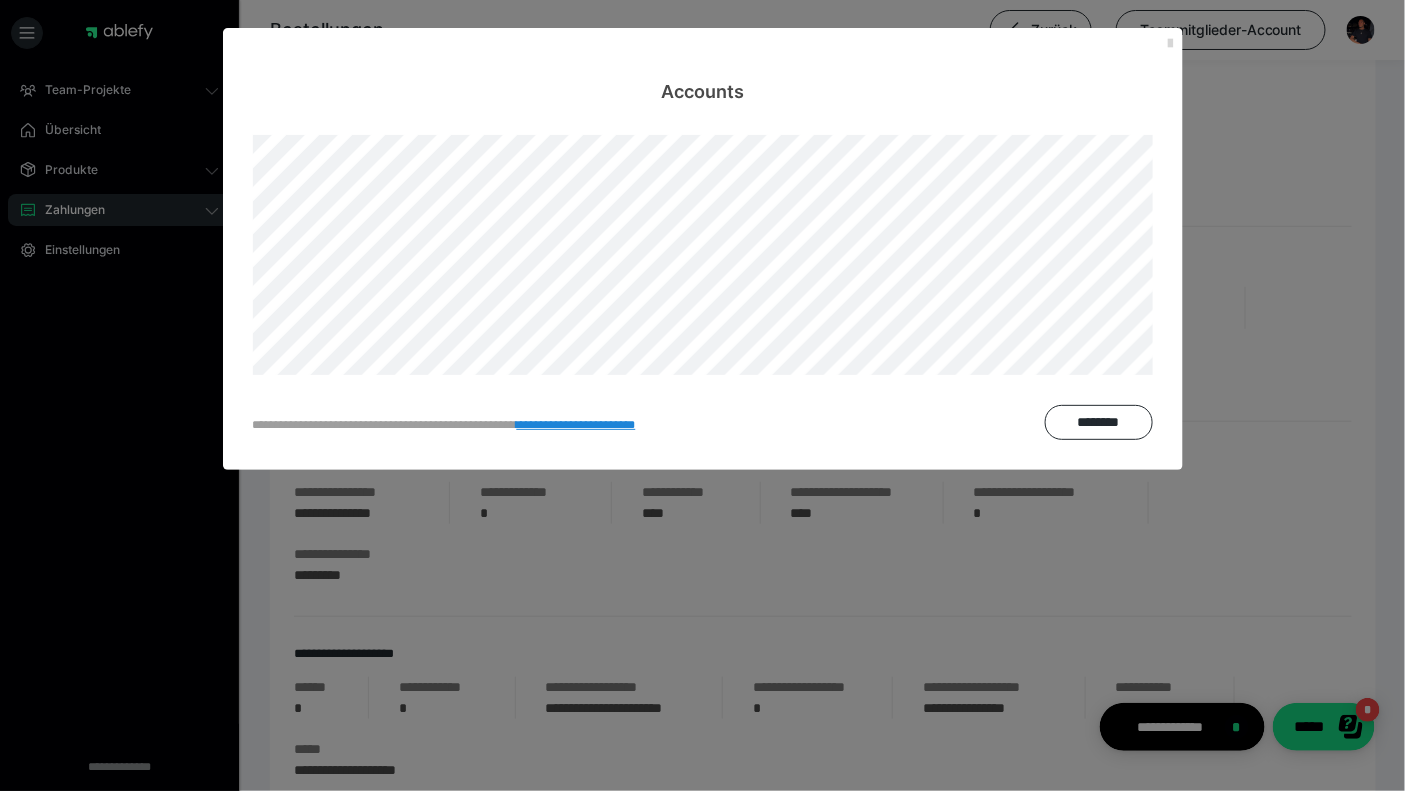 click at bounding box center (1171, 44) 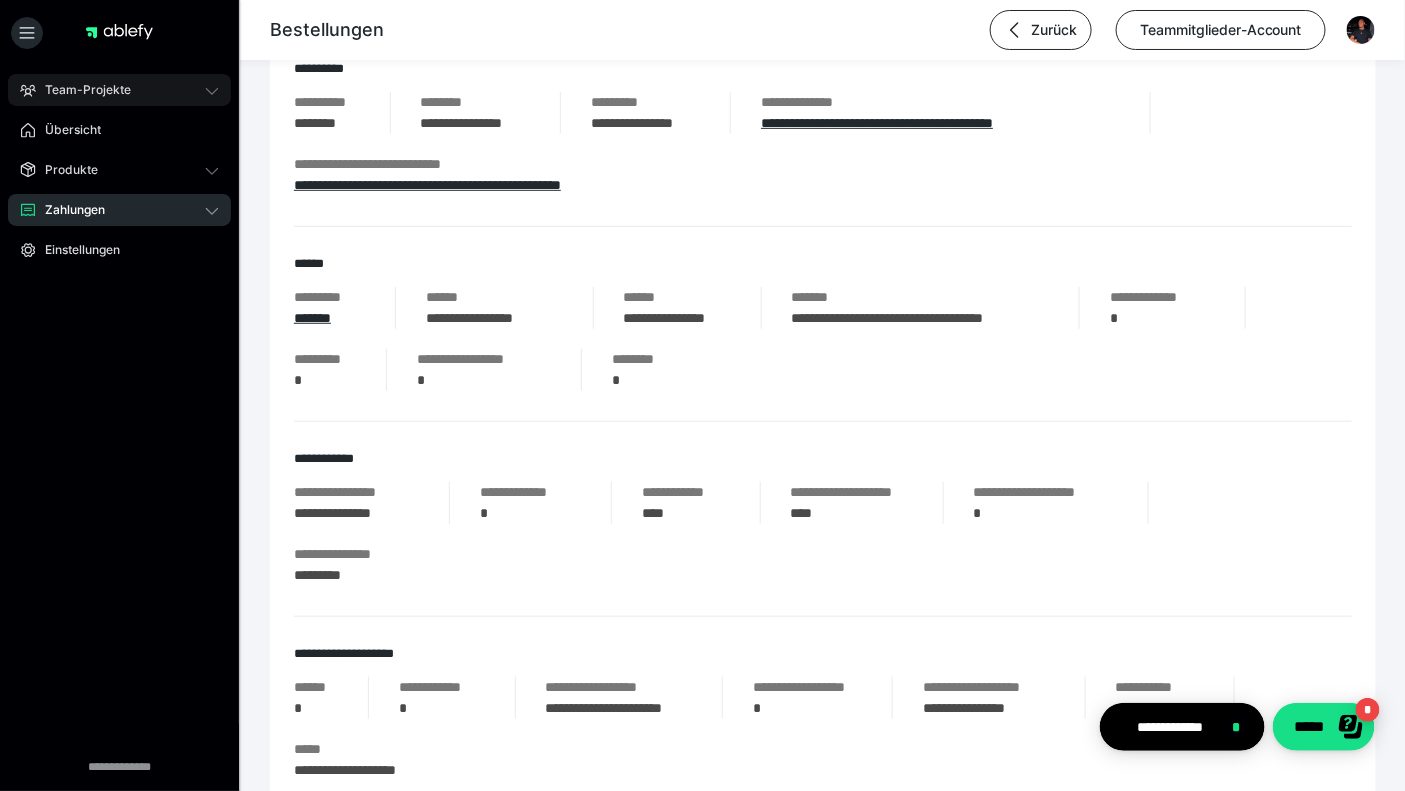 click on "Team-Projekte" at bounding box center [119, 90] 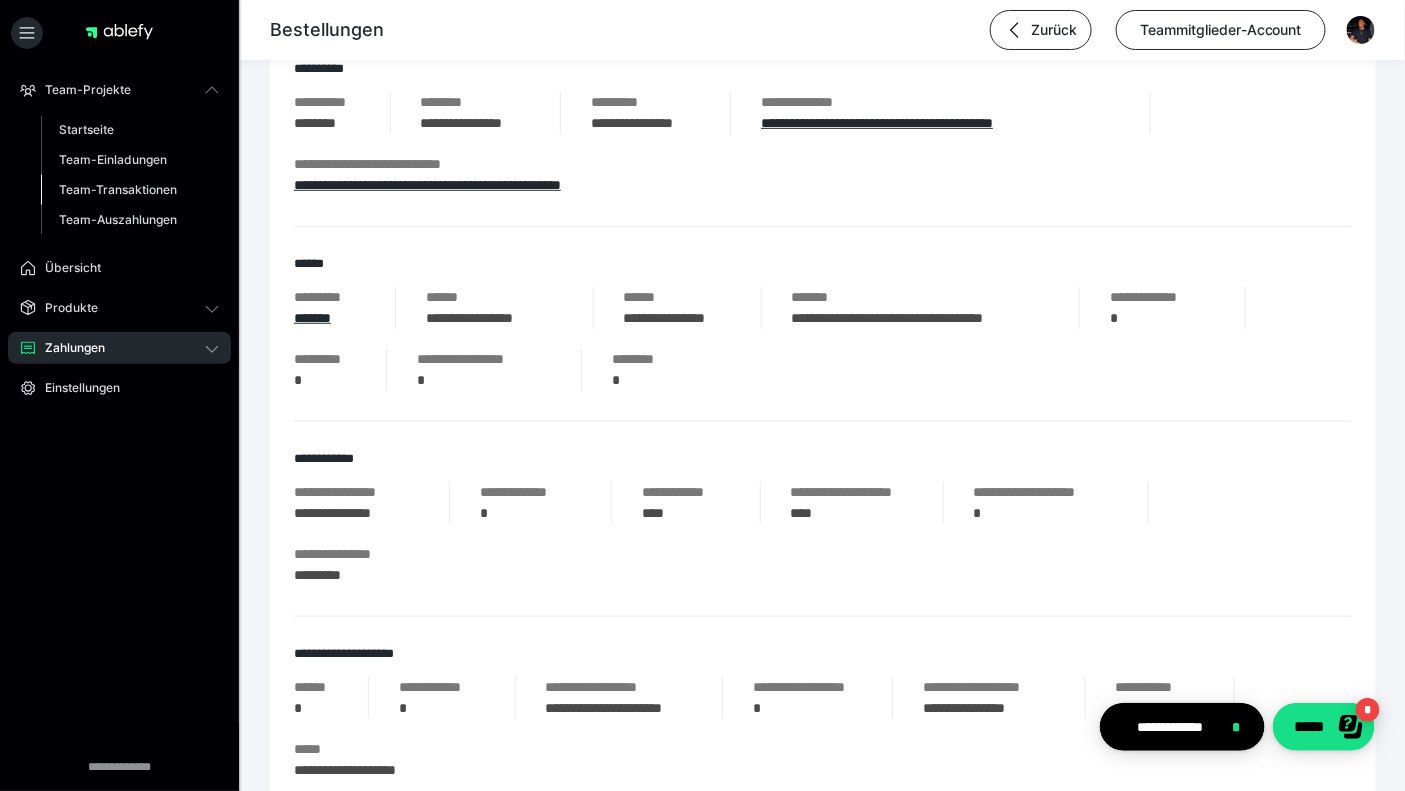 click on "Team-Transaktionen" at bounding box center (118, 189) 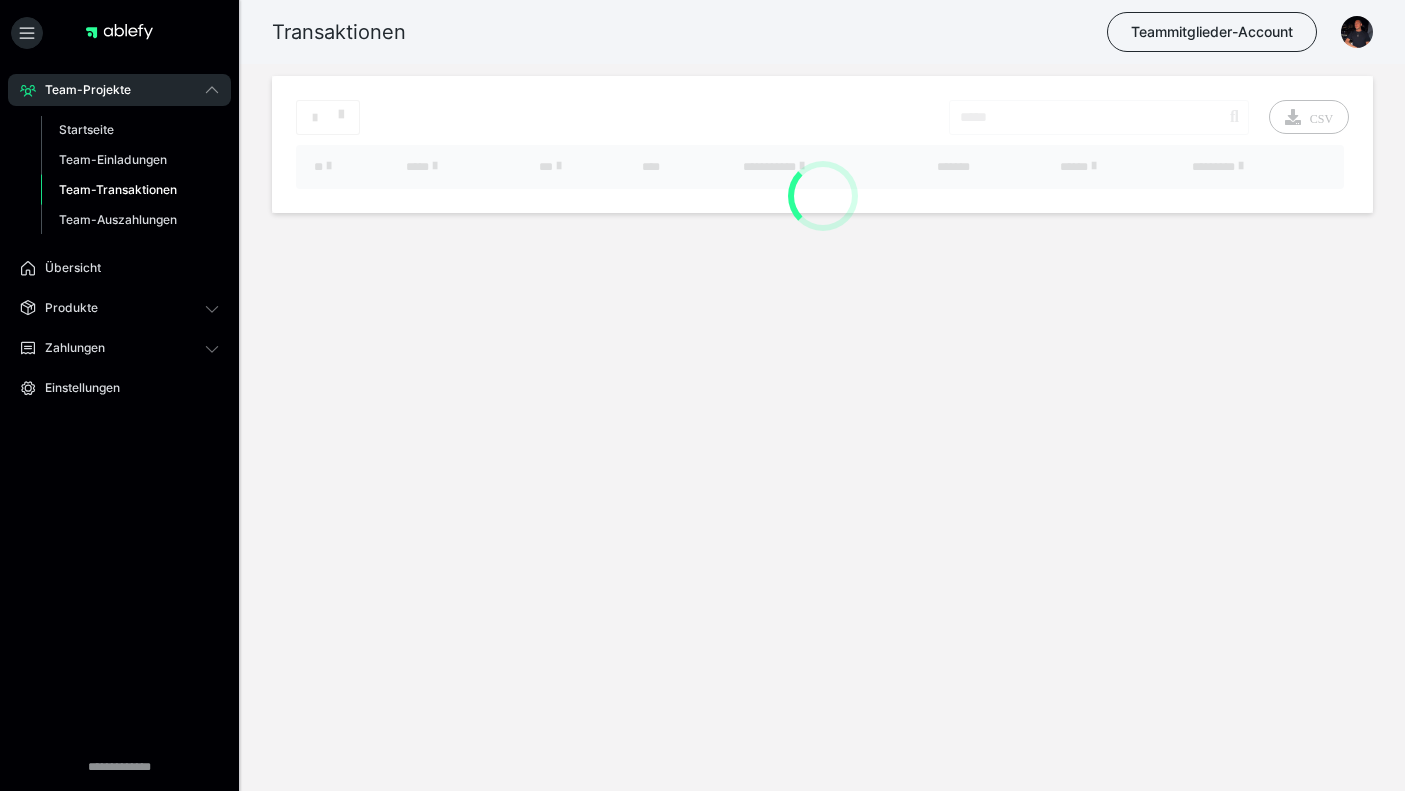 scroll, scrollTop: 0, scrollLeft: 0, axis: both 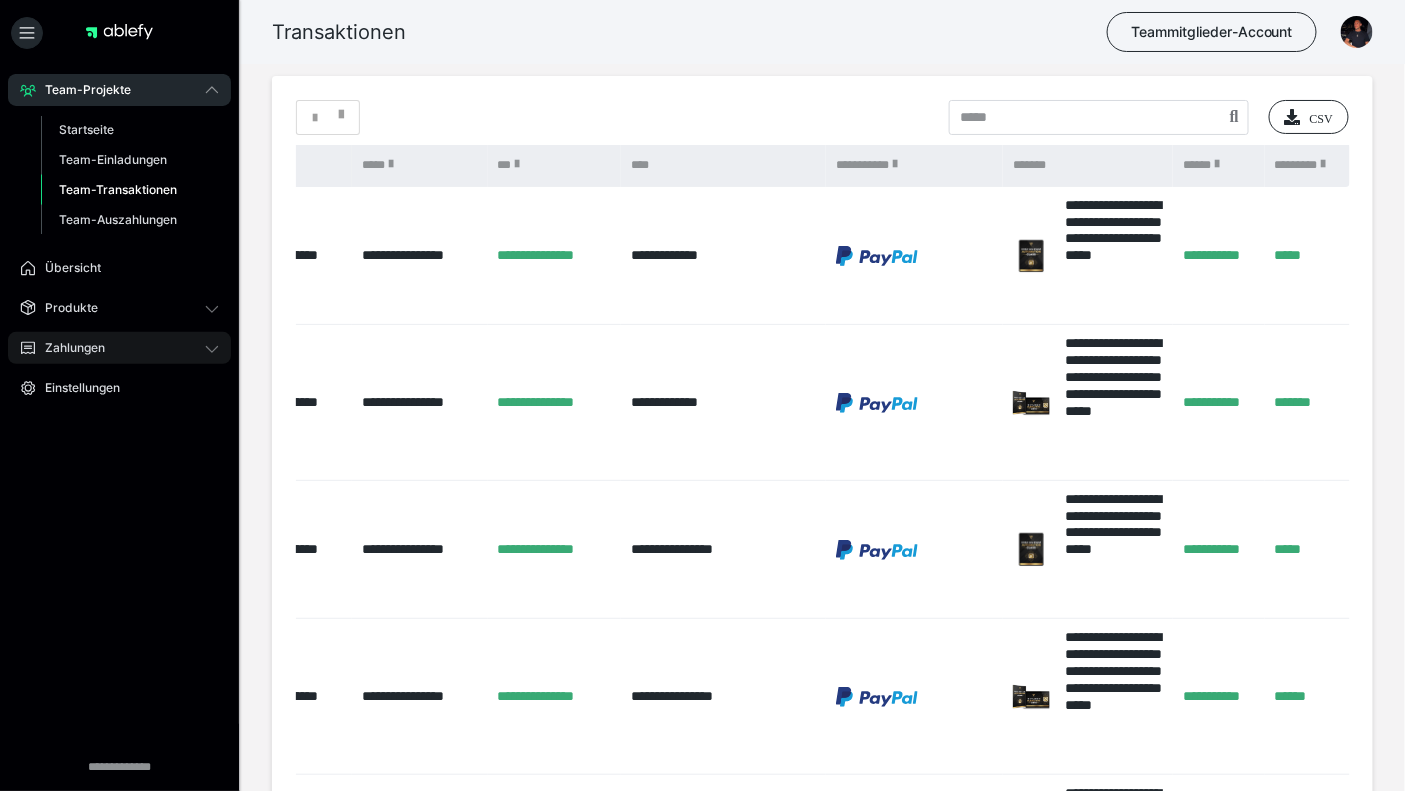 click on "Zahlungen" at bounding box center [119, 348] 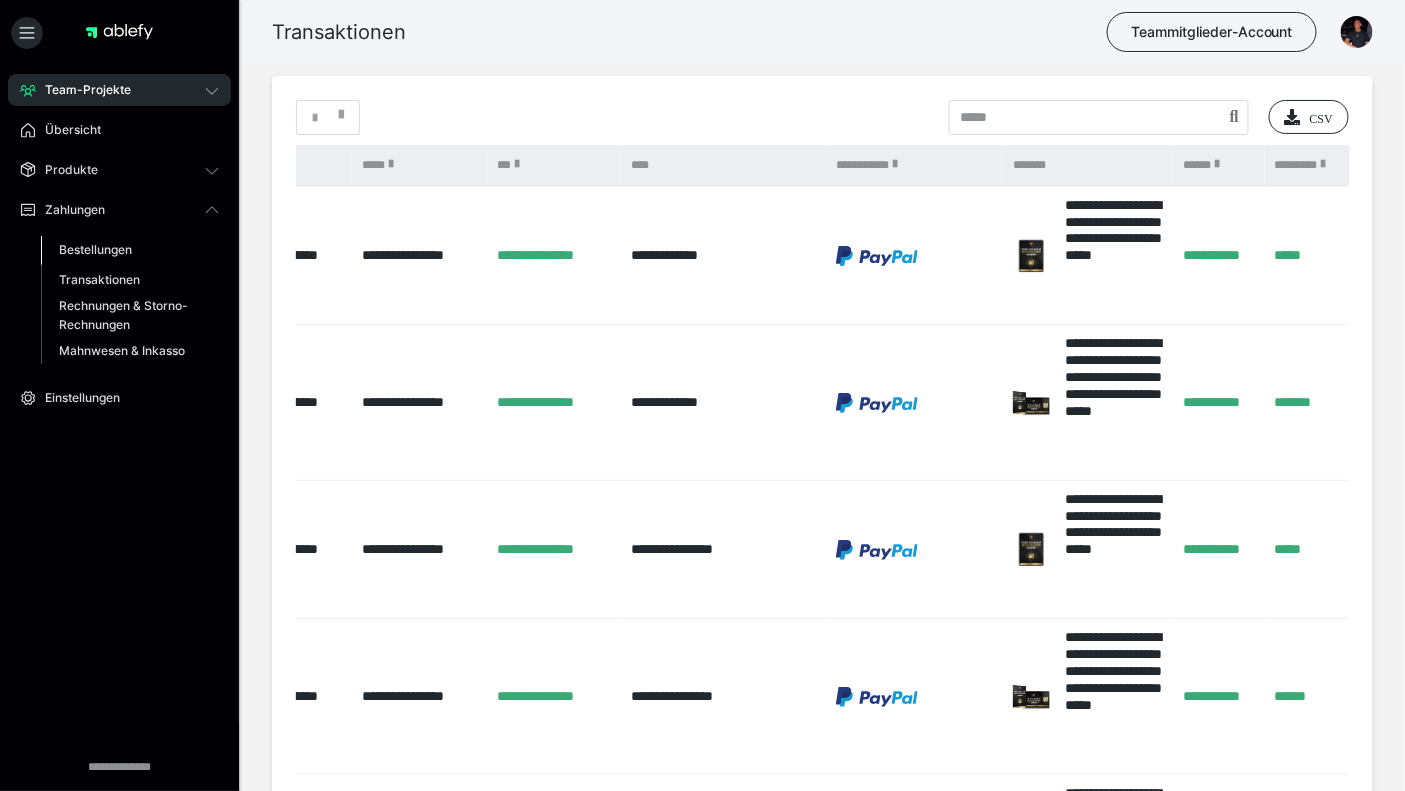 click on "Bestellungen" at bounding box center (95, 249) 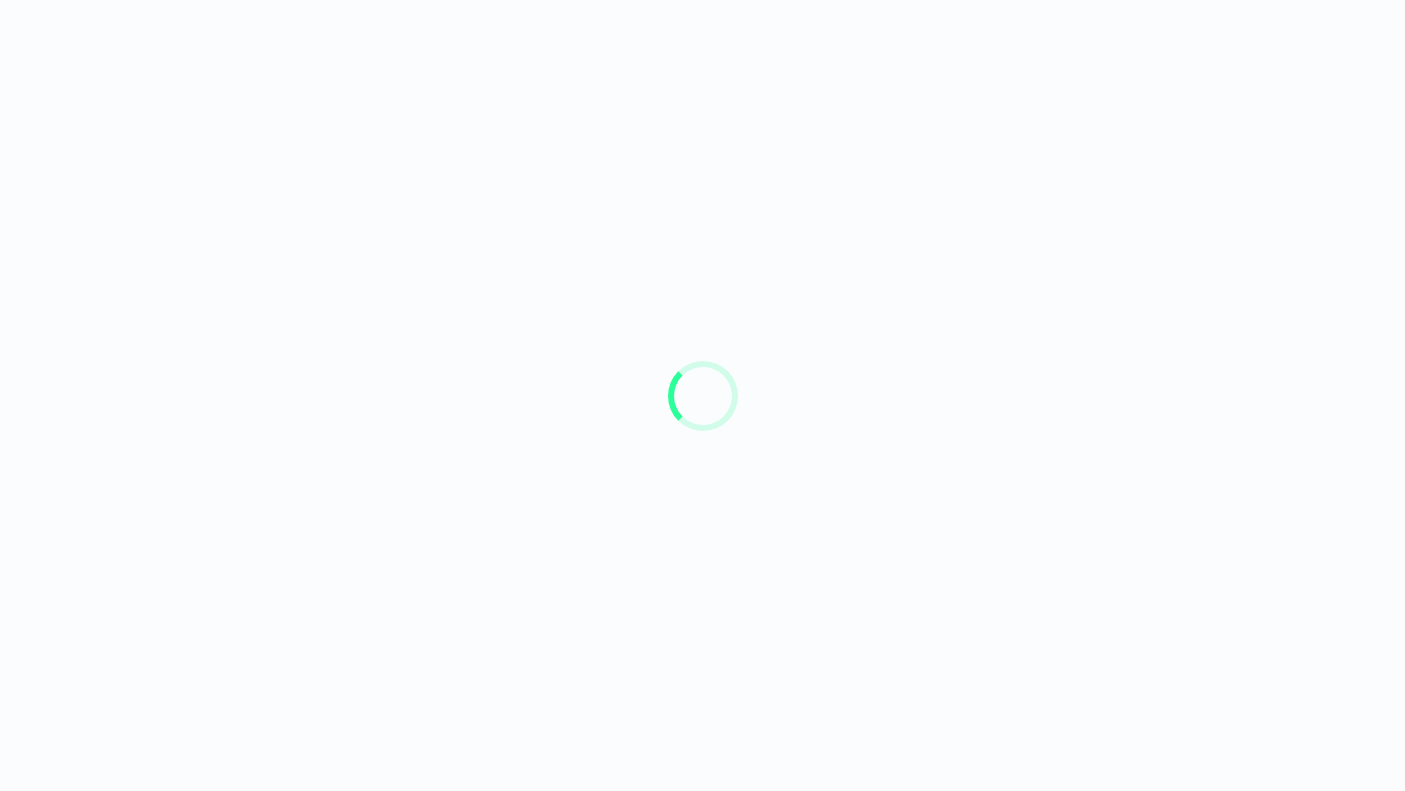 scroll, scrollTop: 0, scrollLeft: 0, axis: both 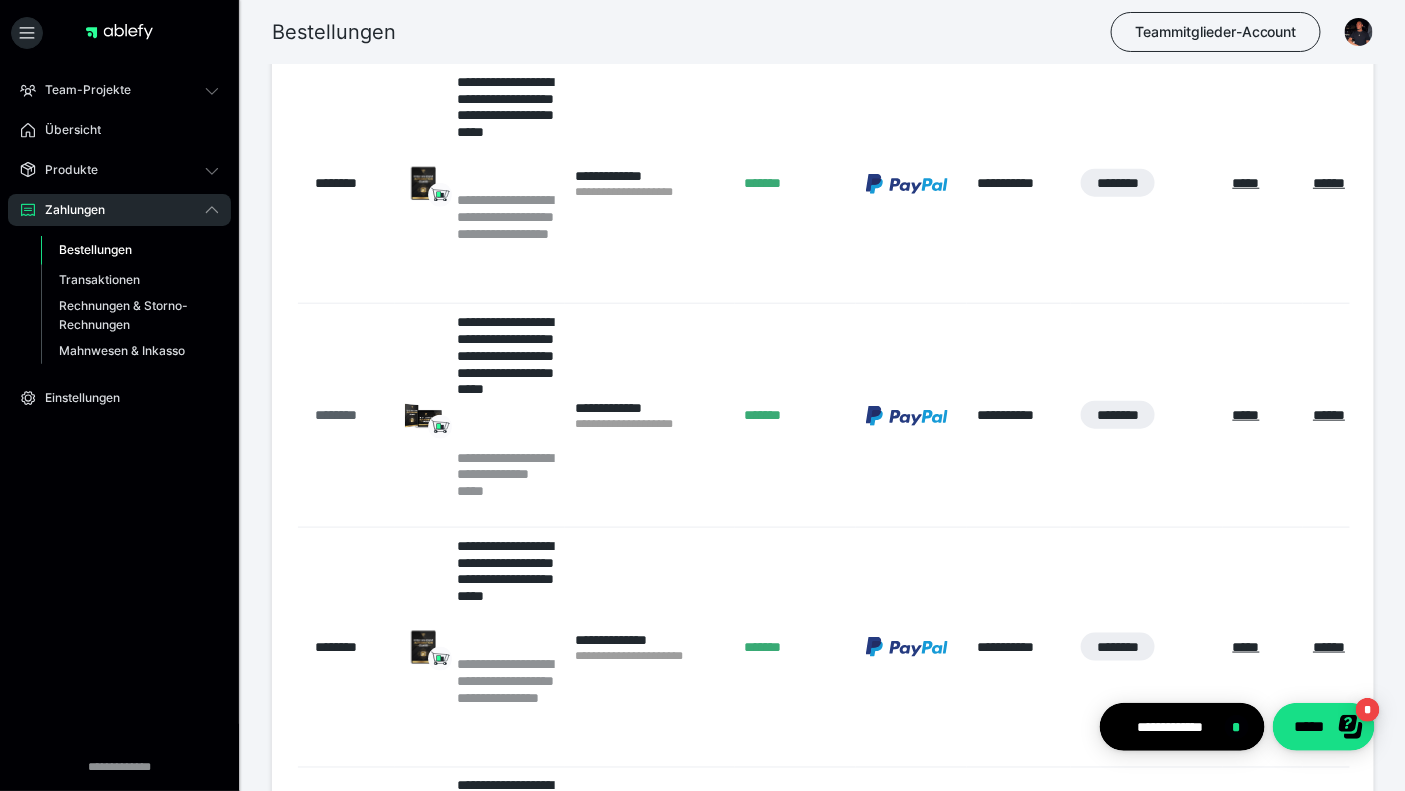 click on "********" at bounding box center (351, 415) 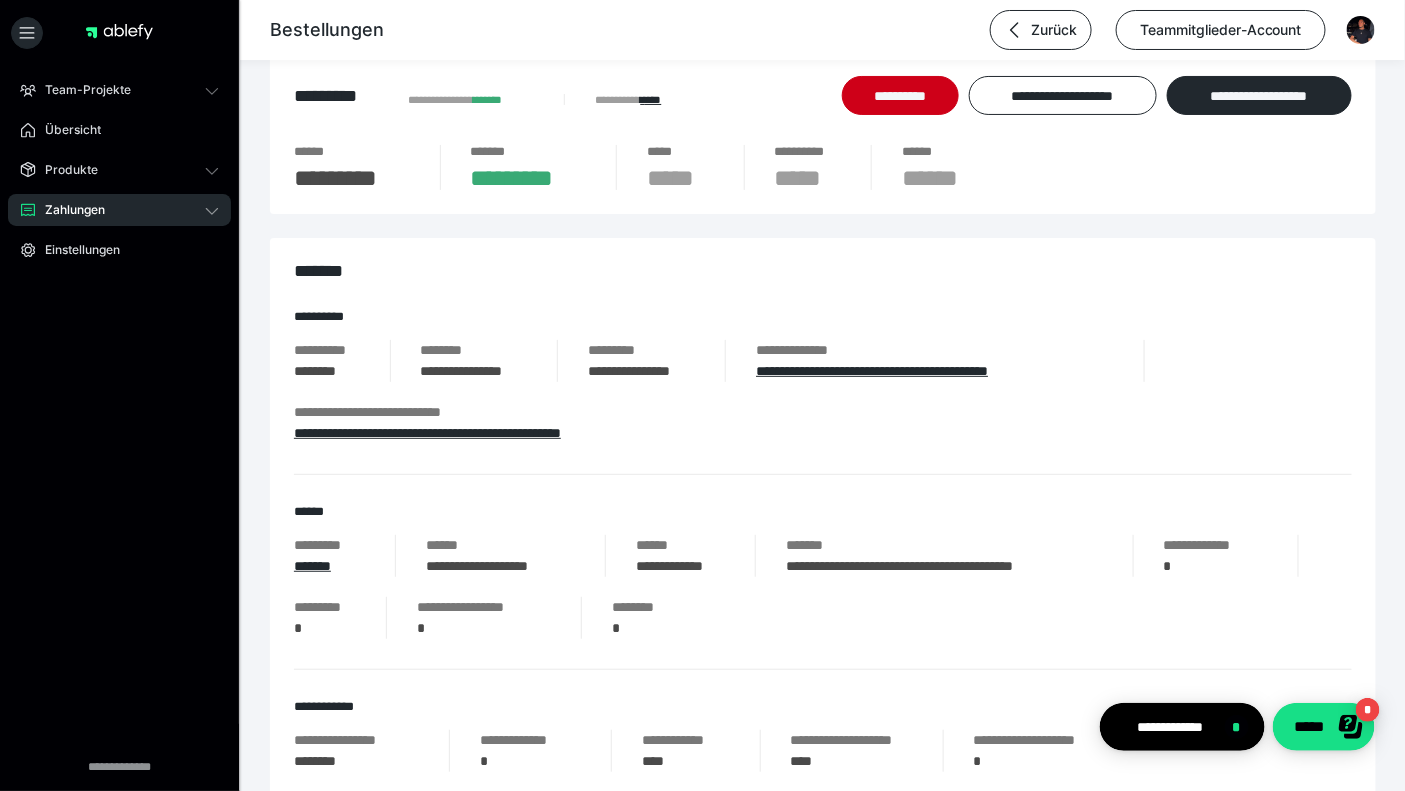 scroll, scrollTop: 0, scrollLeft: 0, axis: both 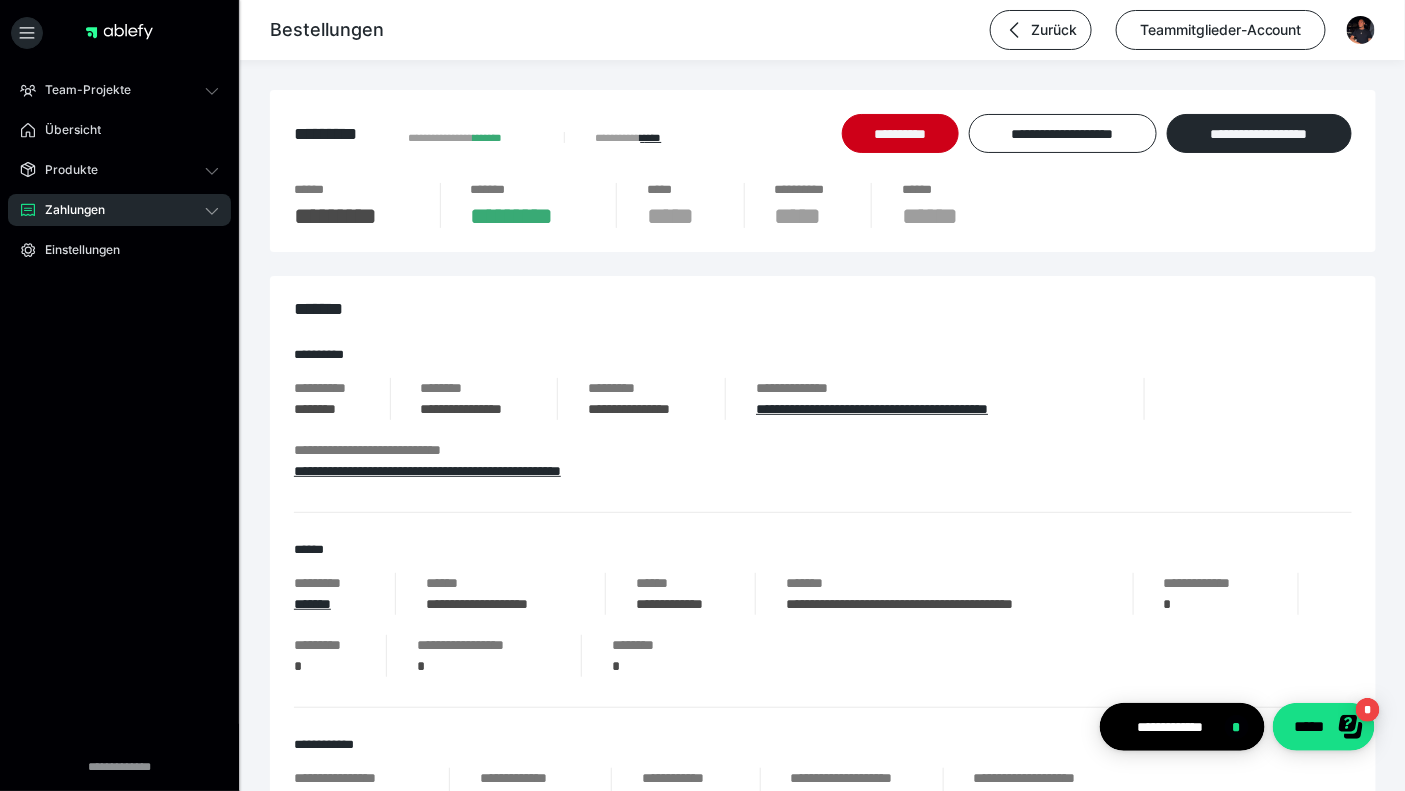 click on "Zahlungen" at bounding box center (68, 210) 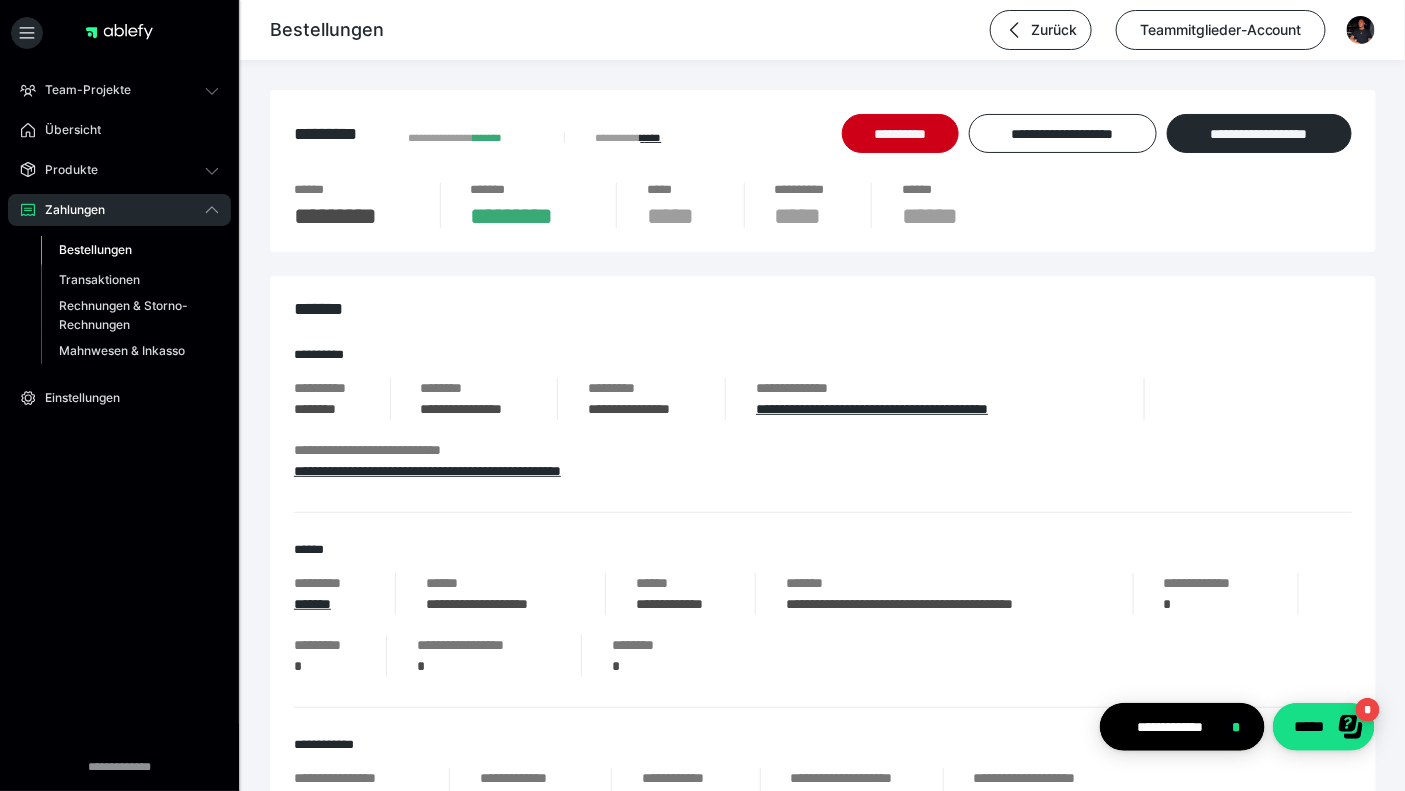 click on "Bestellungen" at bounding box center [95, 249] 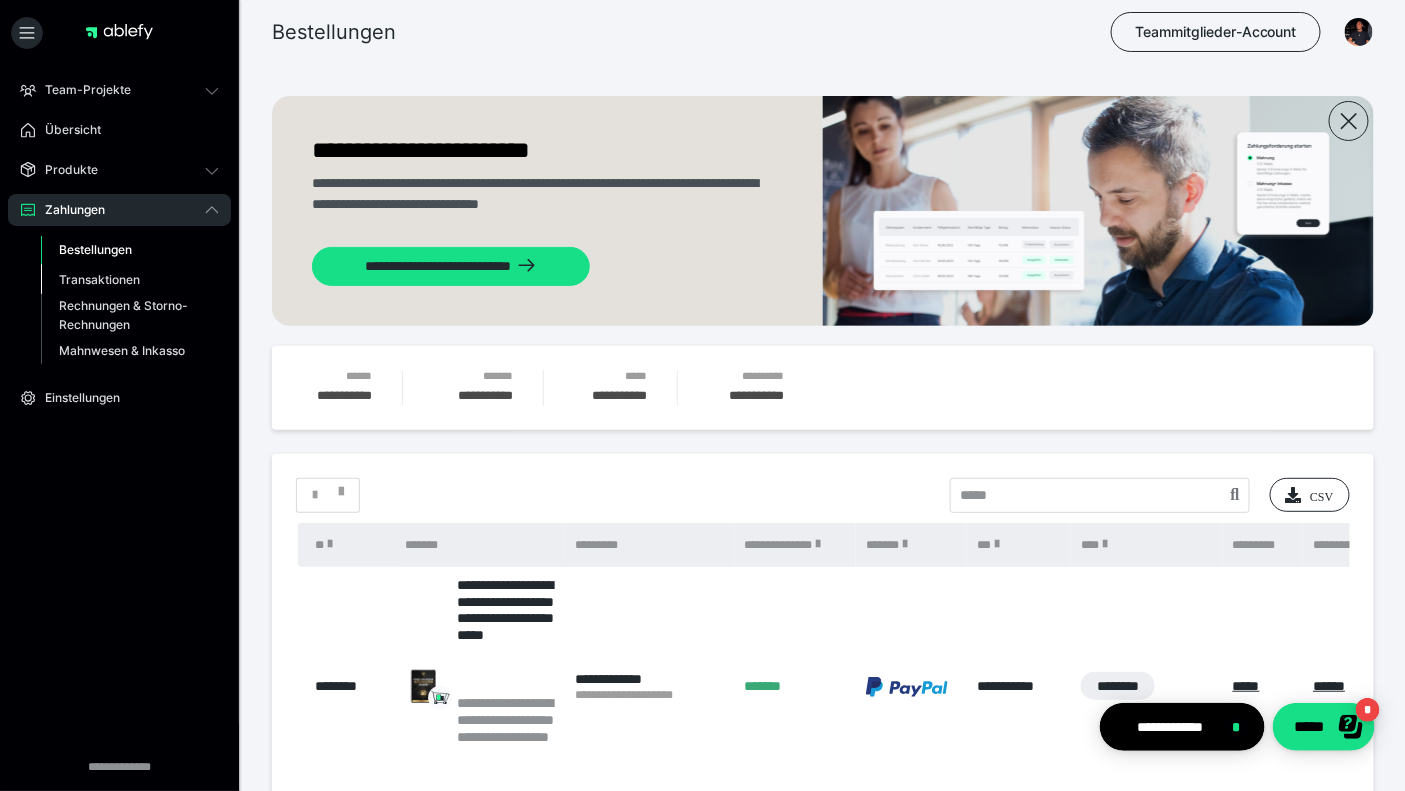 click on "Transaktionen" at bounding box center [99, 279] 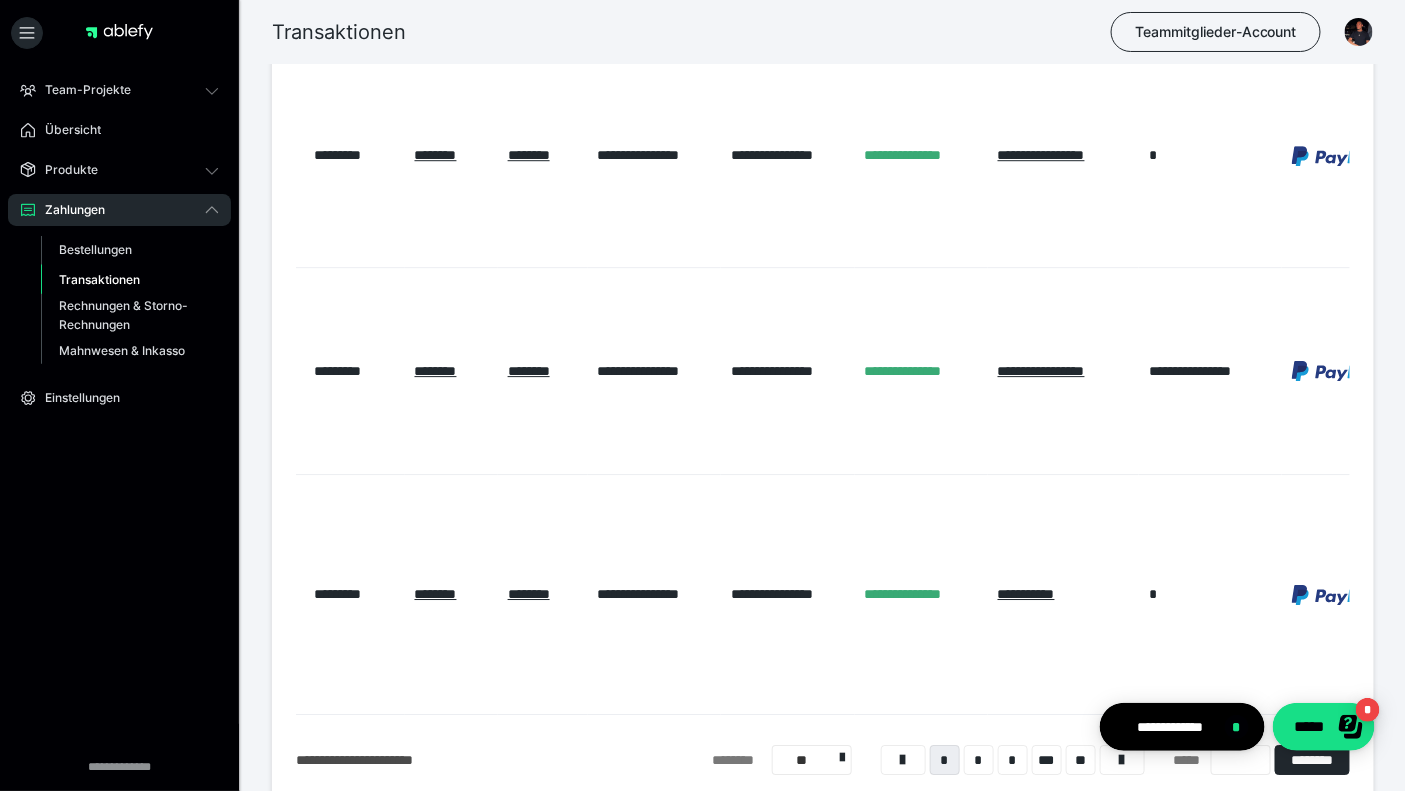 scroll, scrollTop: 2007, scrollLeft: 0, axis: vertical 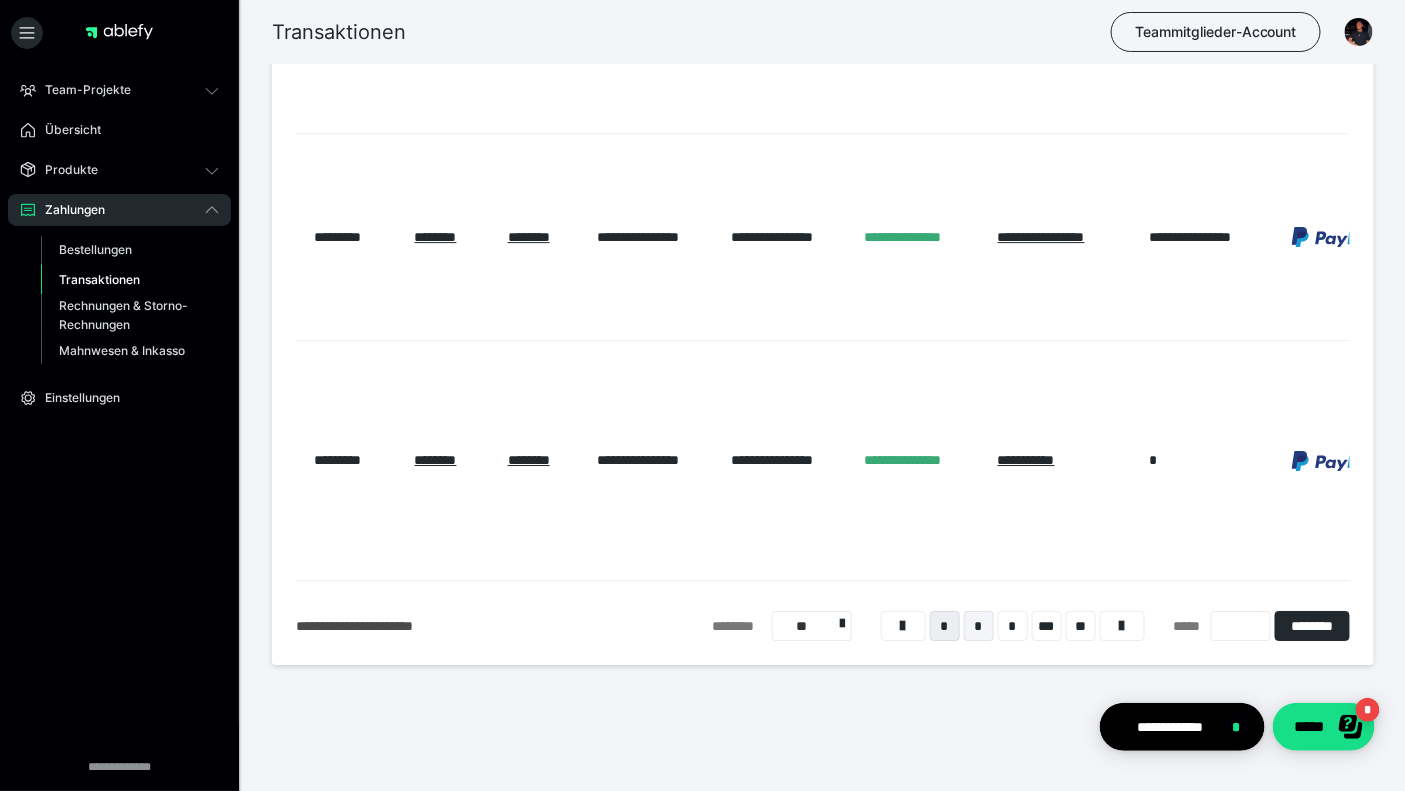 click on "*" at bounding box center (979, 626) 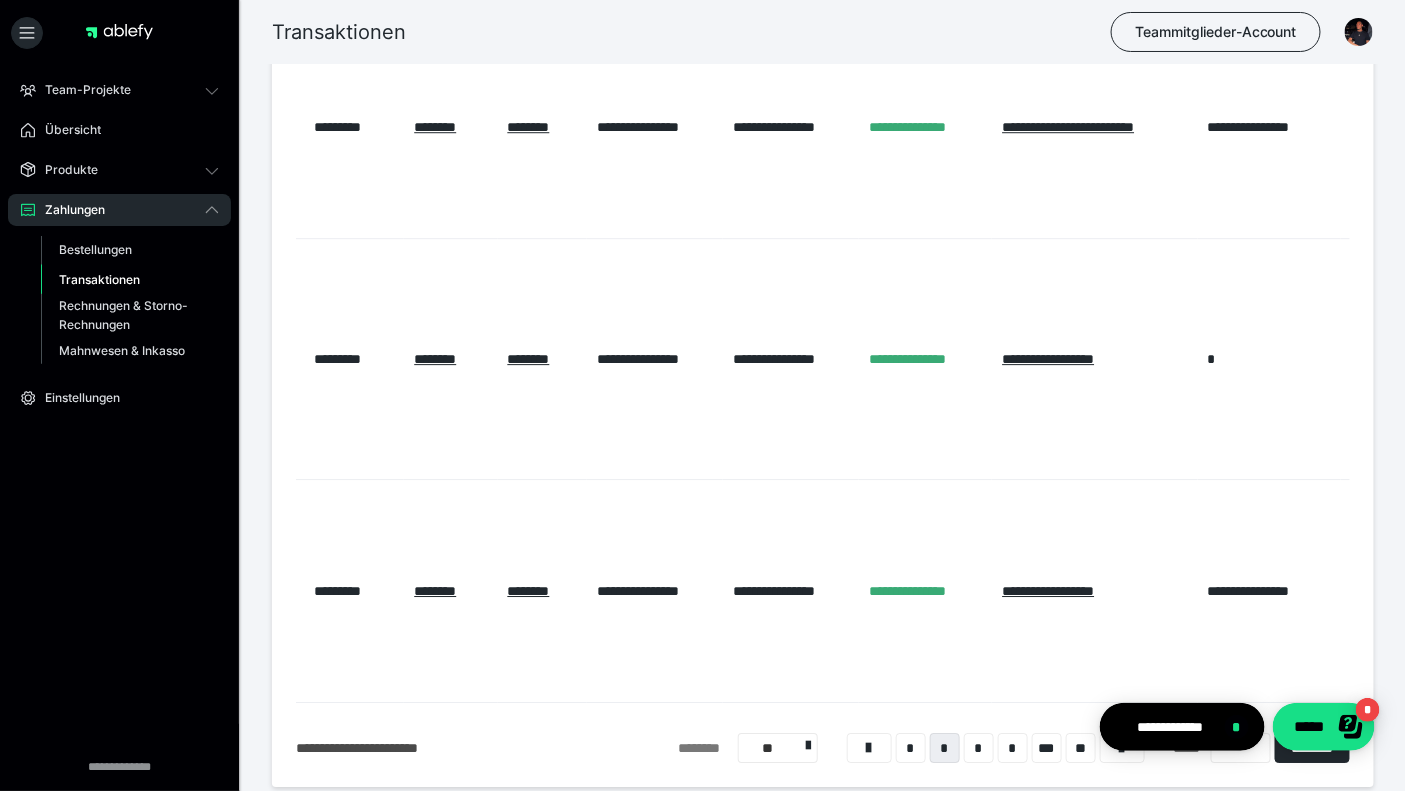 scroll, scrollTop: 1990, scrollLeft: 0, axis: vertical 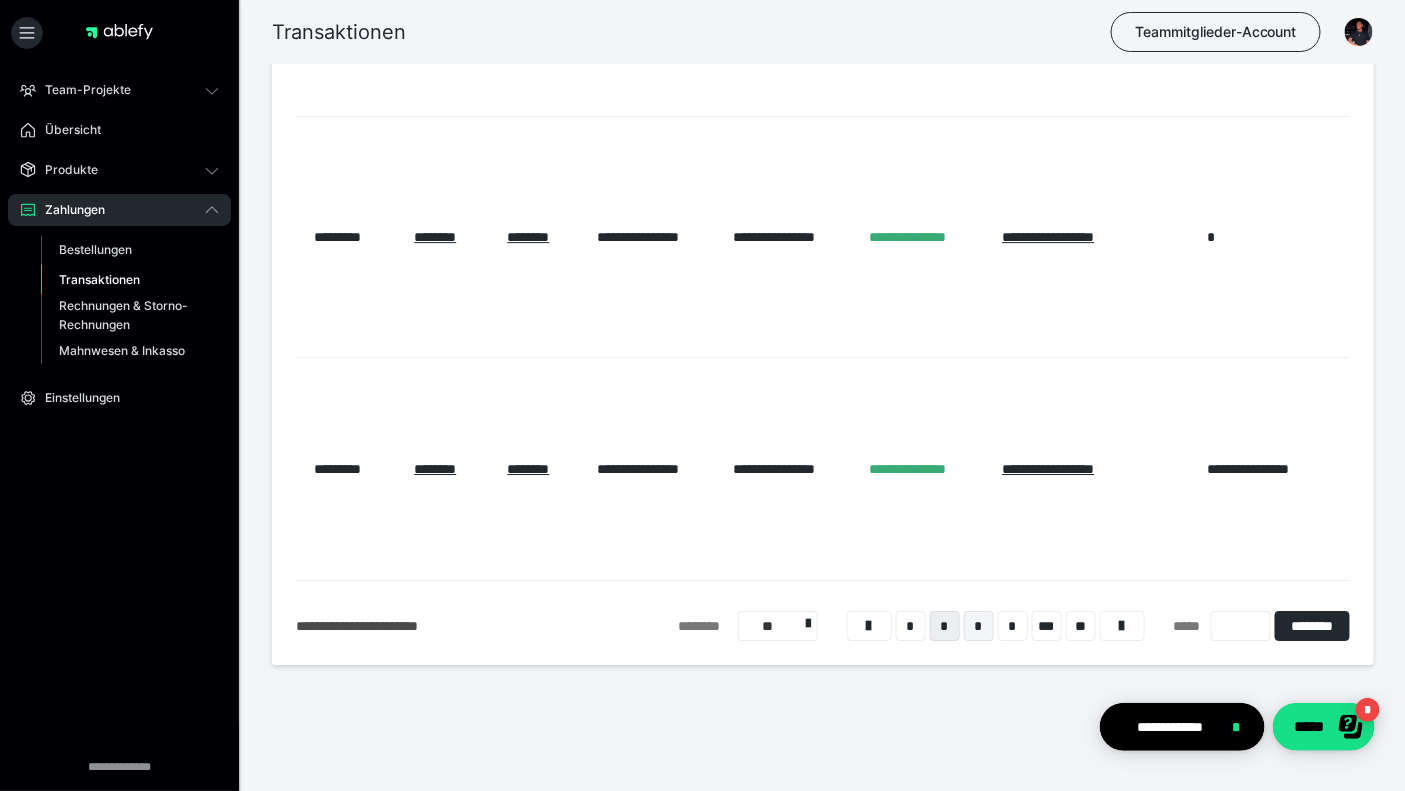 click on "*" at bounding box center [979, 626] 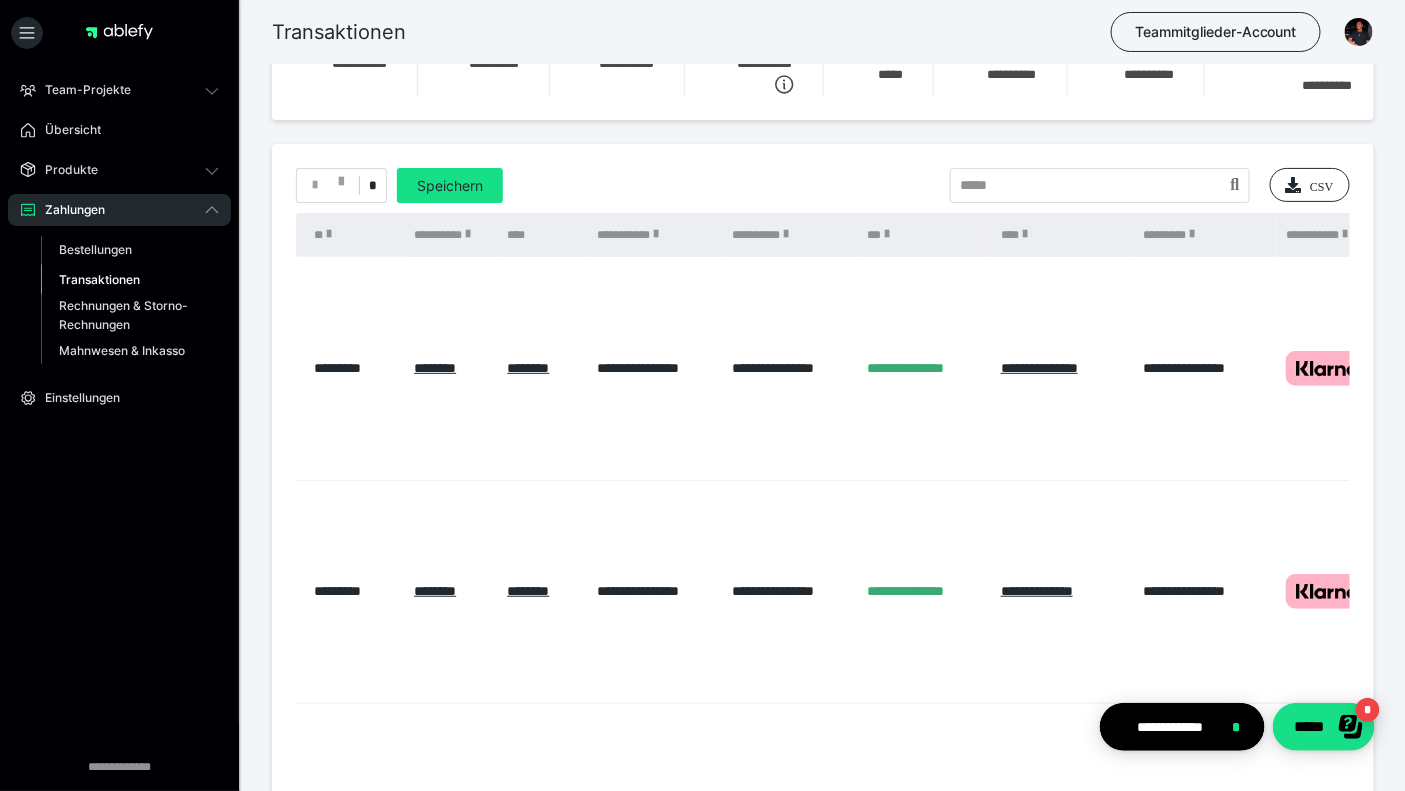 scroll, scrollTop: 58, scrollLeft: 0, axis: vertical 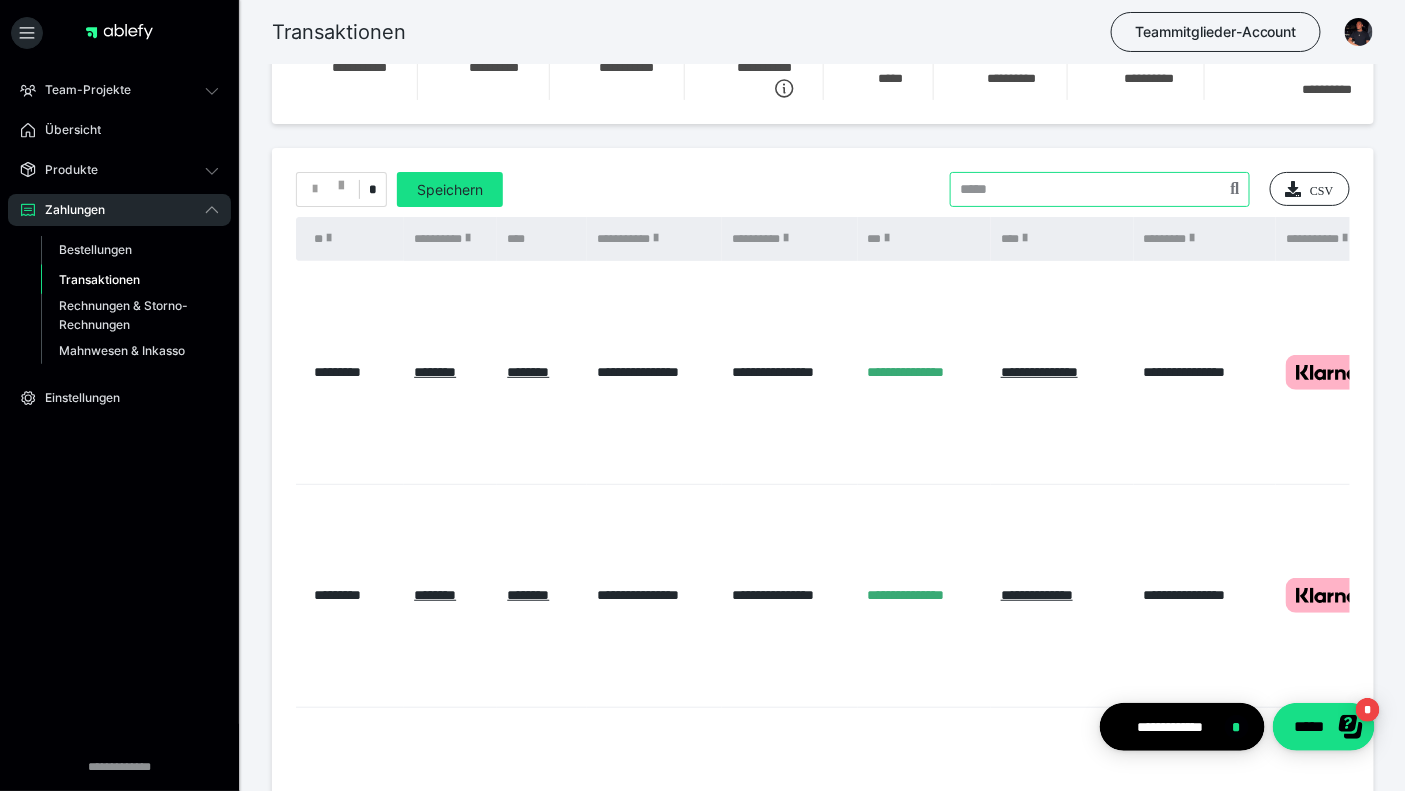 click at bounding box center [1100, 189] 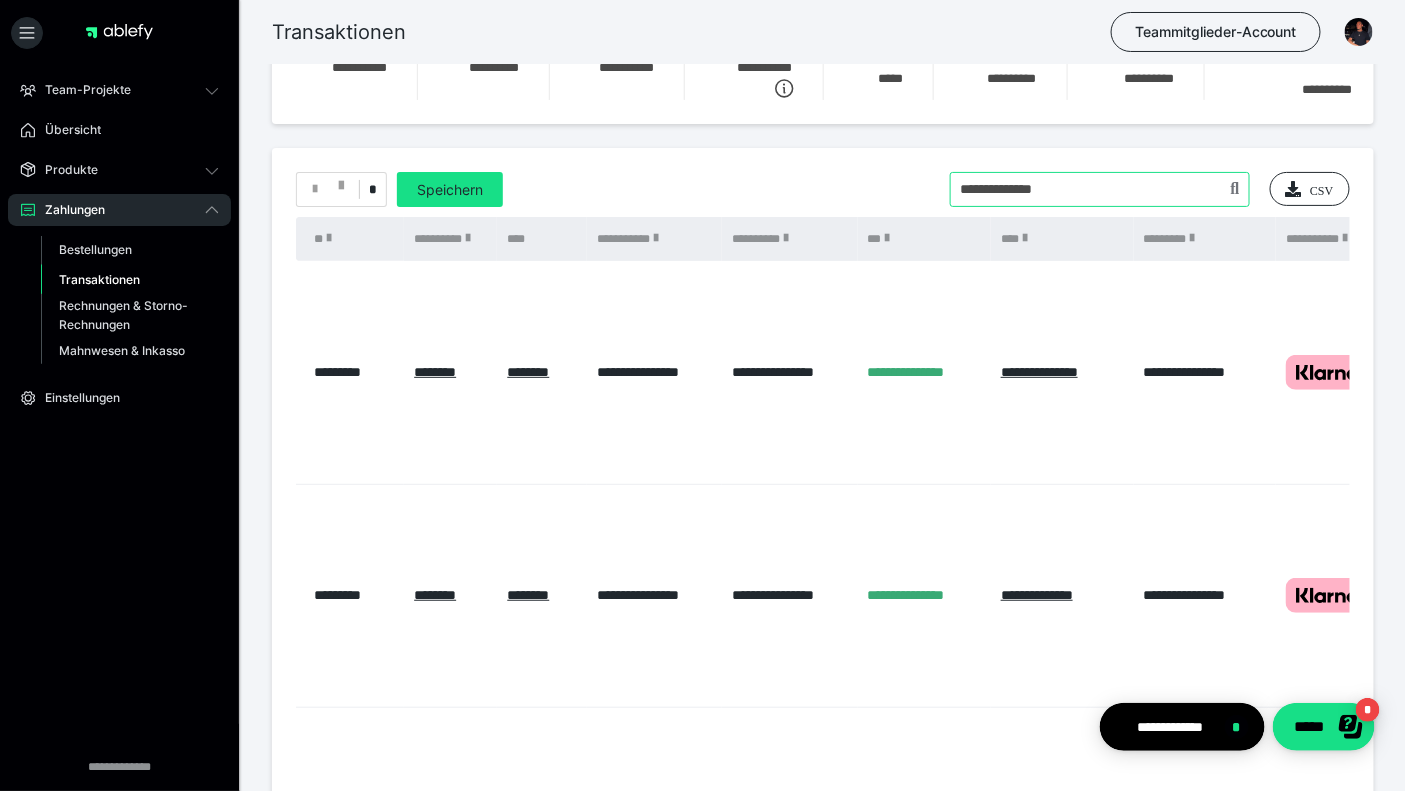 type on "**********" 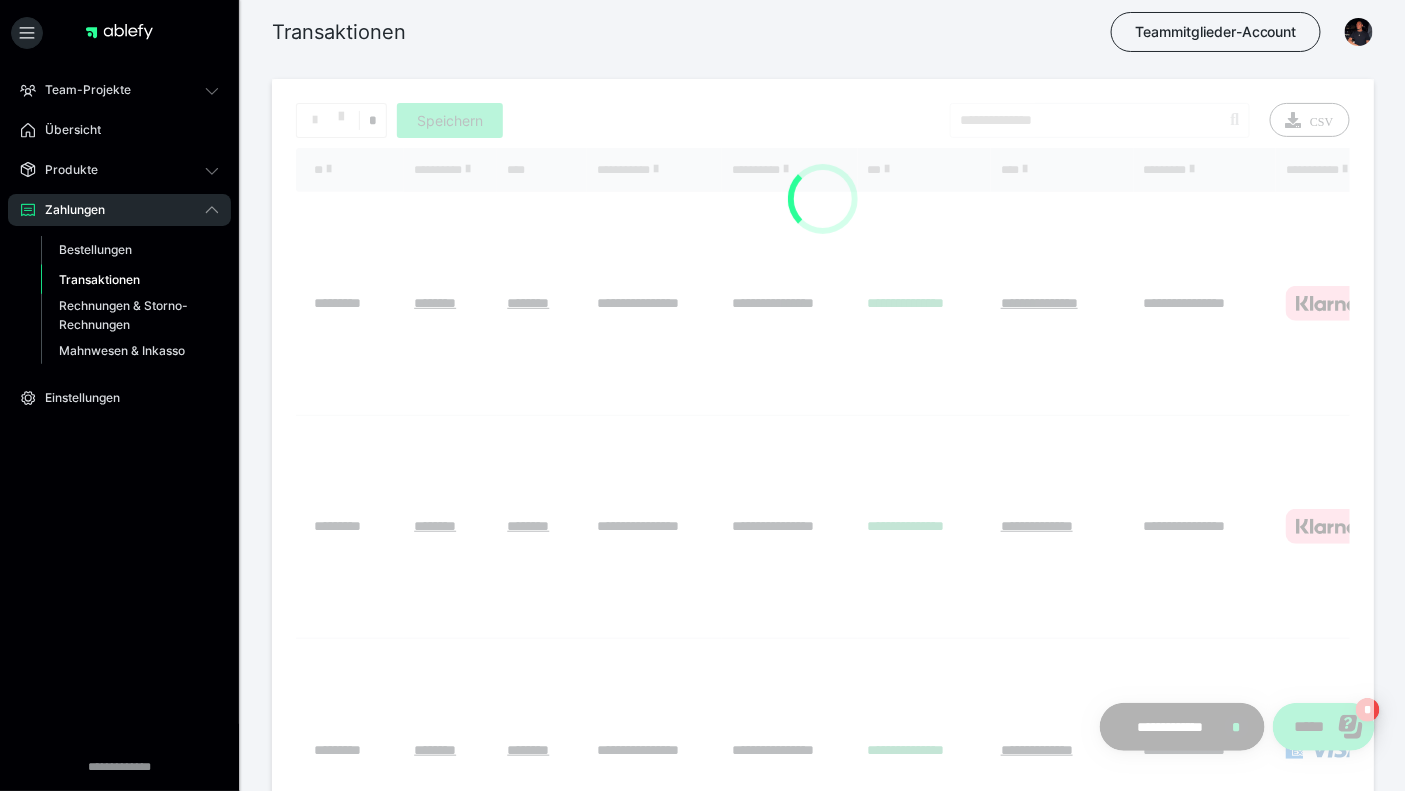 scroll, scrollTop: 133, scrollLeft: 0, axis: vertical 